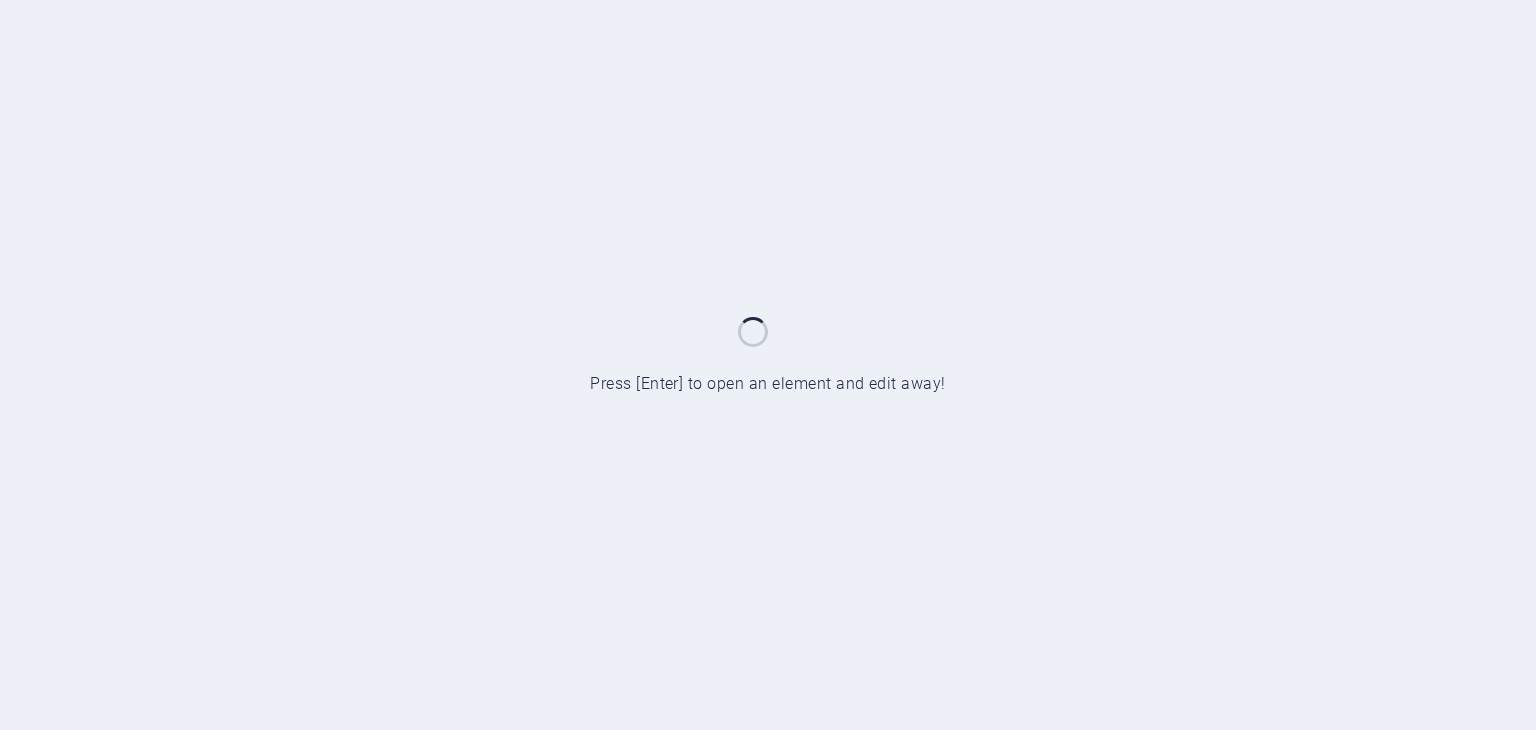 scroll, scrollTop: 0, scrollLeft: 0, axis: both 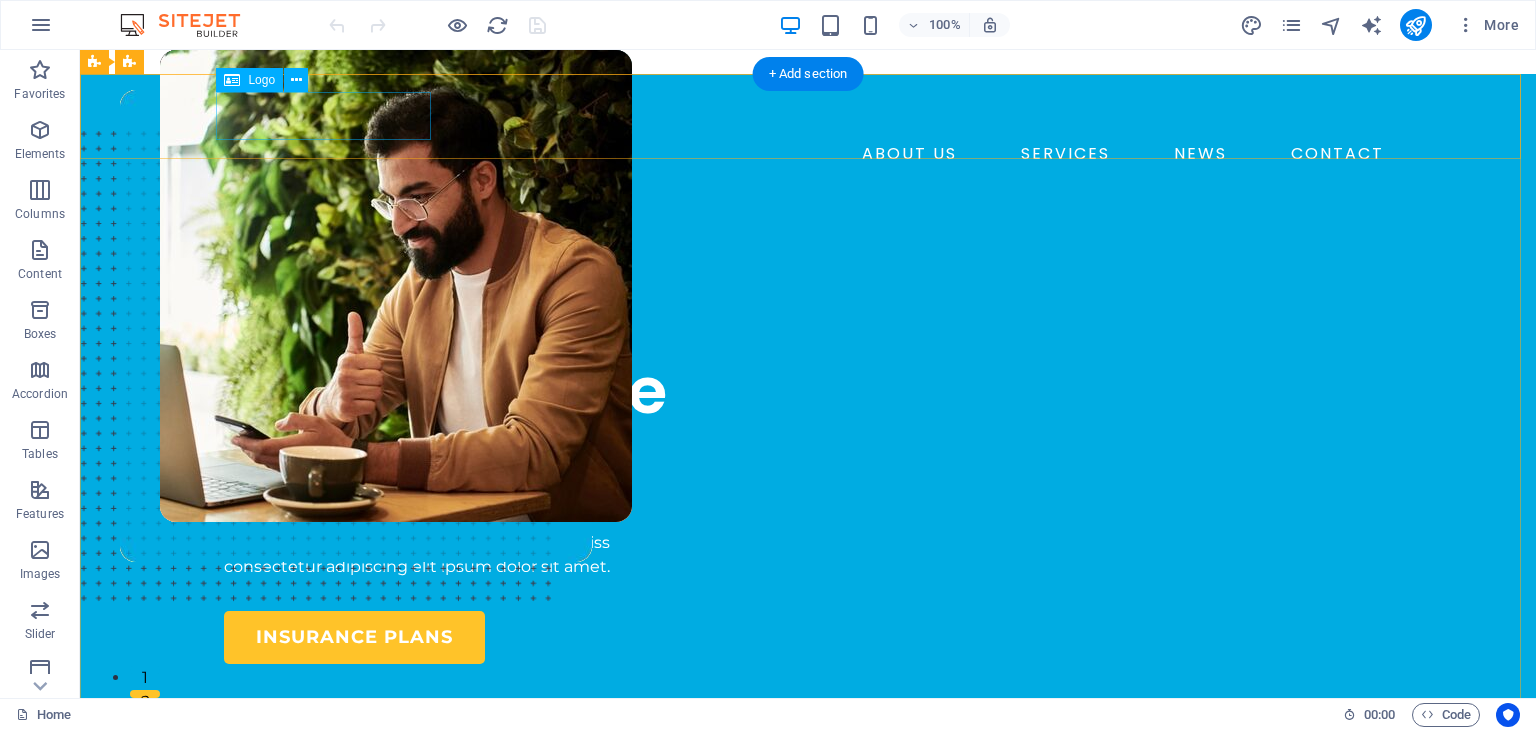 click at bounding box center (808, 114) 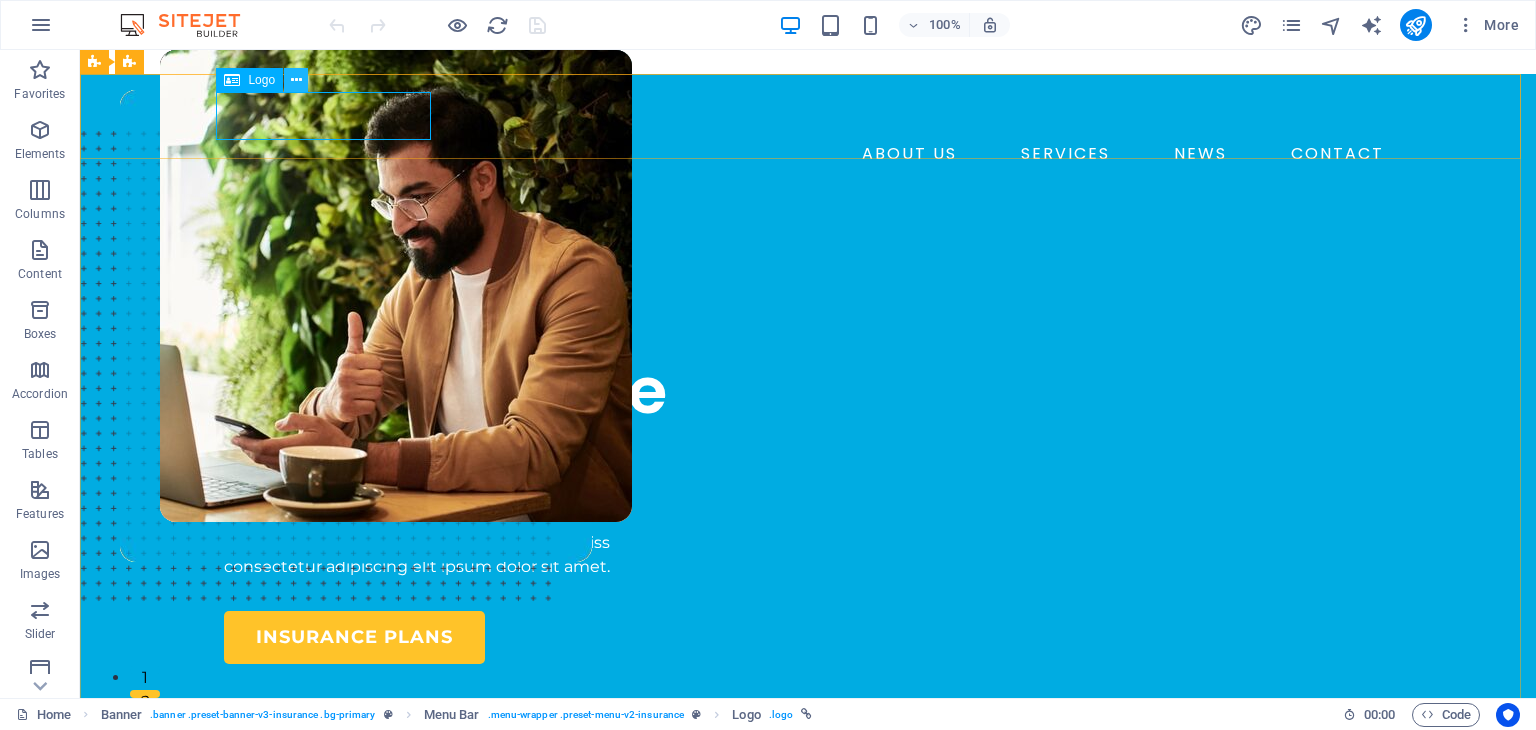 click at bounding box center (296, 80) 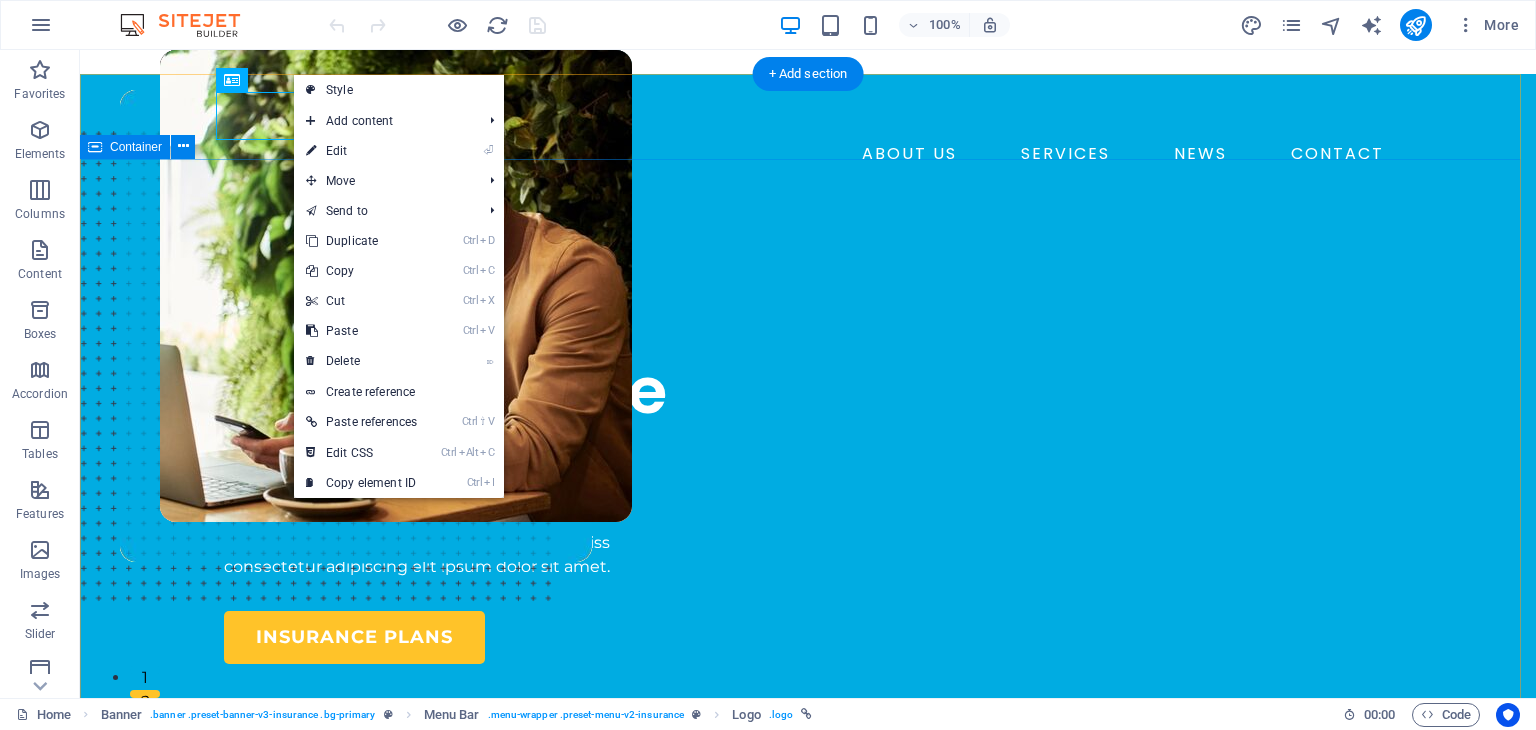 click on "INSURANCE COMPANY Insuring More Responsibly Lorem ipsum dolor sit amet, consectetur adipiss
consectetur adipiscing elit ipsum dolor sit amet. insurance plans" at bounding box center (808, 779) 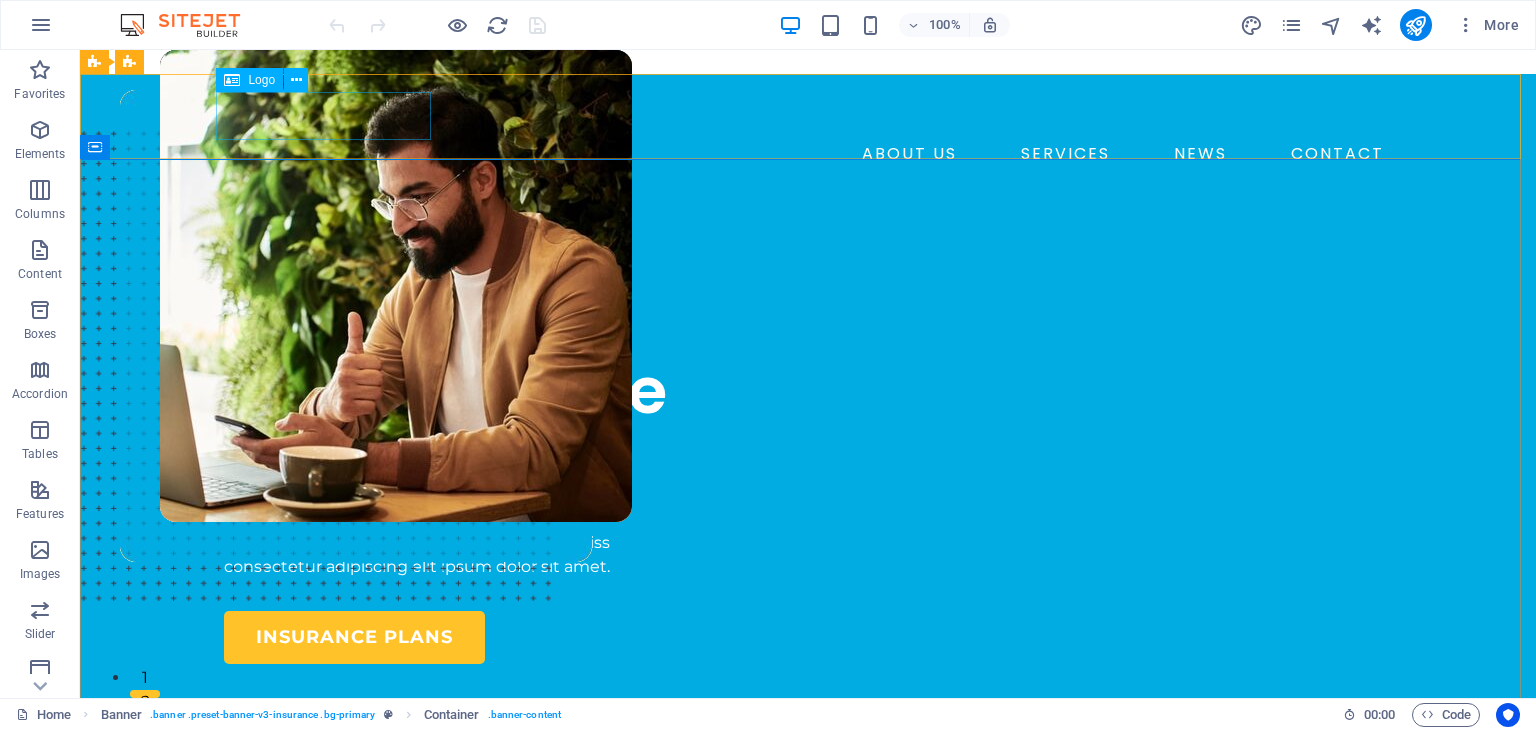 click at bounding box center (232, 80) 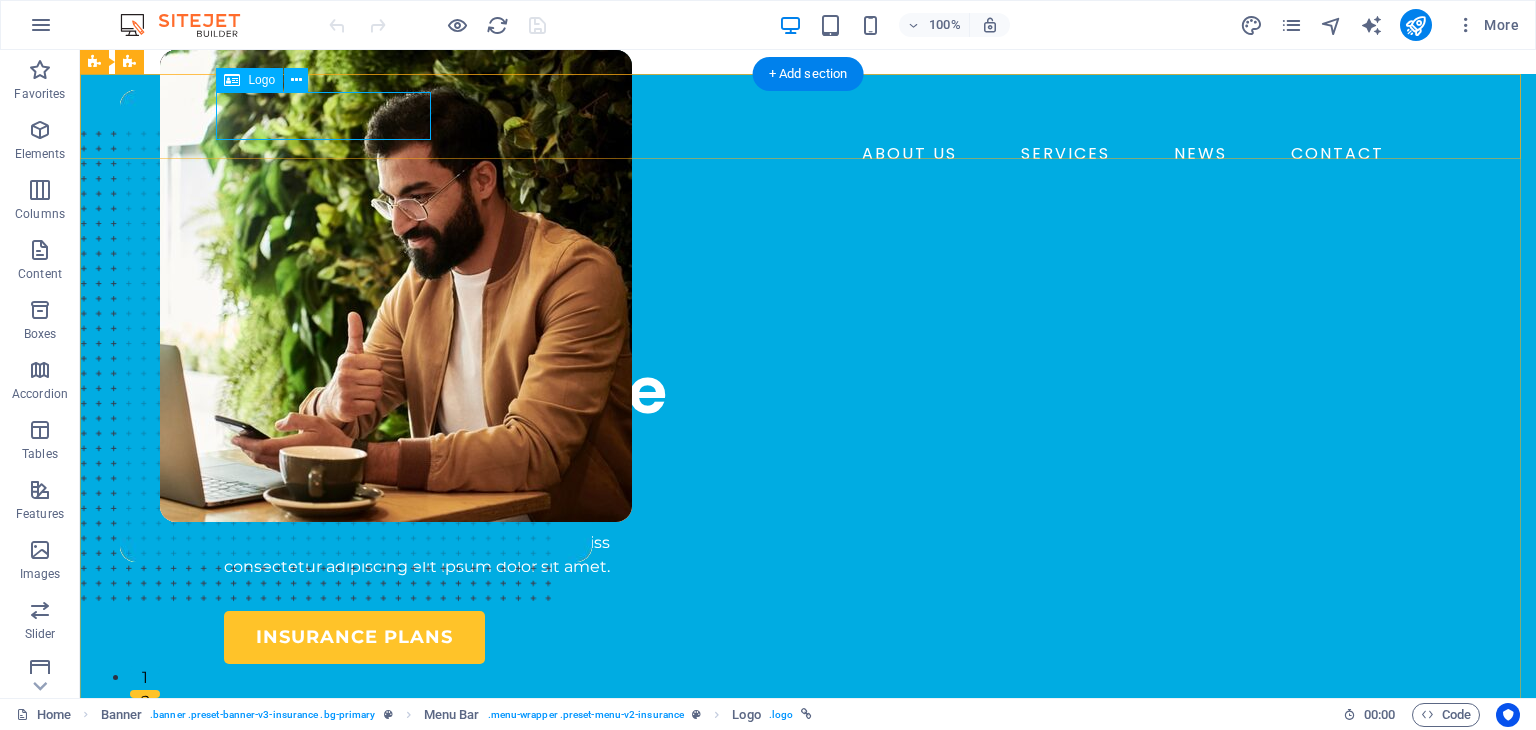 click at bounding box center [808, 114] 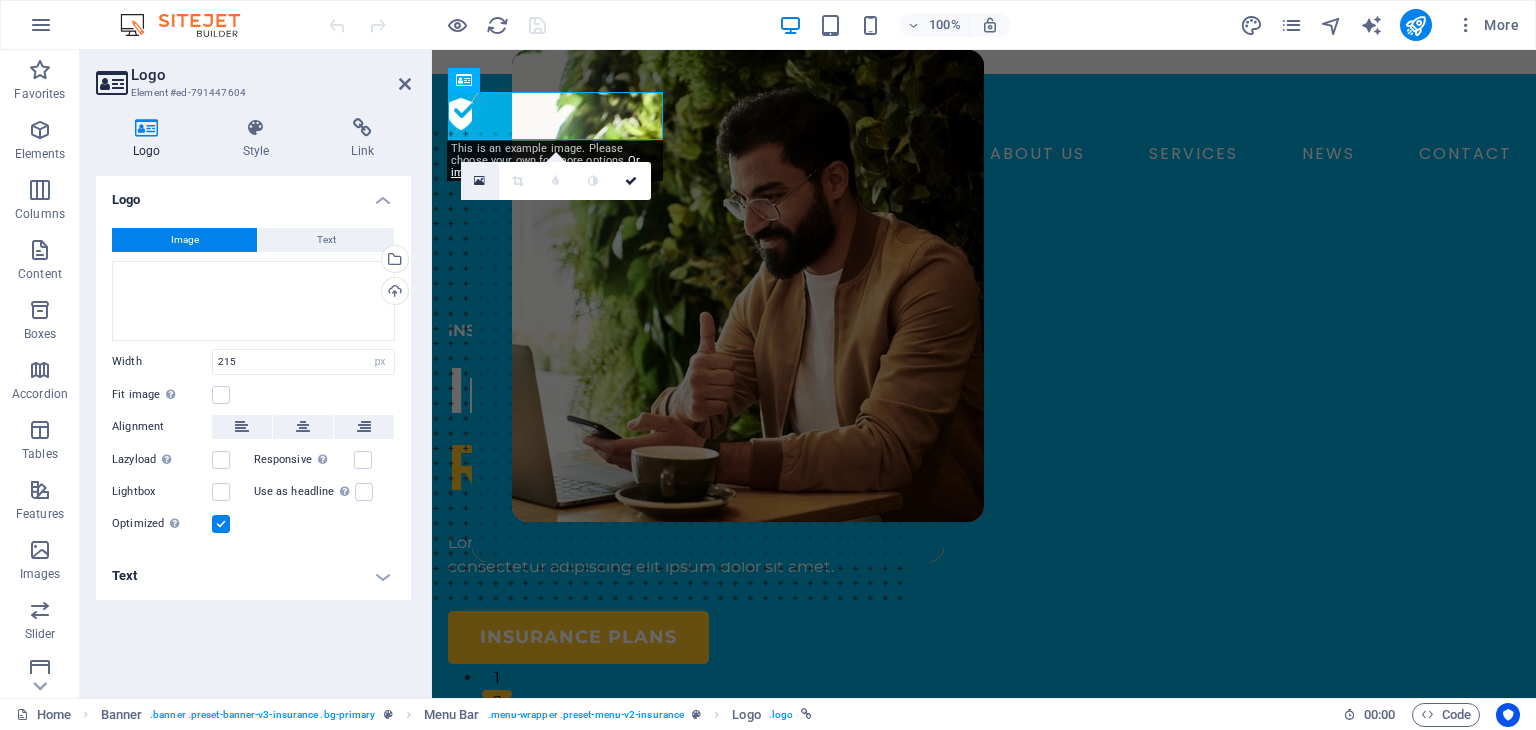 click at bounding box center [479, 181] 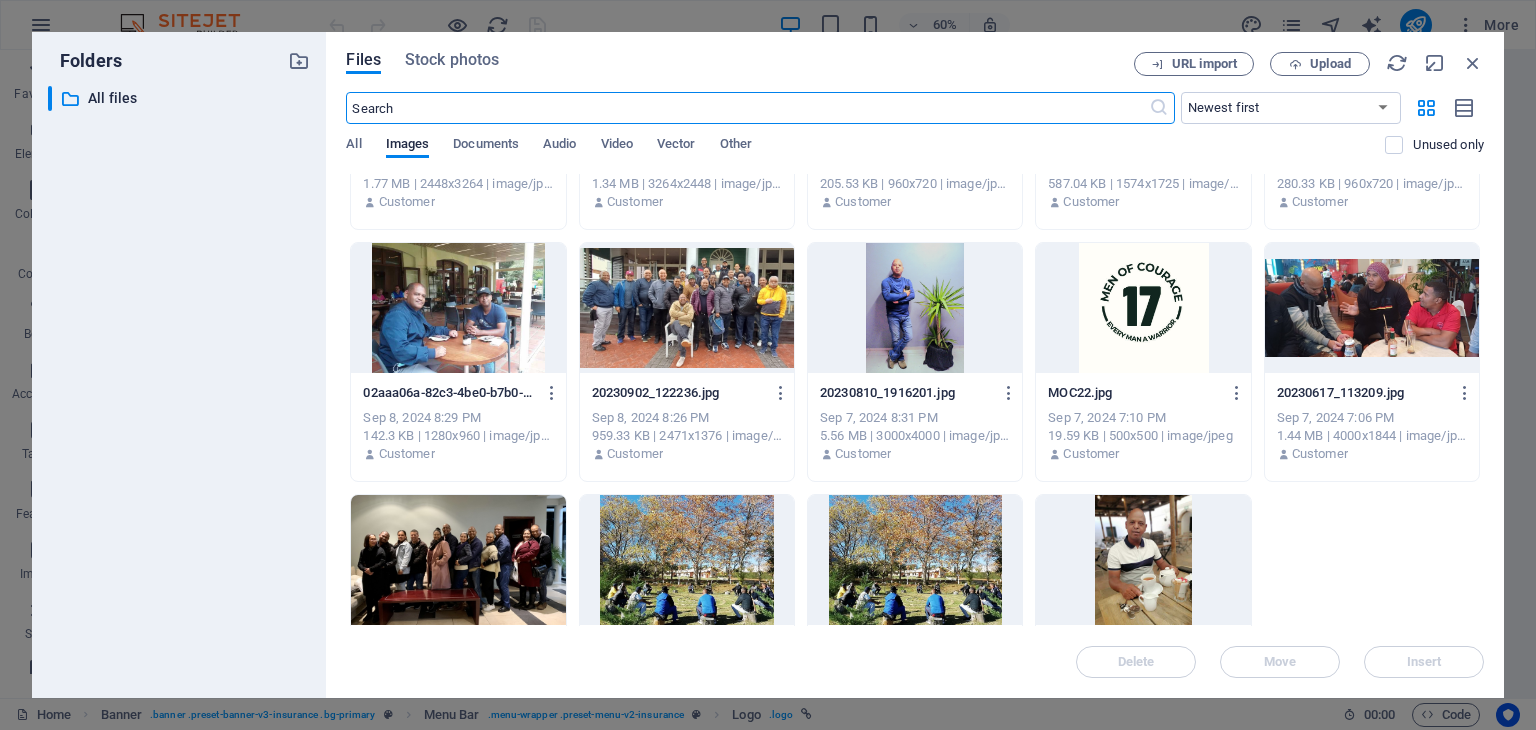 scroll, scrollTop: 796, scrollLeft: 0, axis: vertical 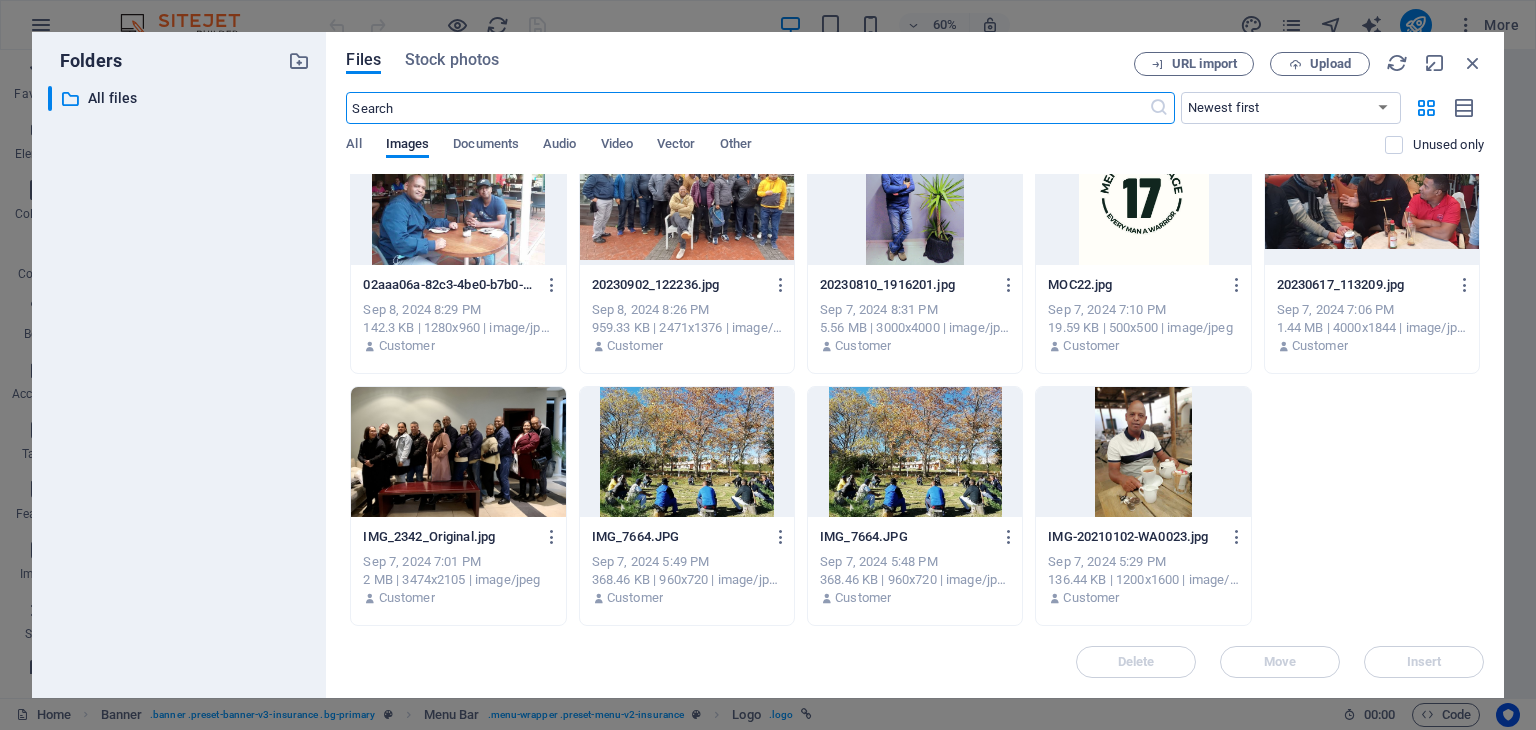 click at bounding box center [1143, 200] 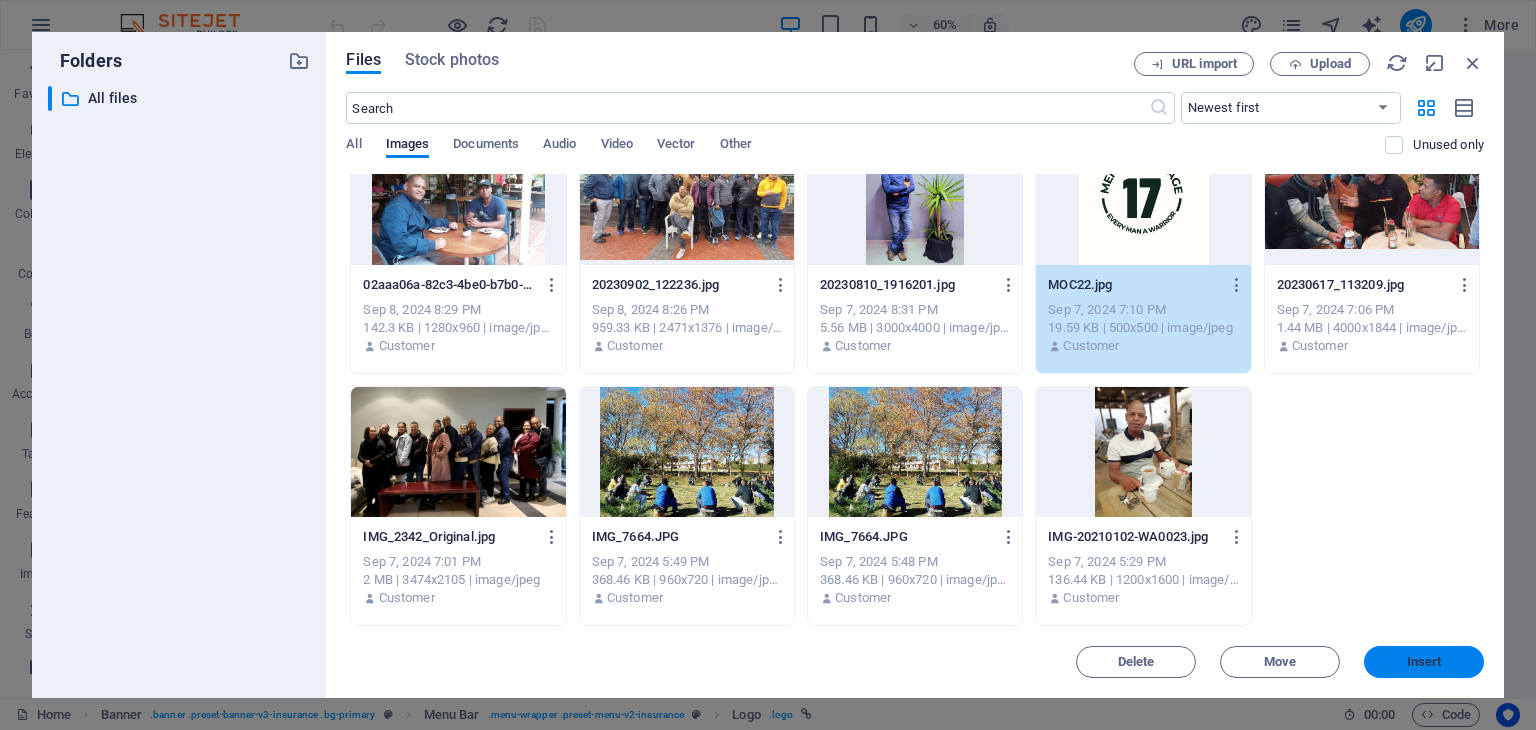 click on "Insert" at bounding box center (1424, 662) 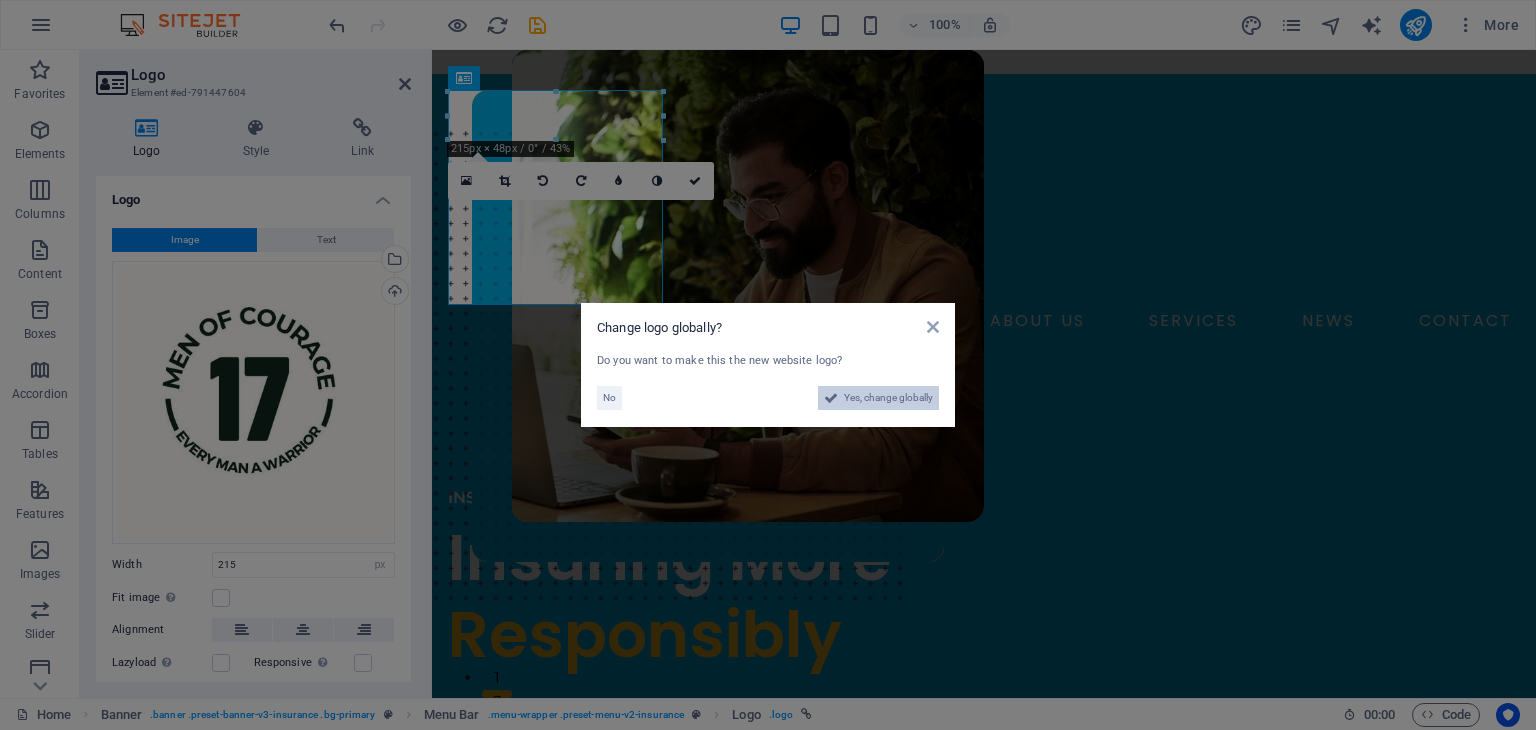 click on "Yes, change globally" at bounding box center [878, 398] 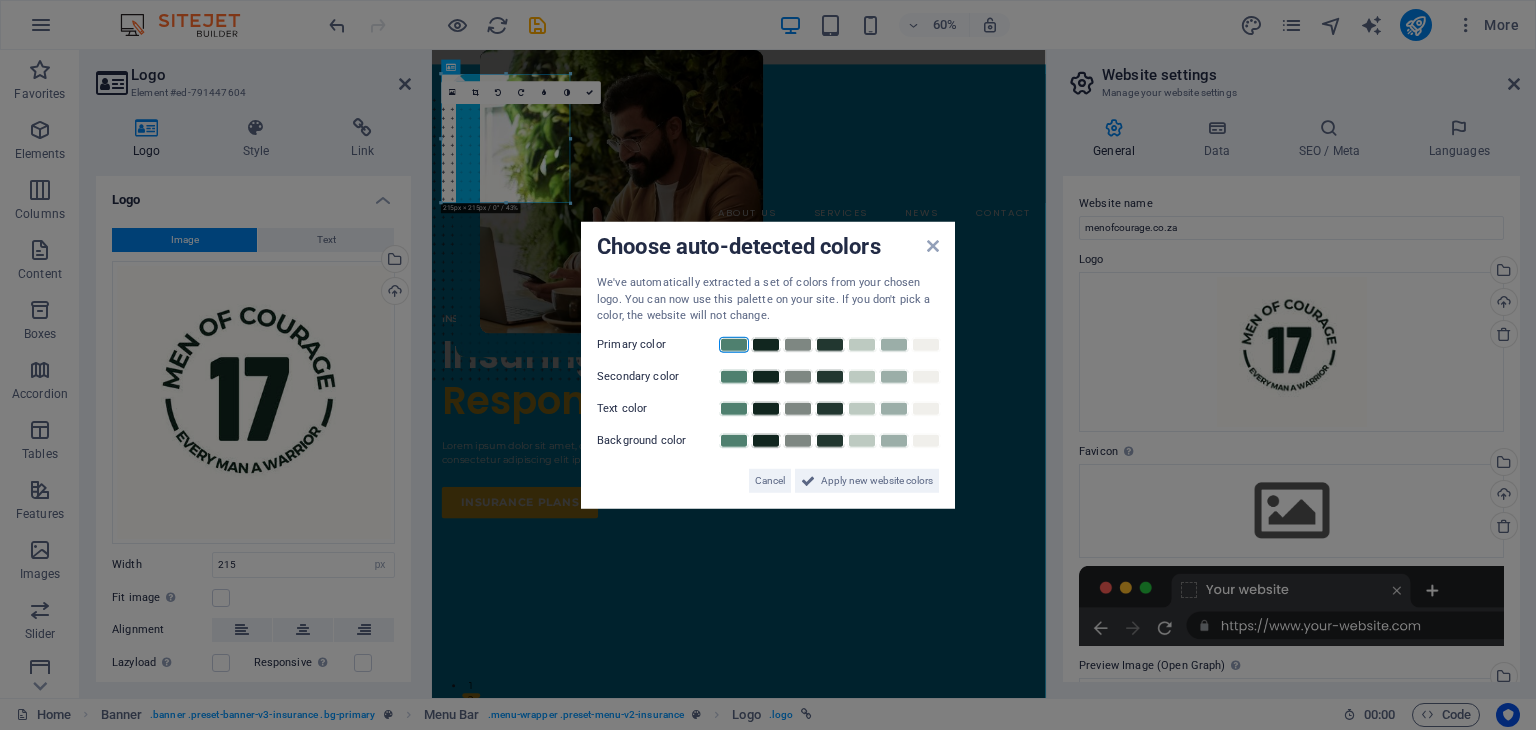 click at bounding box center (734, 344) 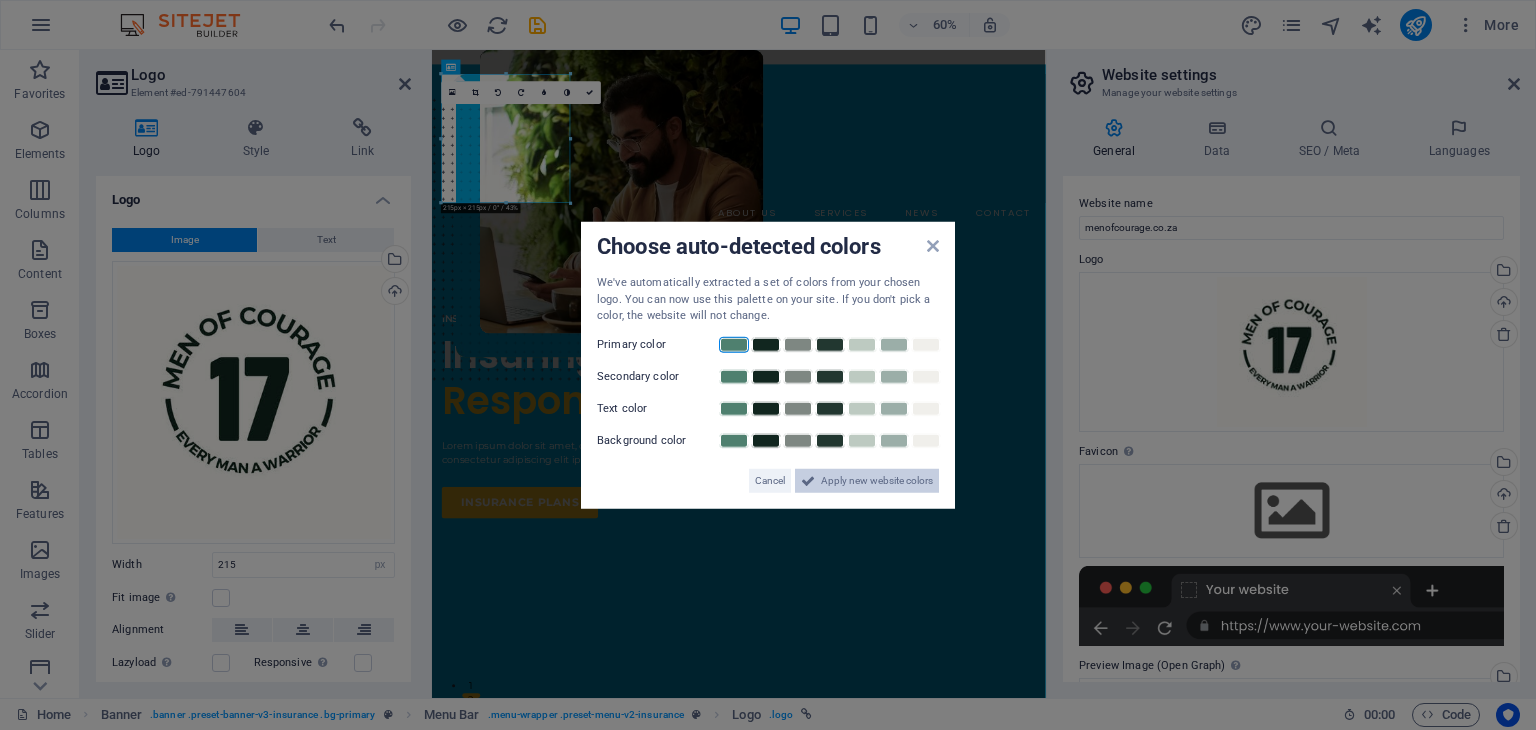 click on "Apply new website colors" at bounding box center [877, 480] 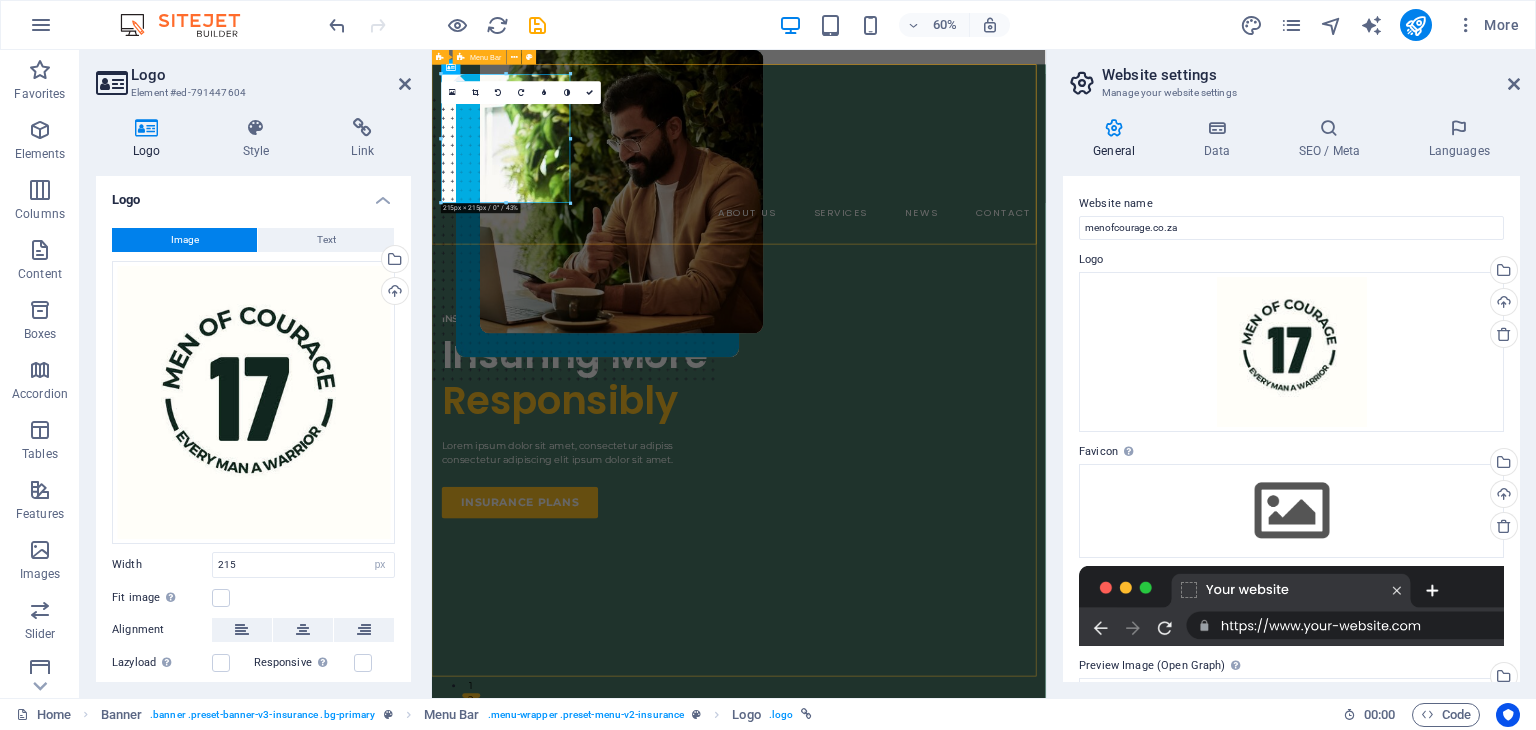 click on "ABOUT US SERVICES NEWS CONTACT BOOK A CALL" at bounding box center (943, 240) 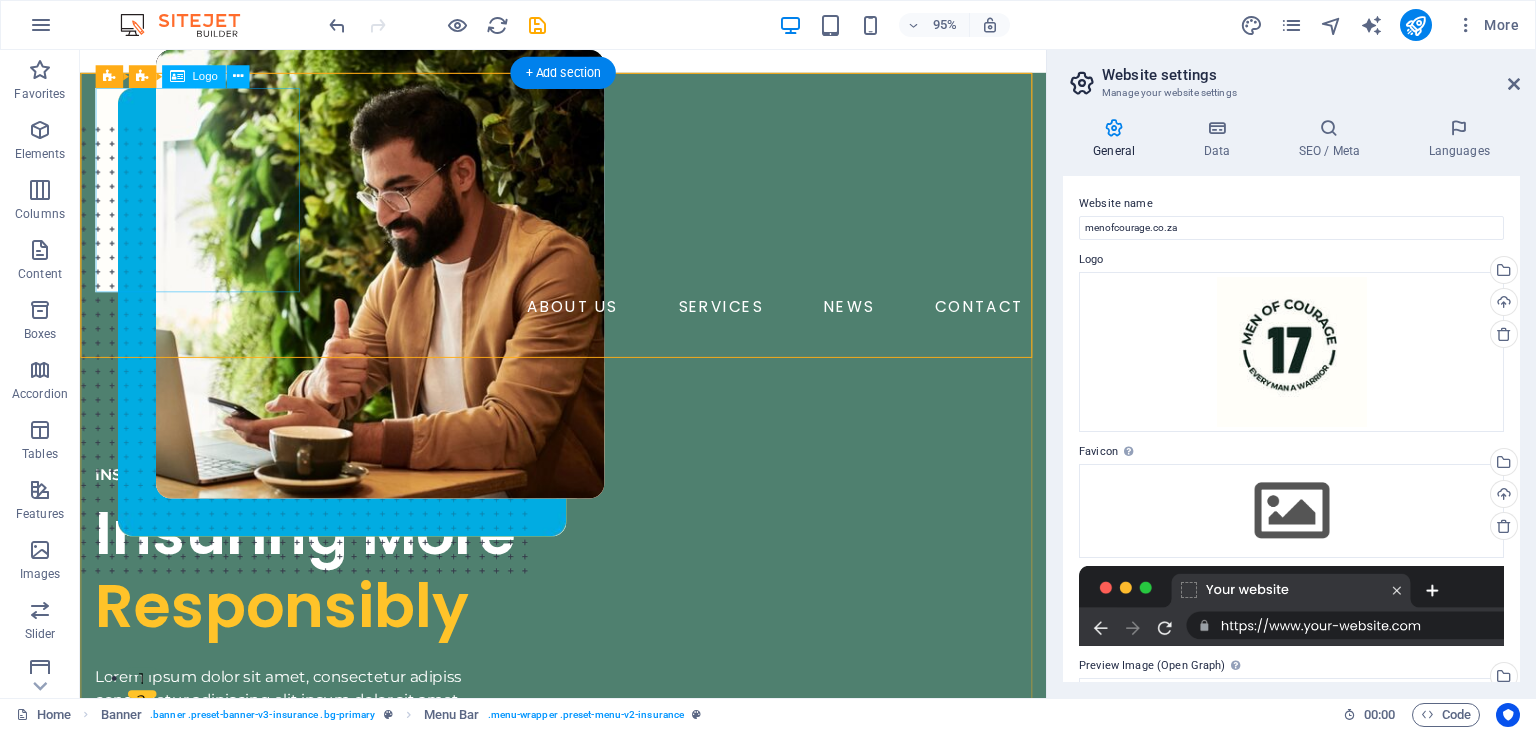 click at bounding box center (588, 197) 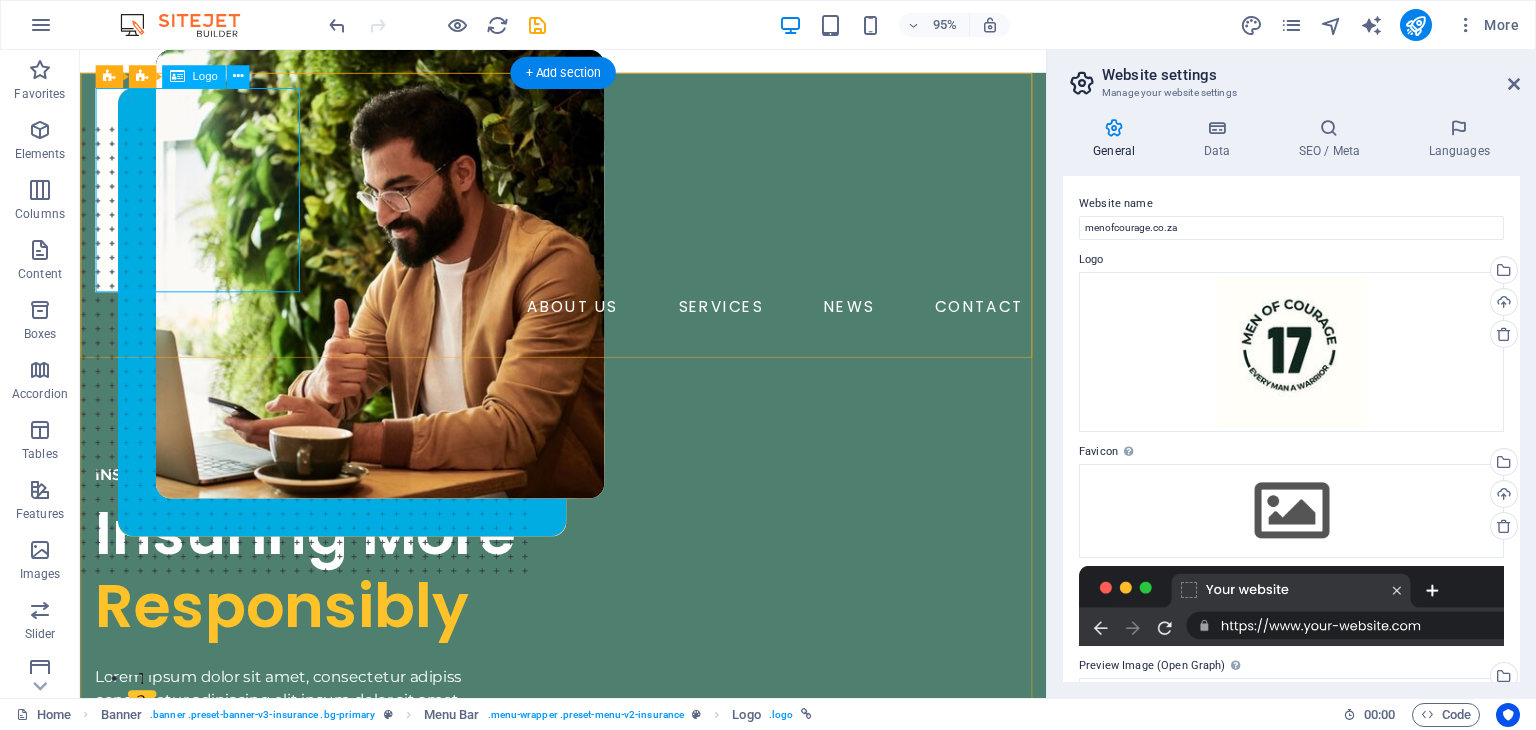 click at bounding box center (588, 197) 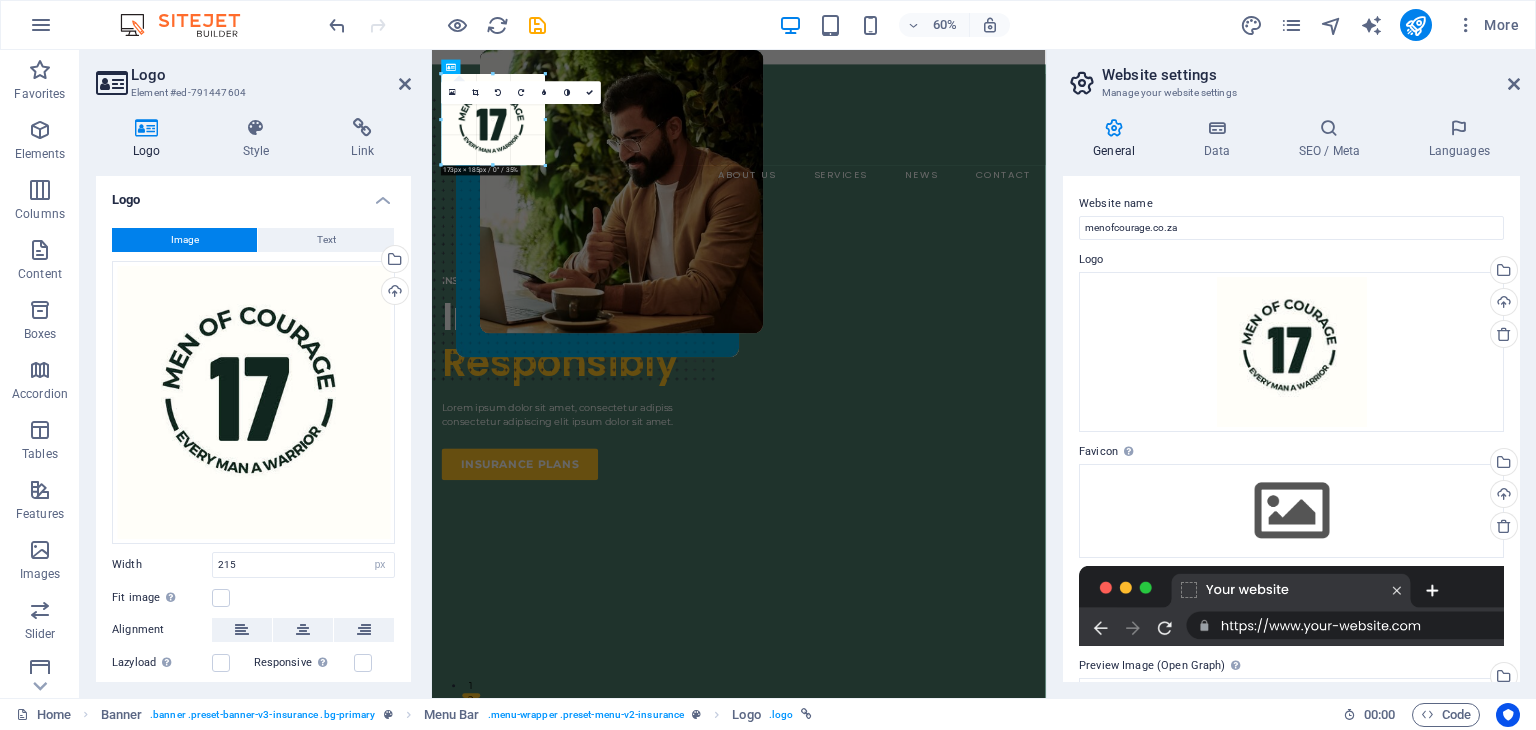 drag, startPoint x: 568, startPoint y: 205, endPoint x: 495, endPoint y: 111, distance: 119.01681 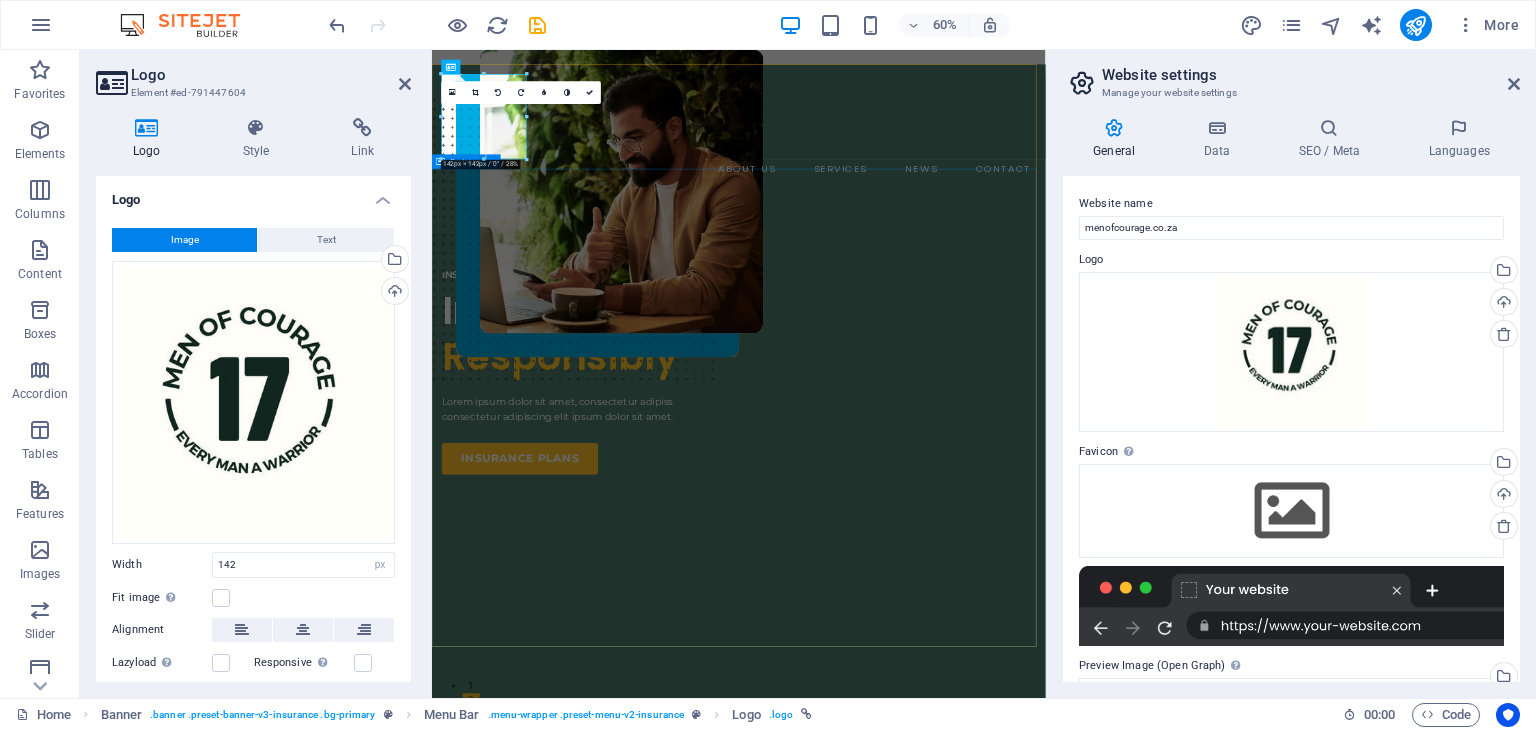 click on "INSURANCE COMPANY Insuring More Responsibly Lorem ipsum dolor sit amet, consectetur adipiss
consectetur adipiscing elit ipsum dolor sit amet. insurance plans" at bounding box center (943, 873) 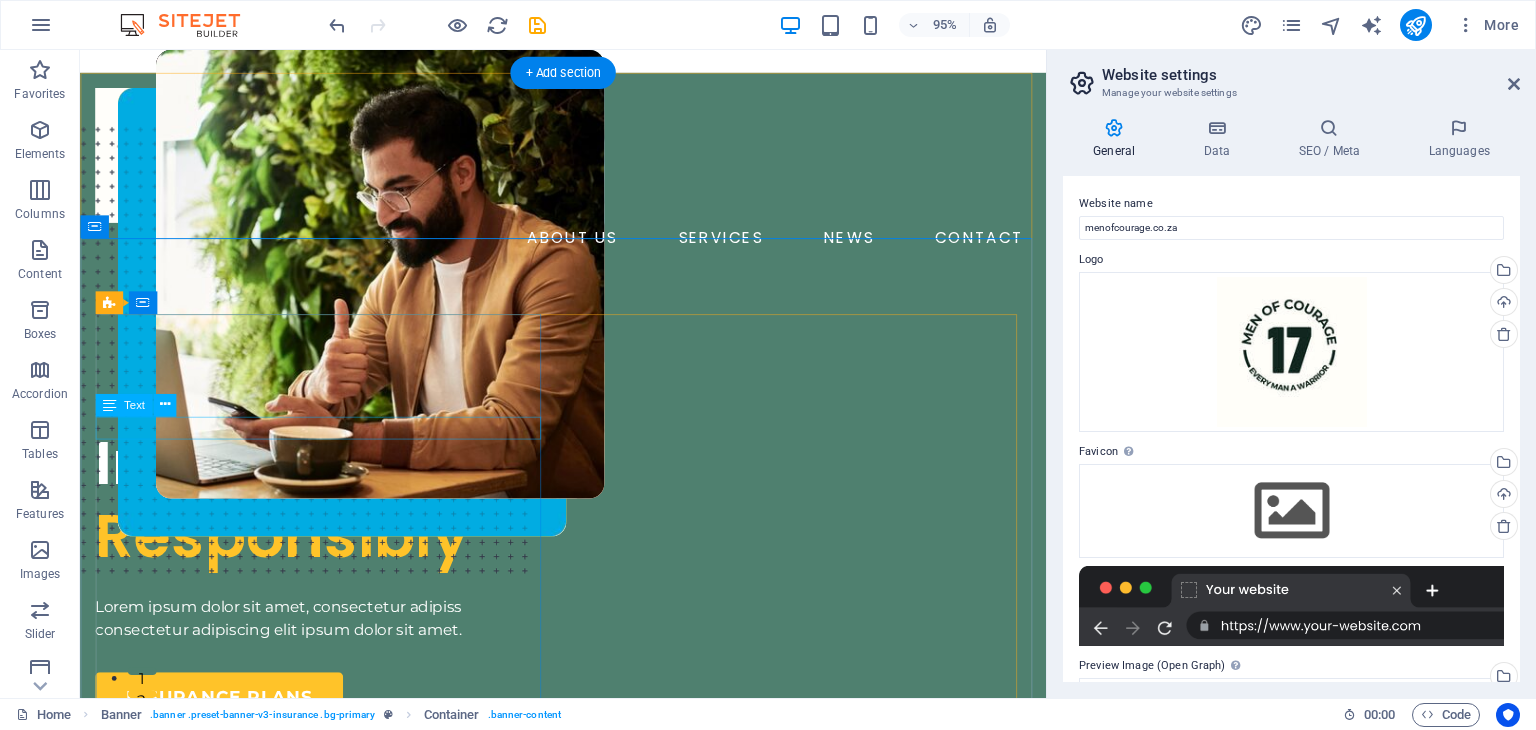 click on "INSURANCE COMPANY" at bounding box center [334, 425] 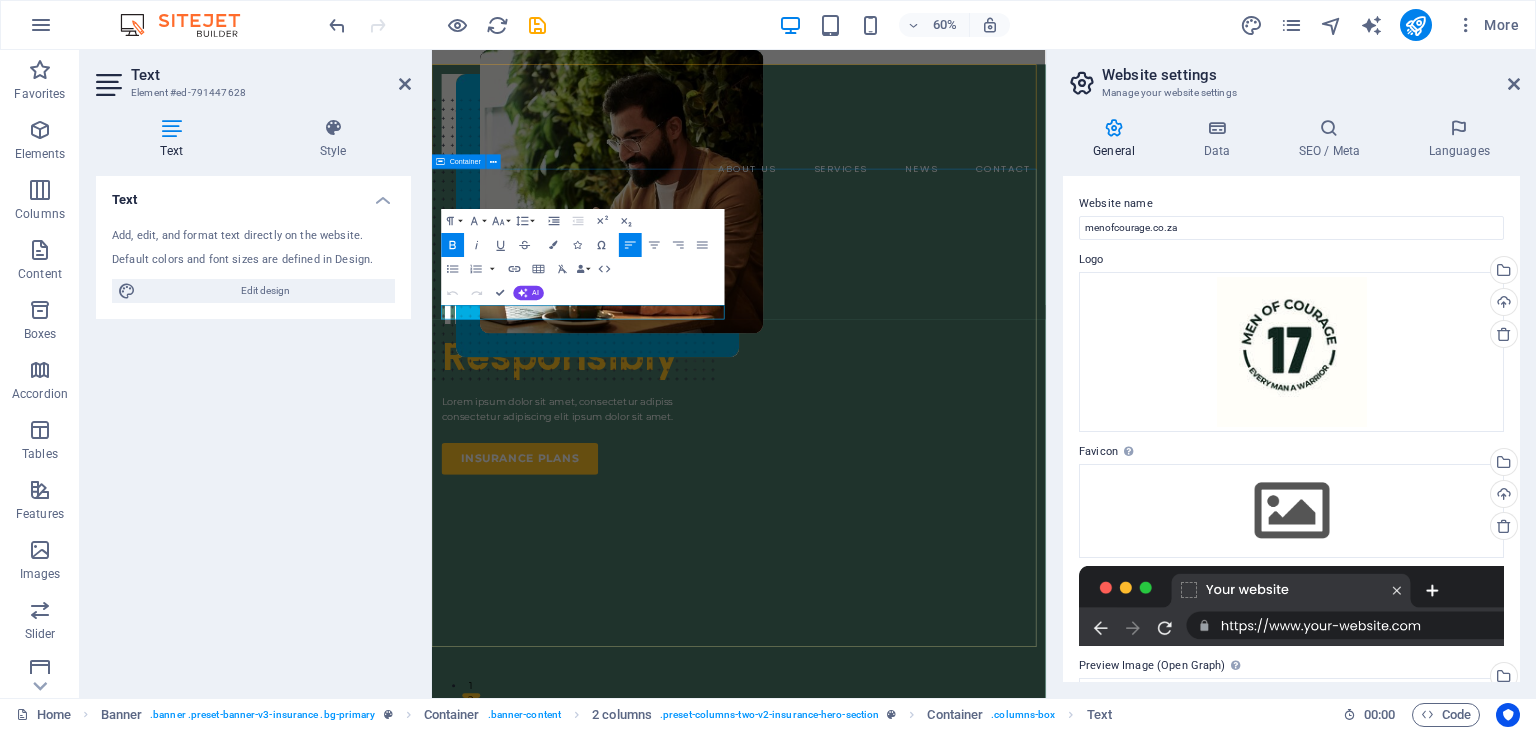 drag, startPoint x: 642, startPoint y: 490, endPoint x: 441, endPoint y: 500, distance: 201.2486 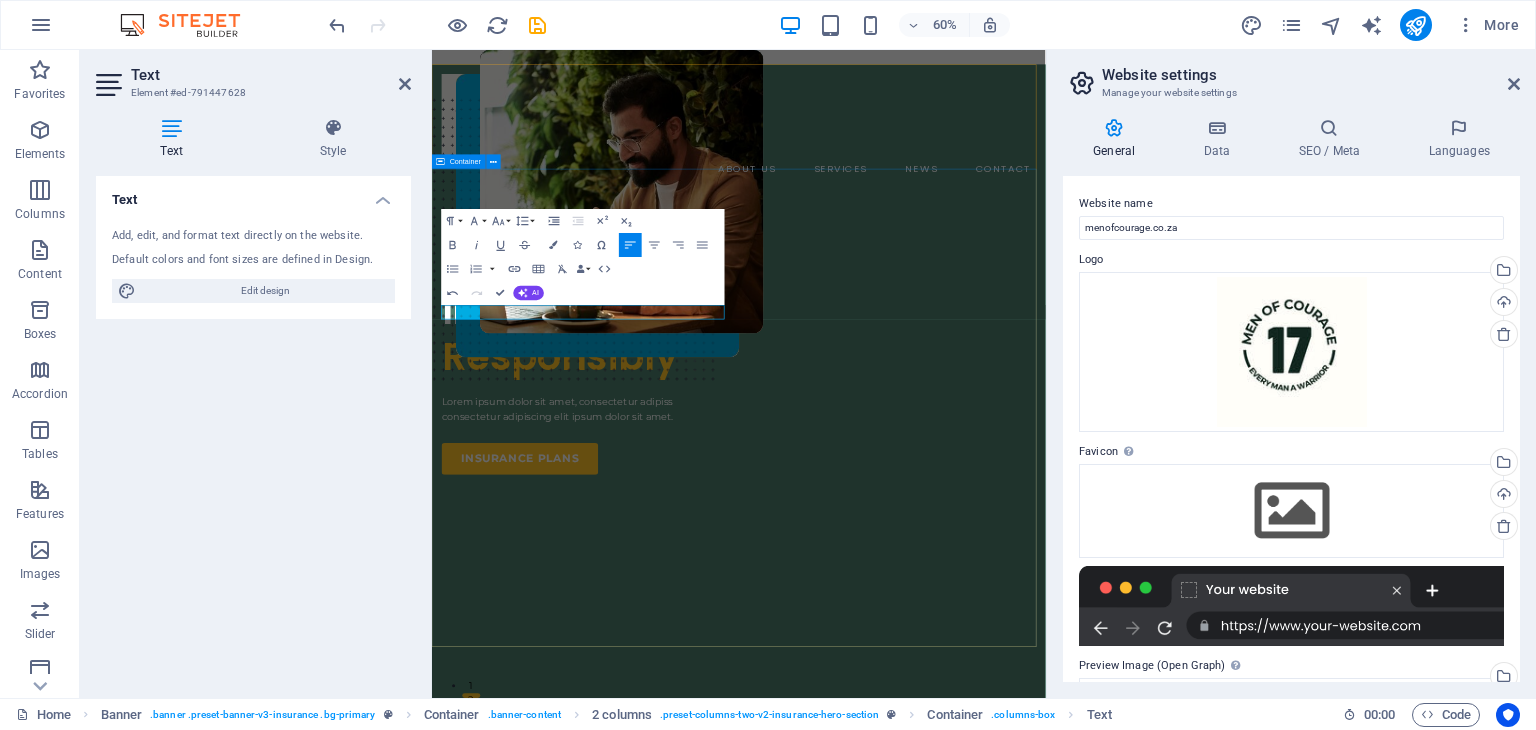 click on "MEN OF COURAGE S.A Insuring More Responsibly Lorem ipsum dolor sit amet, consectetur adipiss
consectetur adipiscing elit ipsum dolor sit amet. insurance plans" at bounding box center [943, 873] 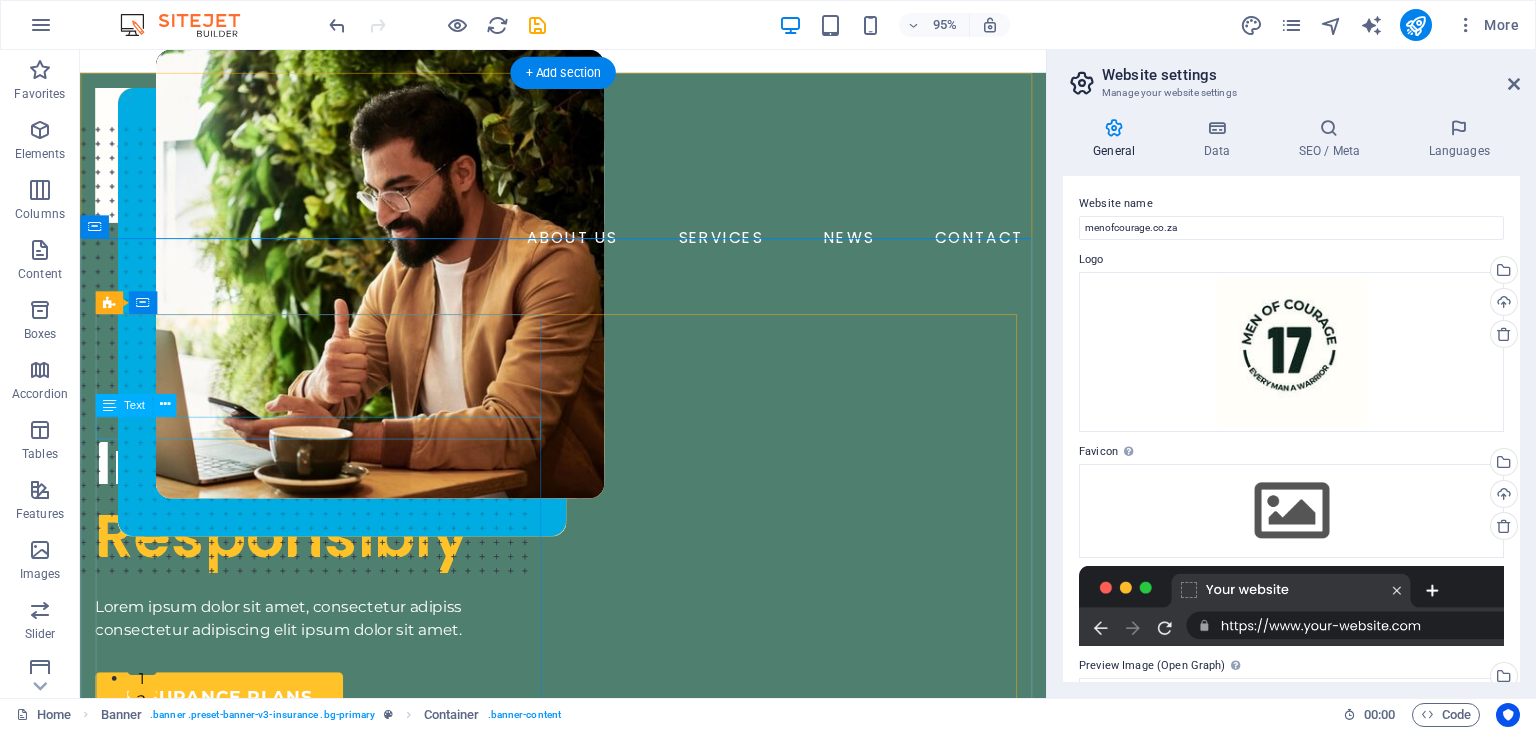 click on "[COMPANY_NAME] S.A" at bounding box center [334, 425] 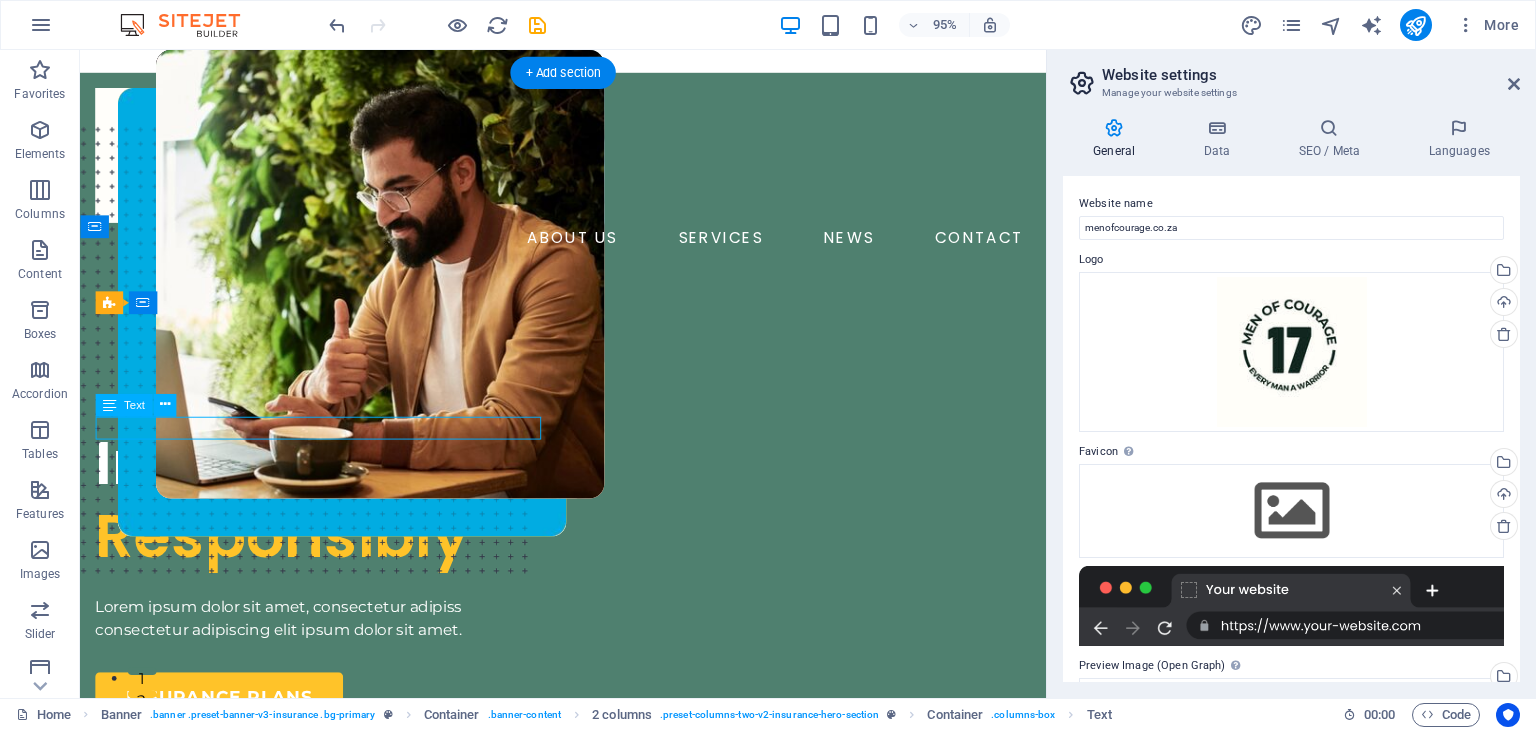 click on "[COMPANY_NAME] S.A" at bounding box center (334, 425) 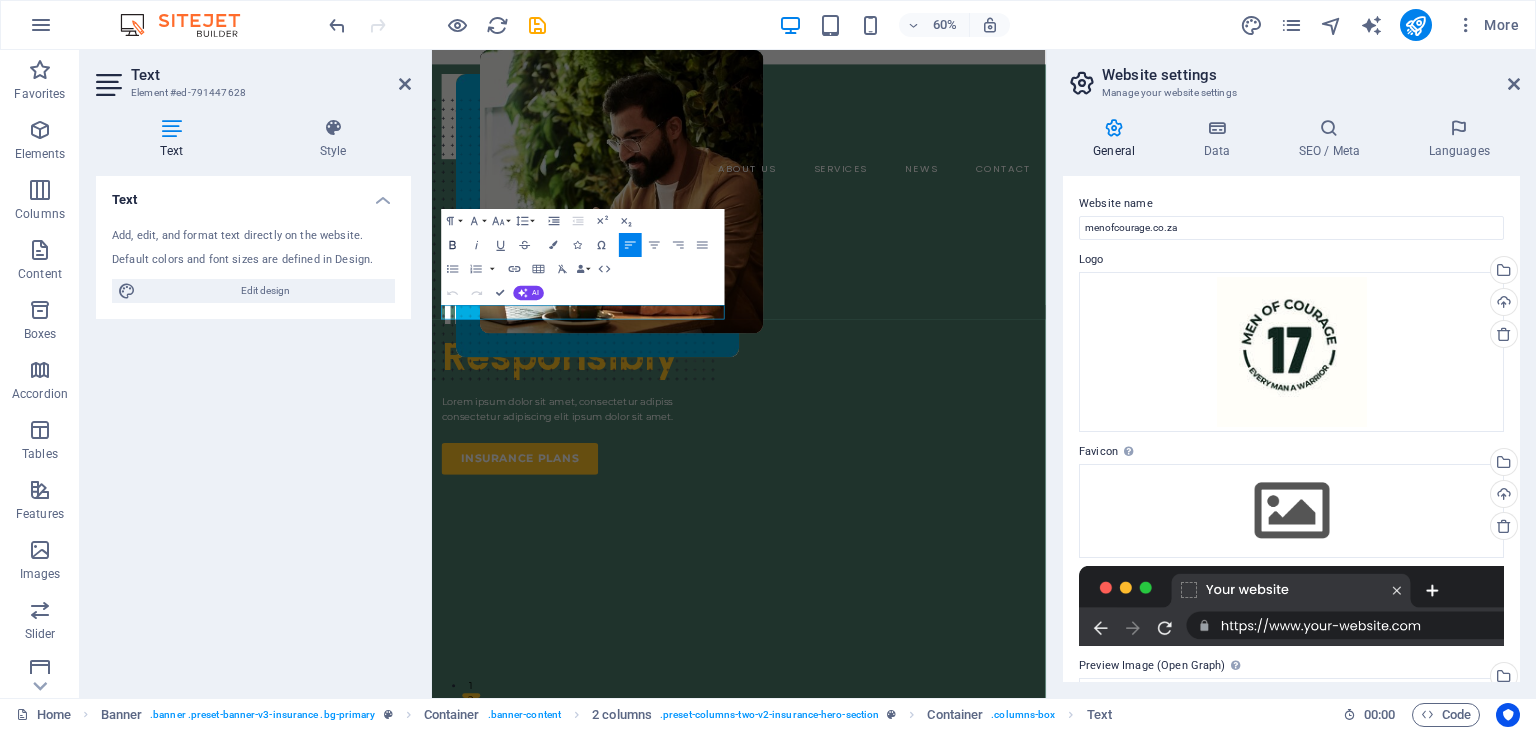 click 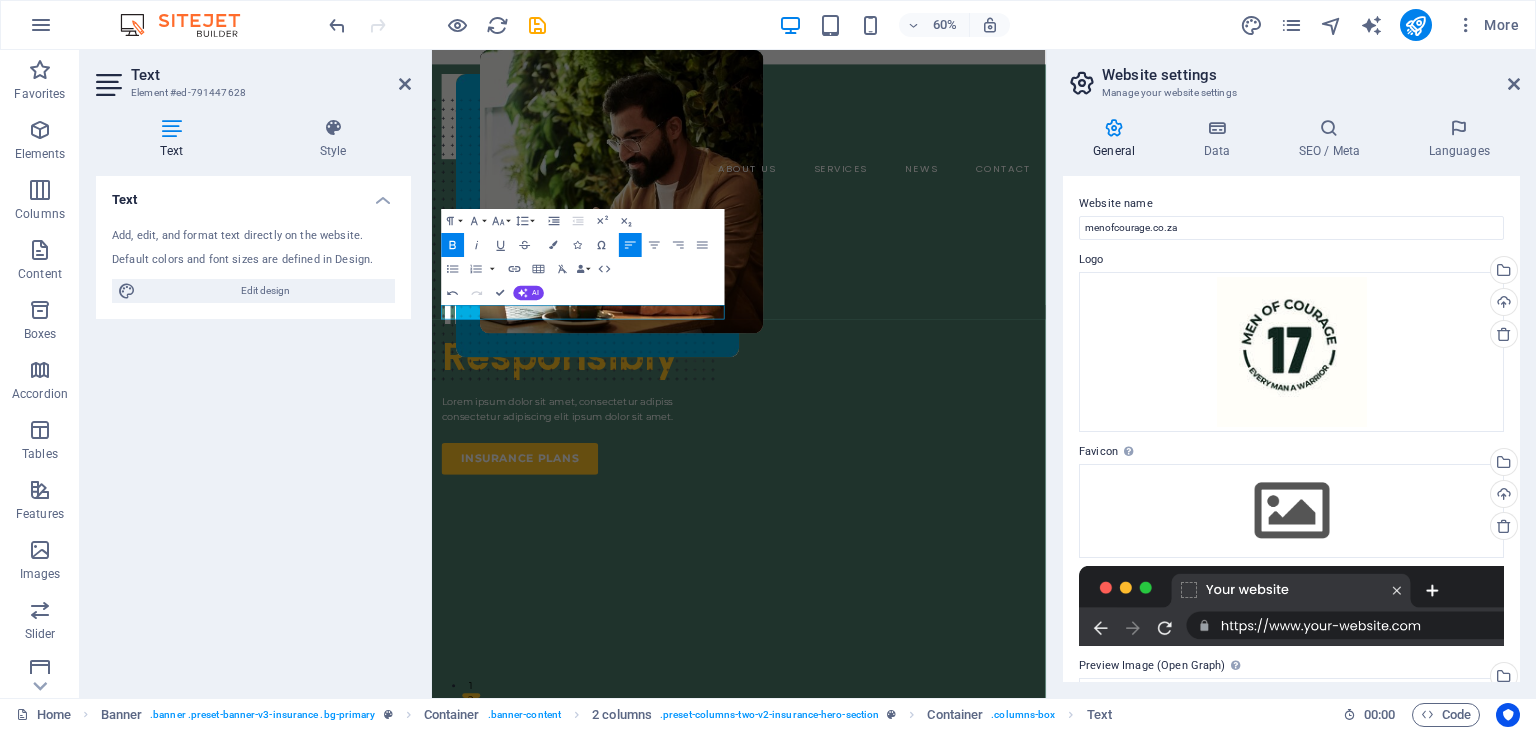 drag, startPoint x: 669, startPoint y: 477, endPoint x: 863, endPoint y: 364, distance: 224.51057 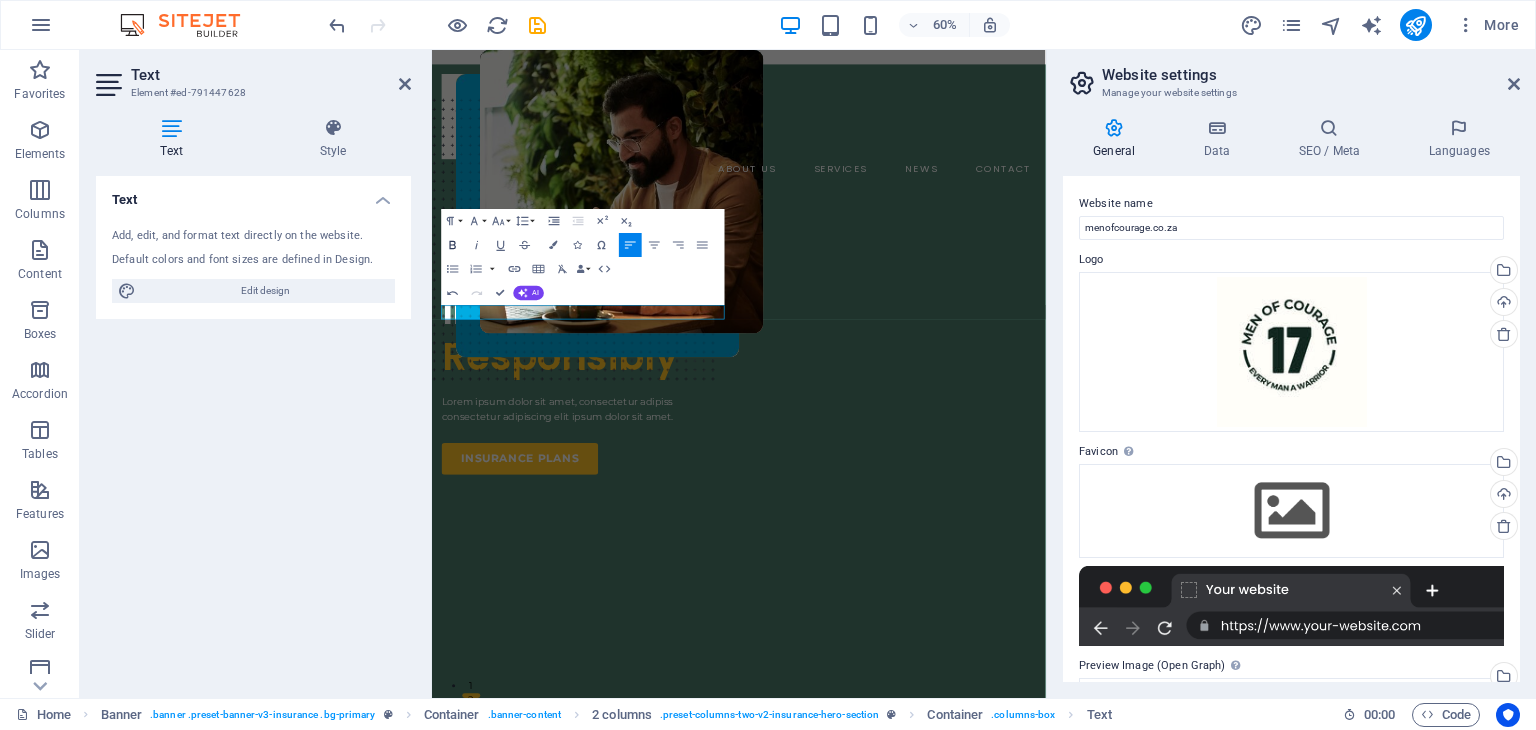 click 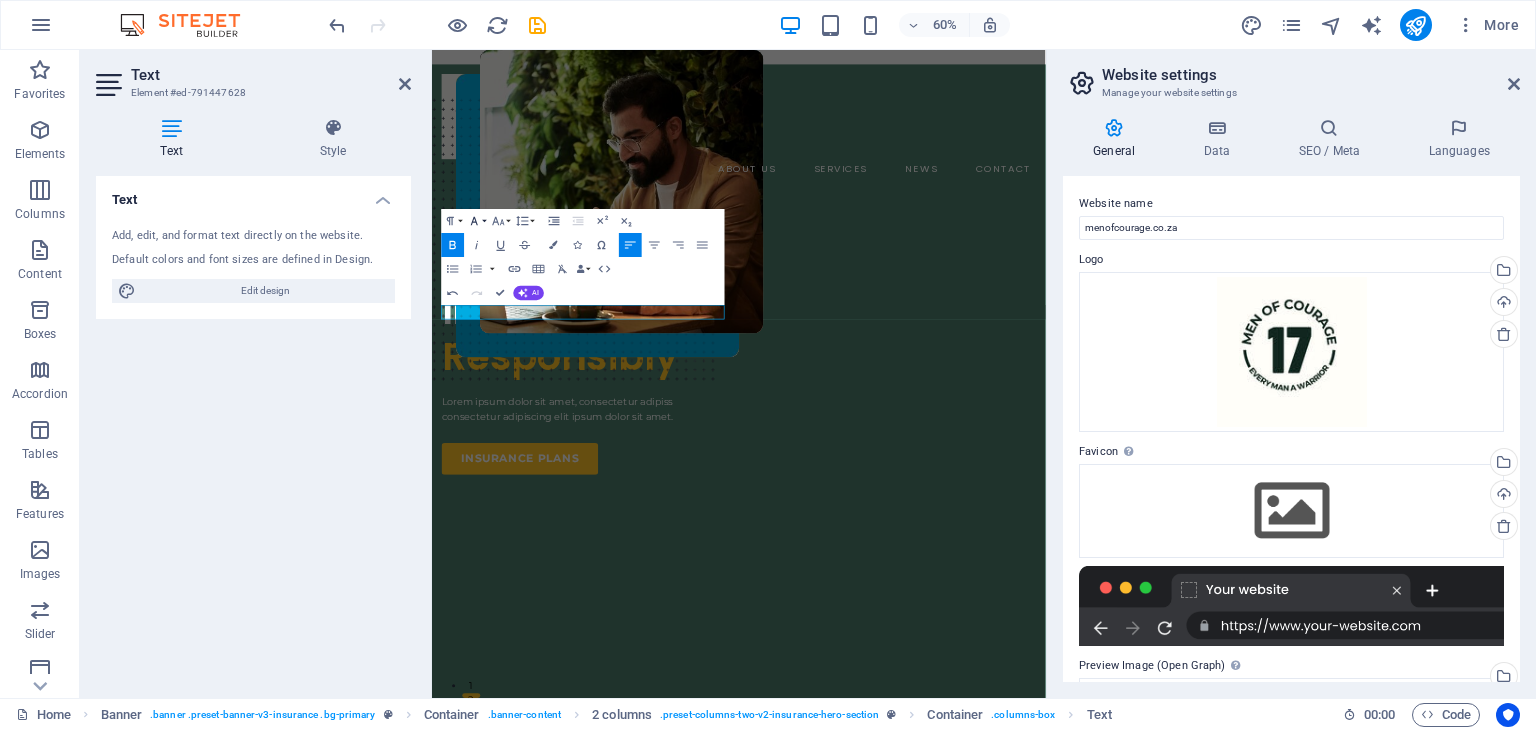 click on "Font Family" at bounding box center [477, 221] 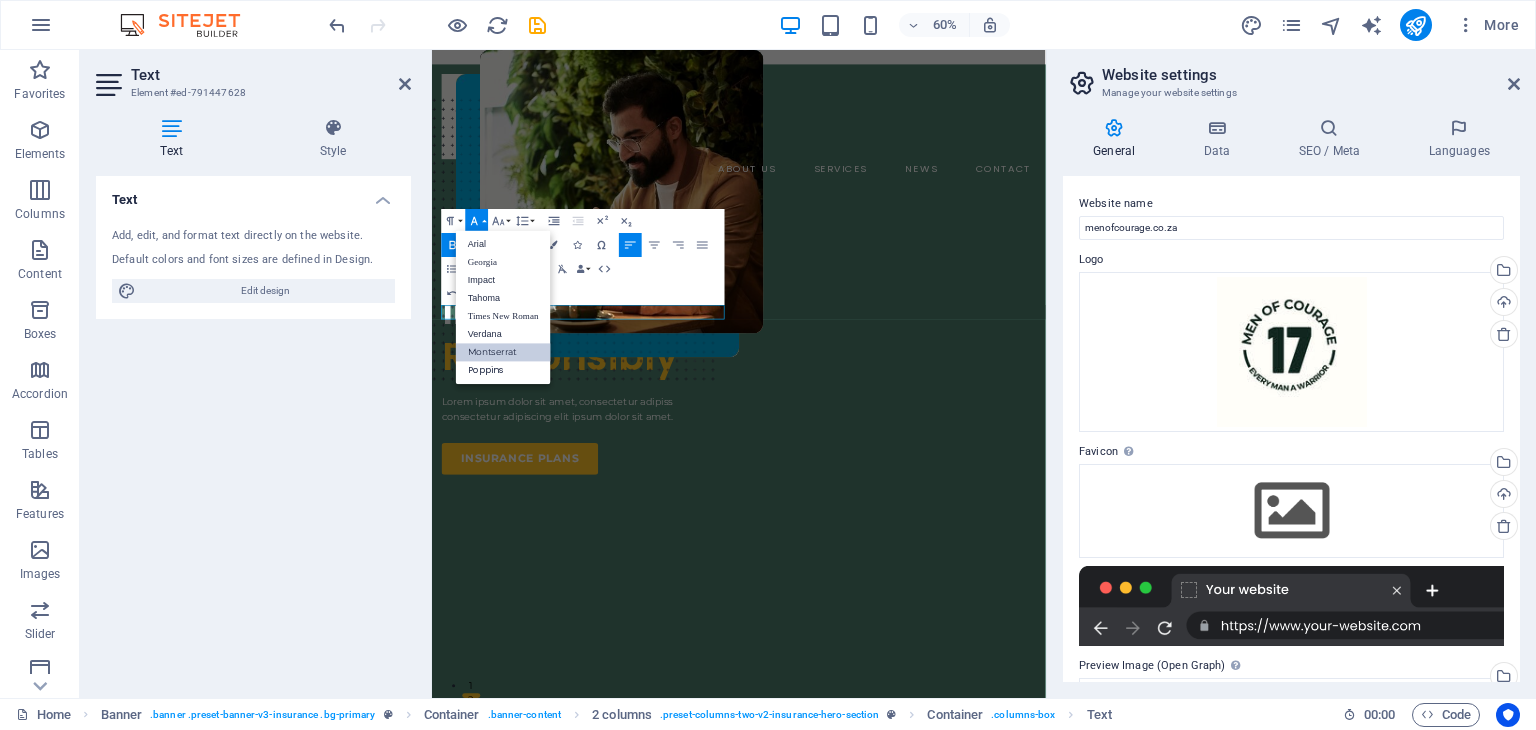 scroll, scrollTop: 0, scrollLeft: 0, axis: both 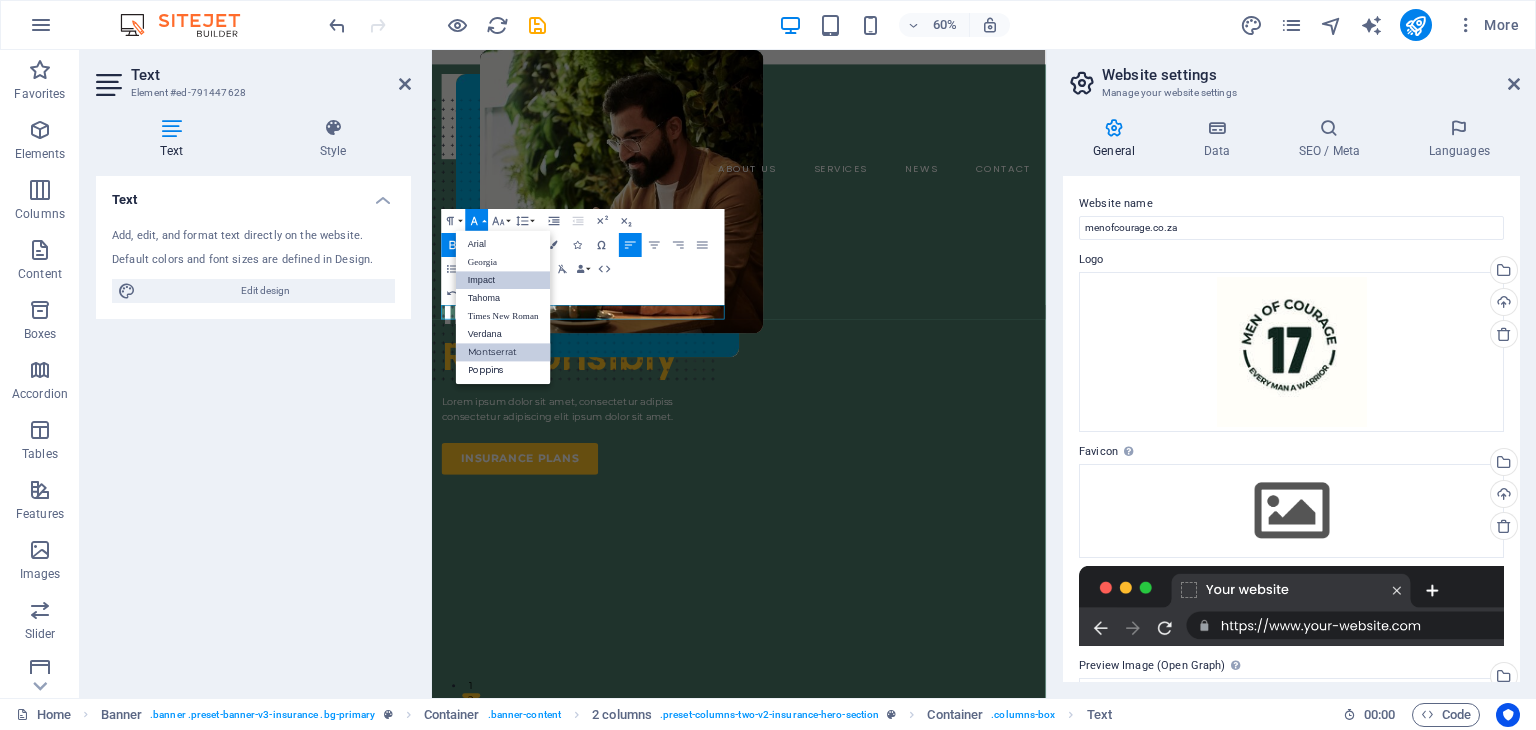 click on "Impact" at bounding box center (503, 280) 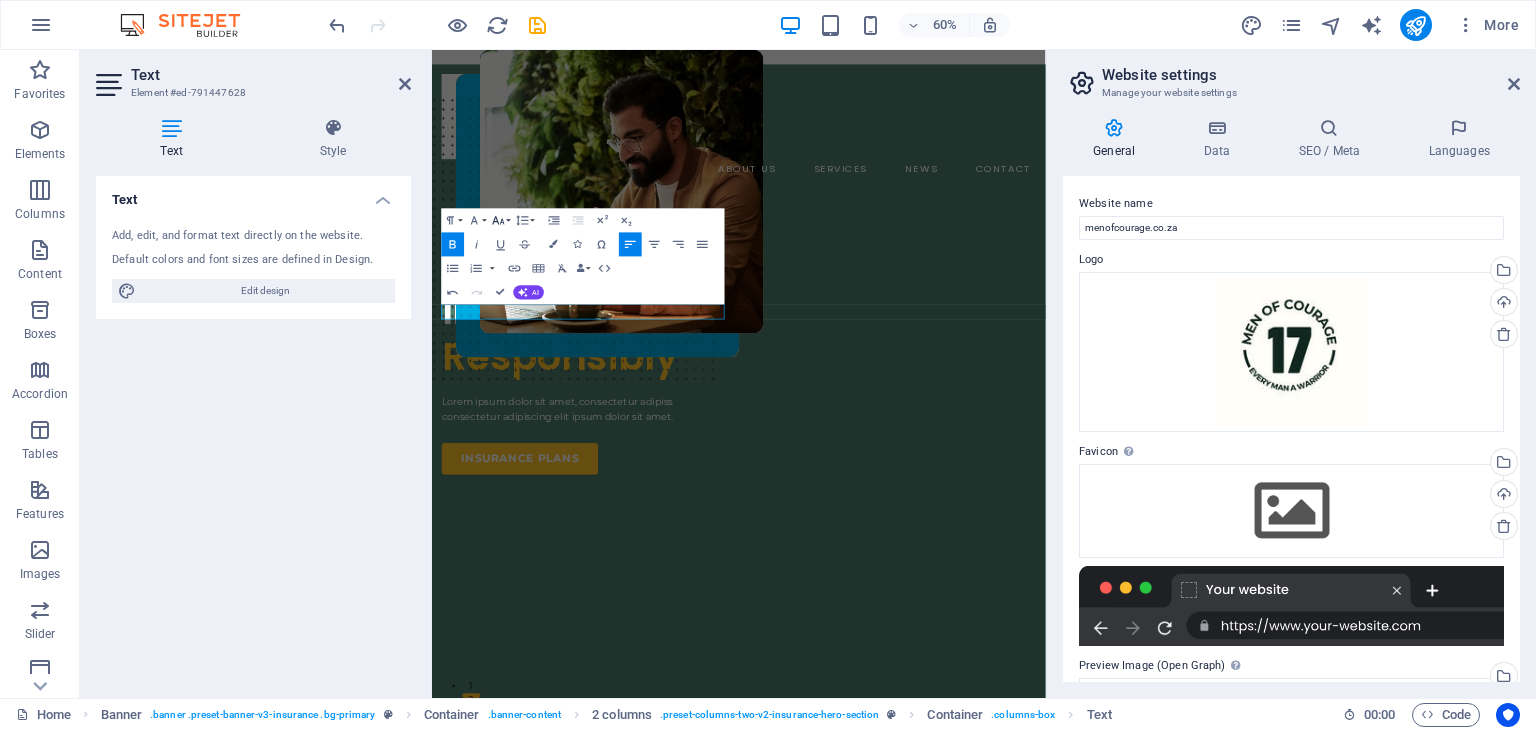 click on "Font Size" at bounding box center [501, 220] 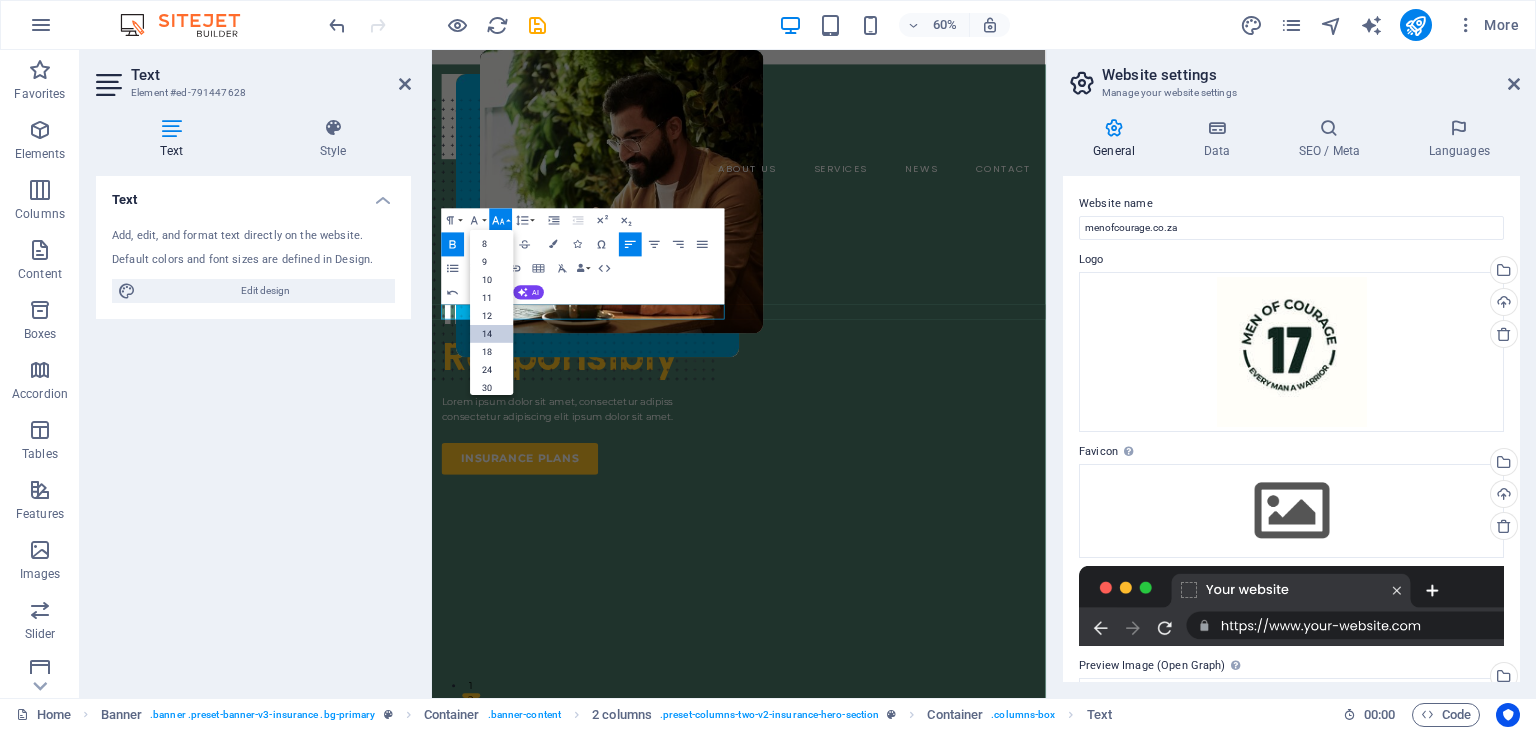 click on "14" at bounding box center (491, 334) 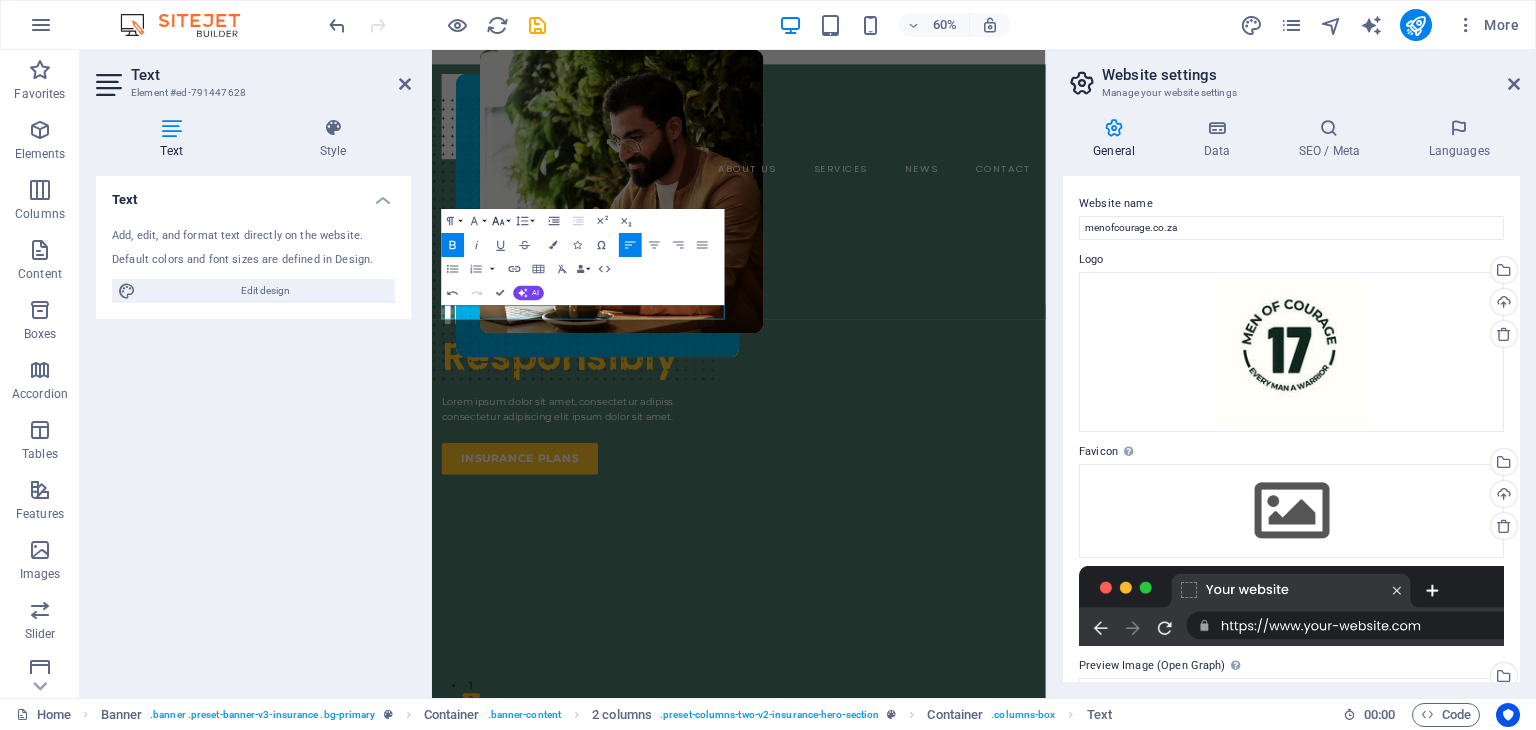 click on "Font Size" at bounding box center [501, 221] 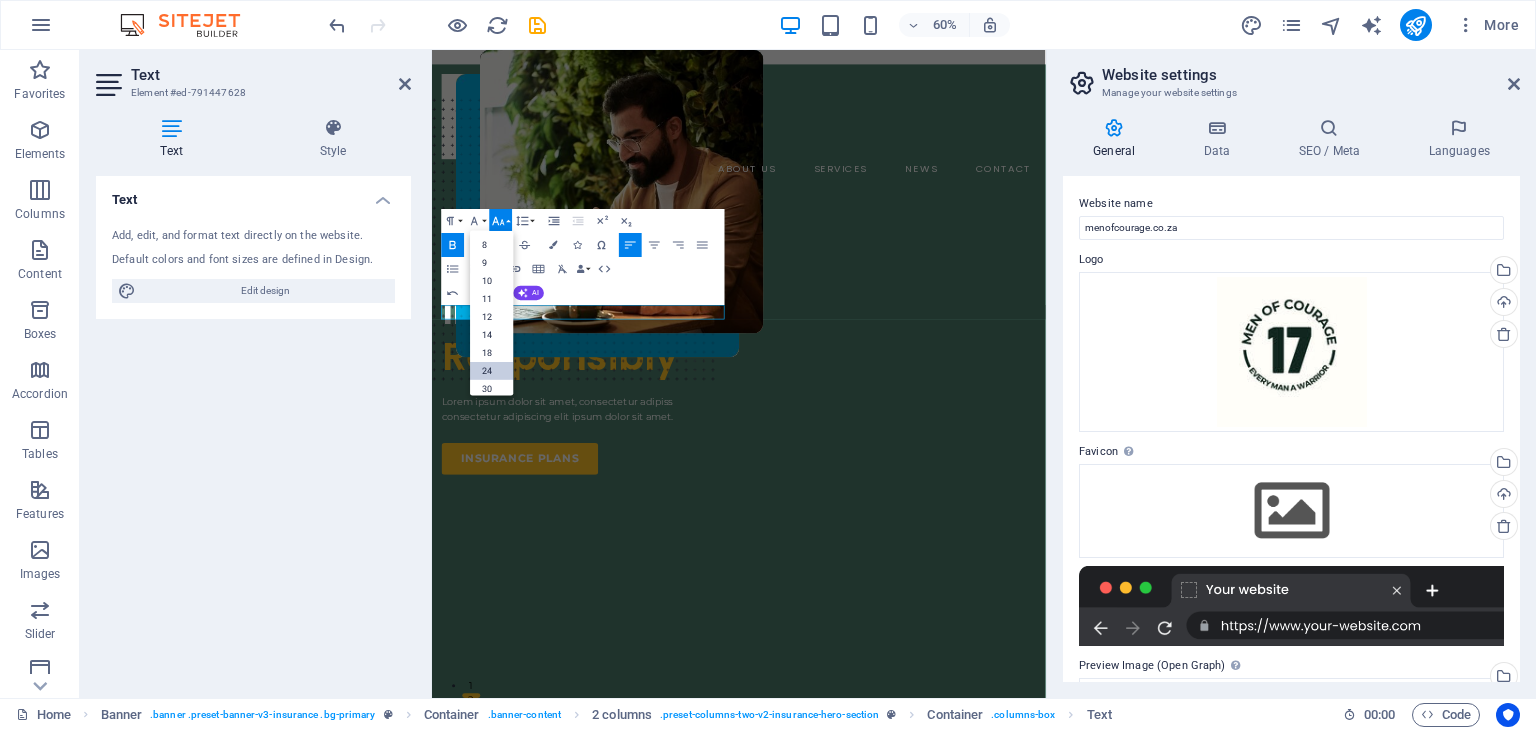 click on "24" at bounding box center [491, 370] 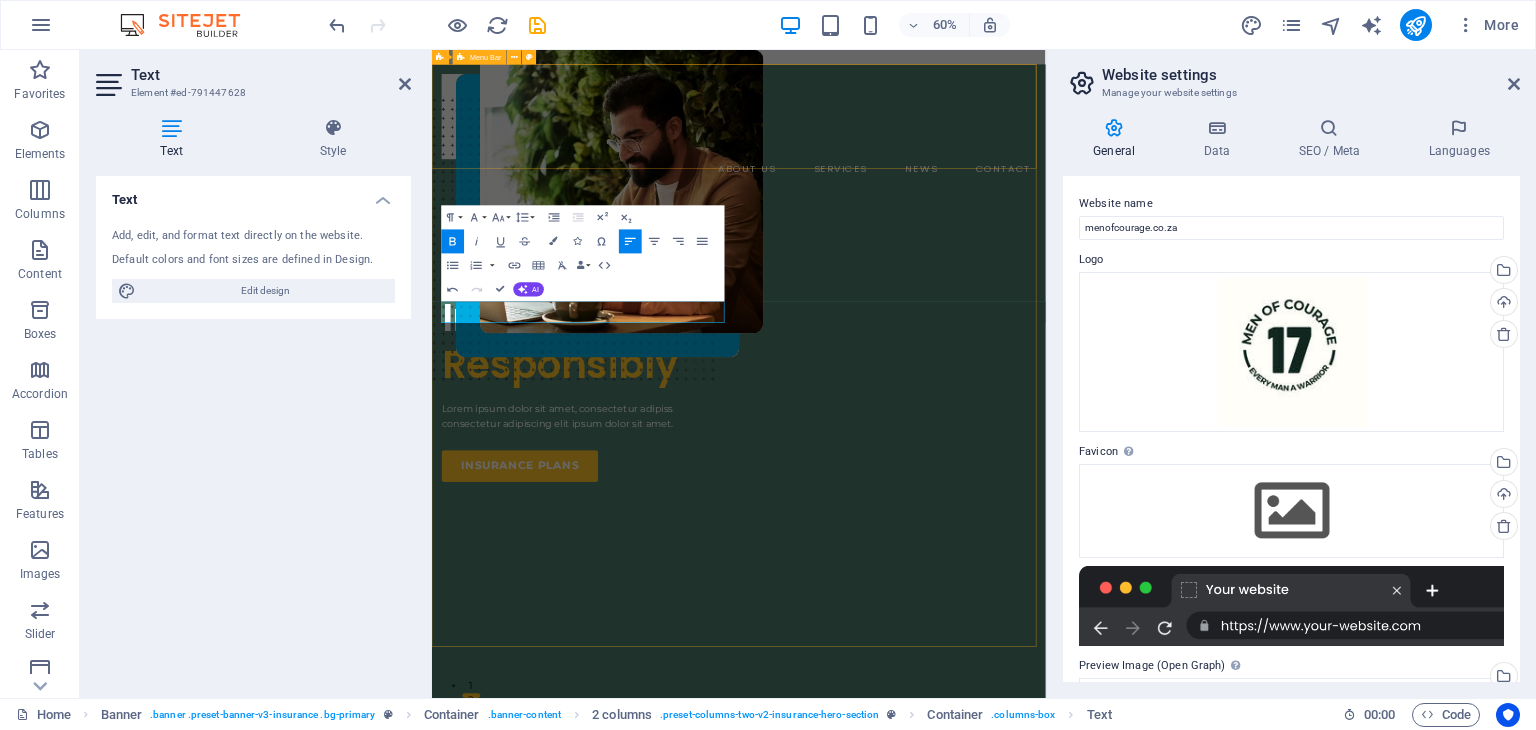 click on "ABOUT US SERVICES NEWS CONTACT BOOK A CALL" at bounding box center (943, 203) 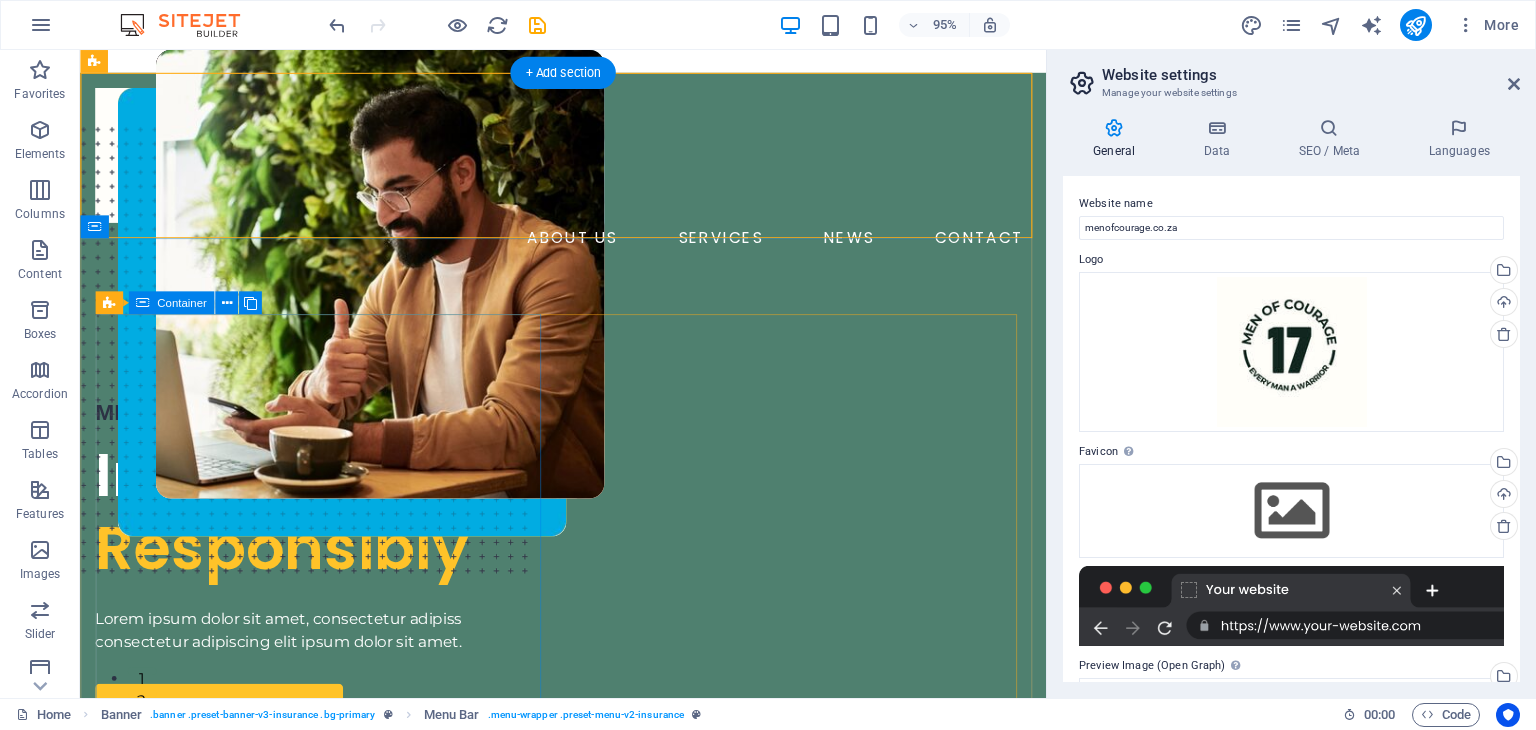 click on "MEN OF COURAGE S.A Insuring More Responsibly Lorem ipsum dolor sit amet, consectetur adipiss
consectetur adipiscing elit ipsum dolor sit amet. insurance plans" at bounding box center [334, 591] 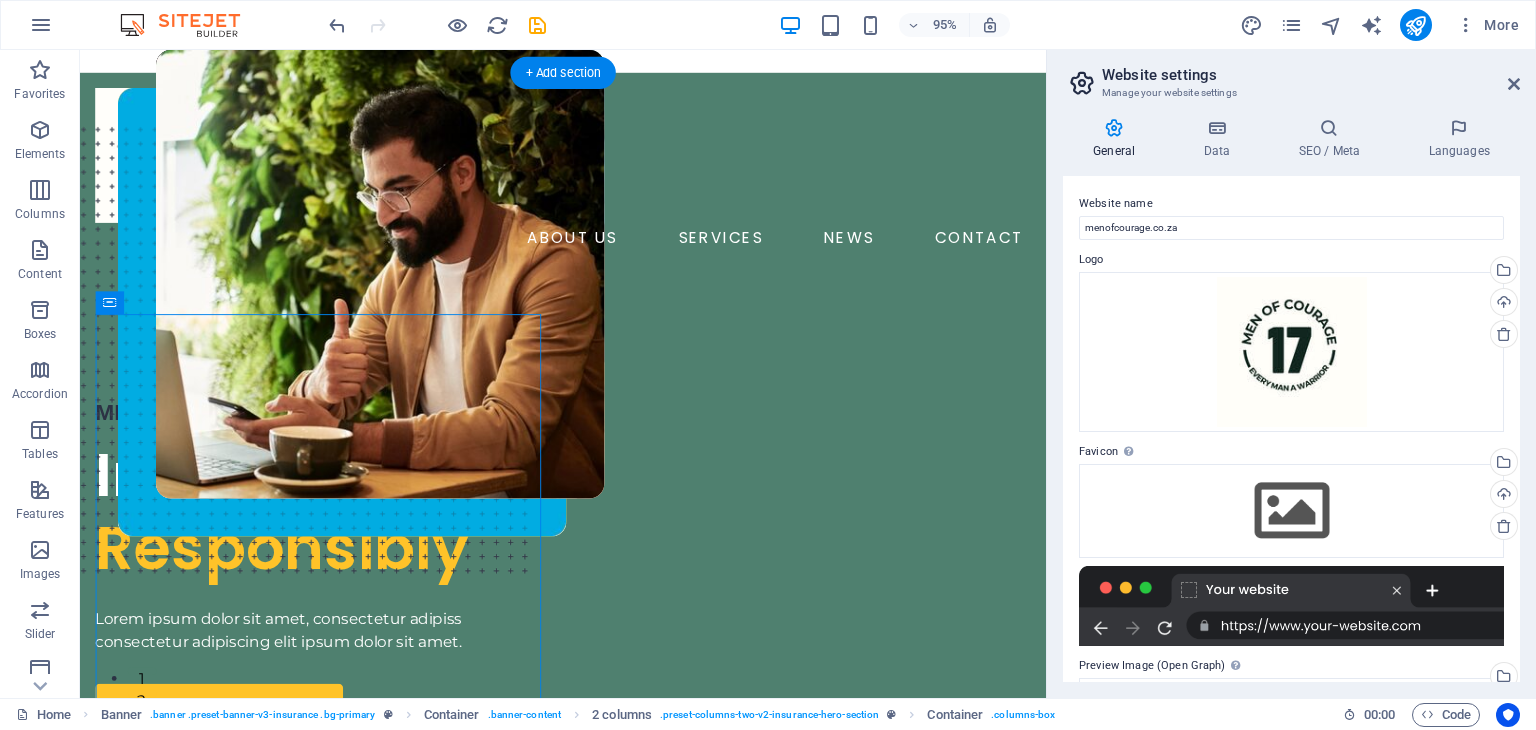 drag, startPoint x: 460, startPoint y: 422, endPoint x: 485, endPoint y: 544, distance: 124.53513 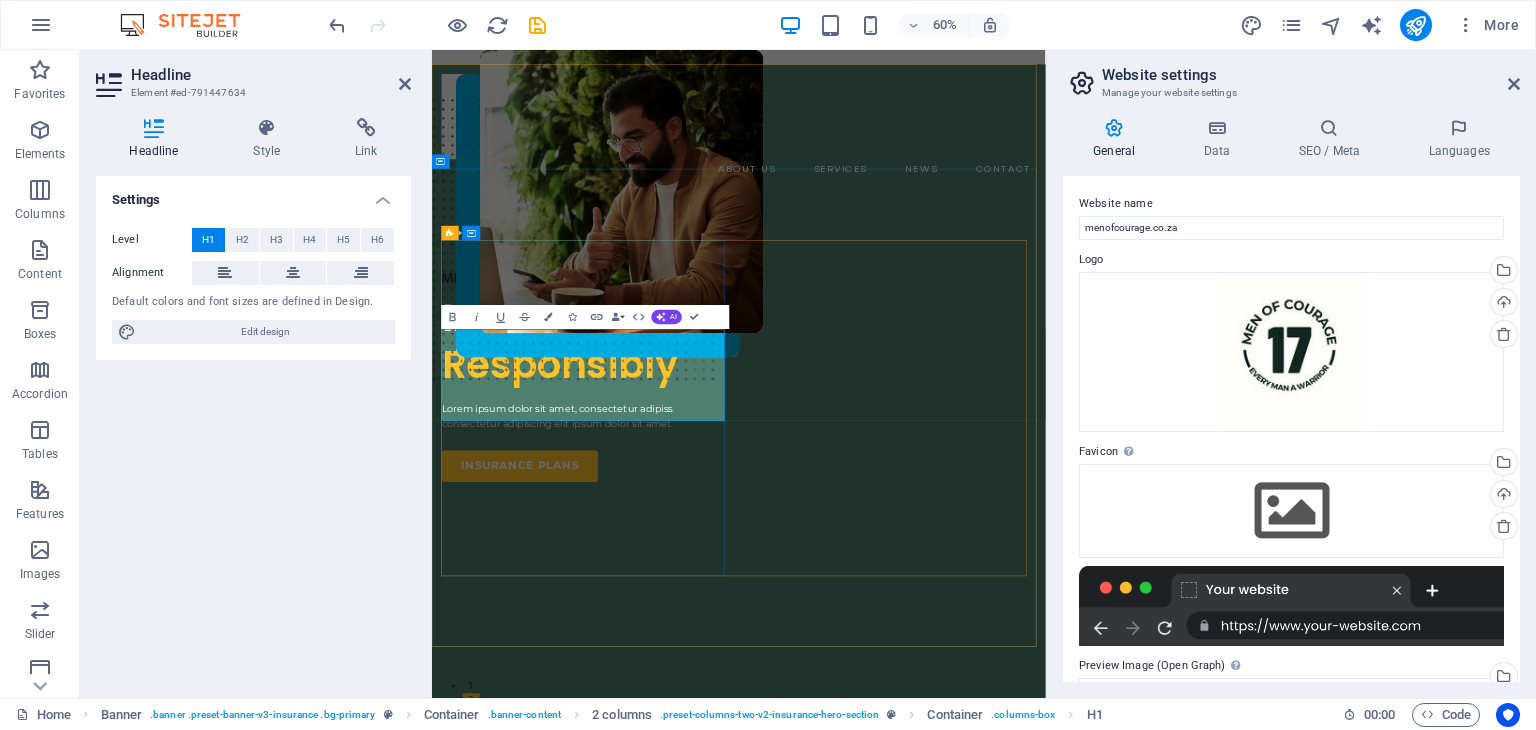 click on "Insuring More Responsibly" at bounding box center (688, 536) 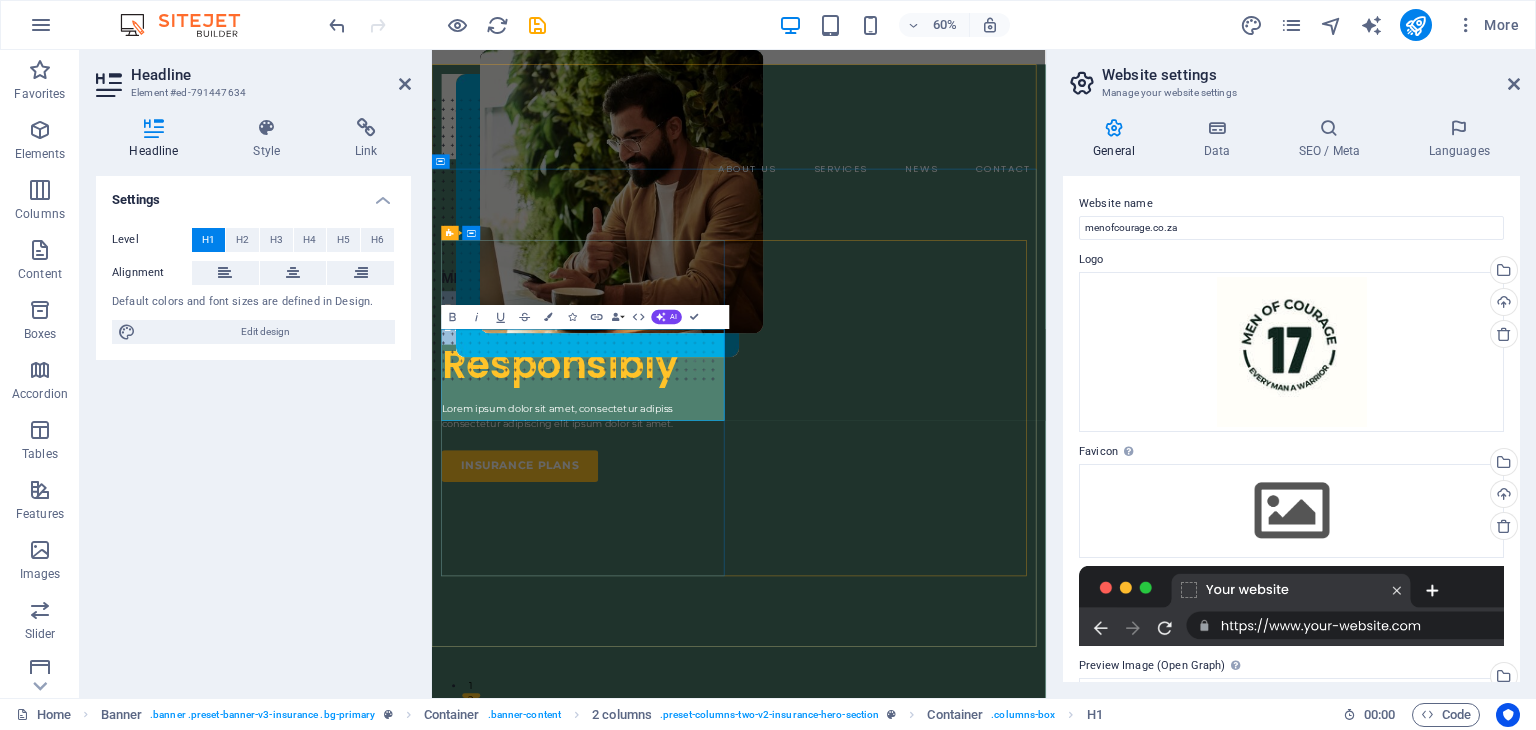 click on "Insuring More Responsibly" at bounding box center [688, 536] 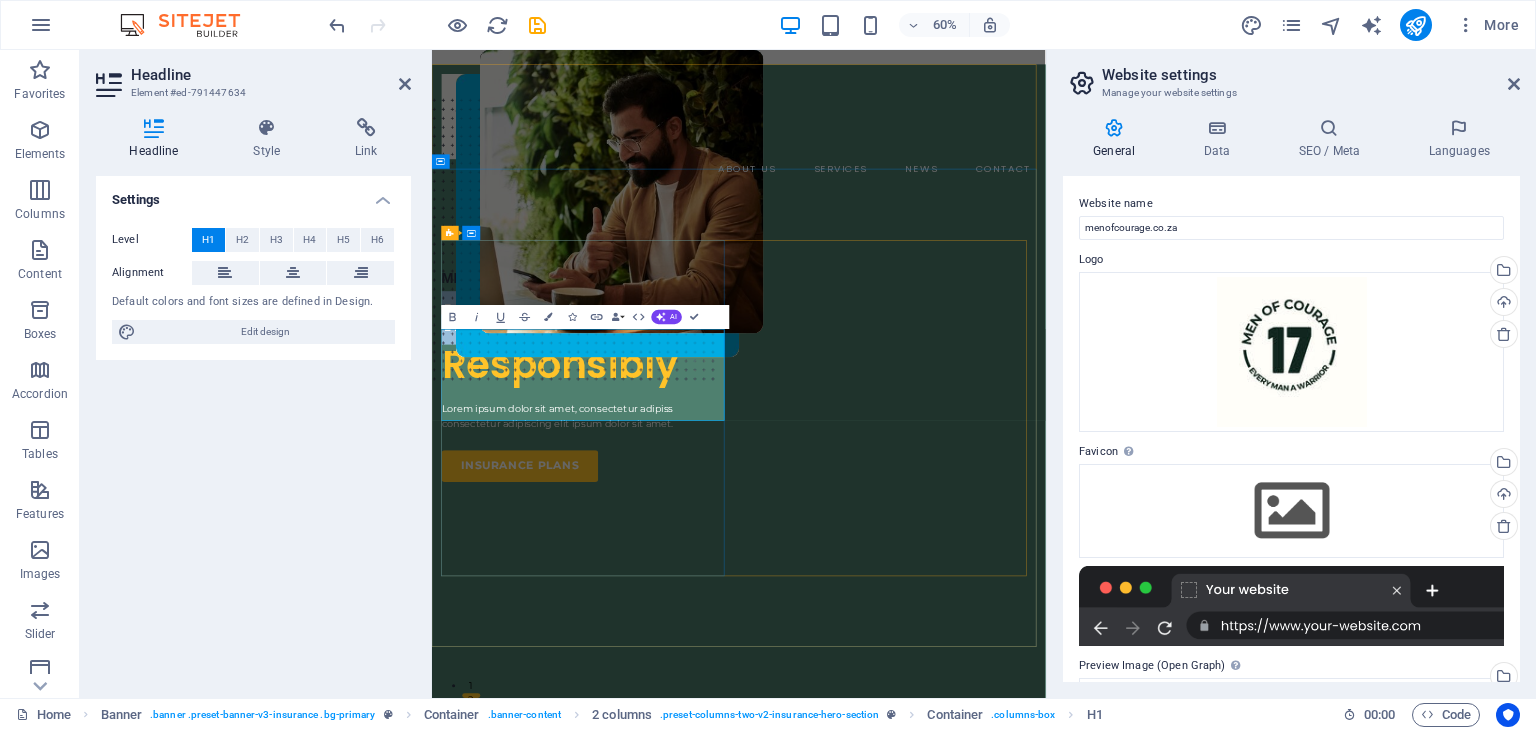 drag, startPoint x: 898, startPoint y: 562, endPoint x: 455, endPoint y: 572, distance: 443.11285 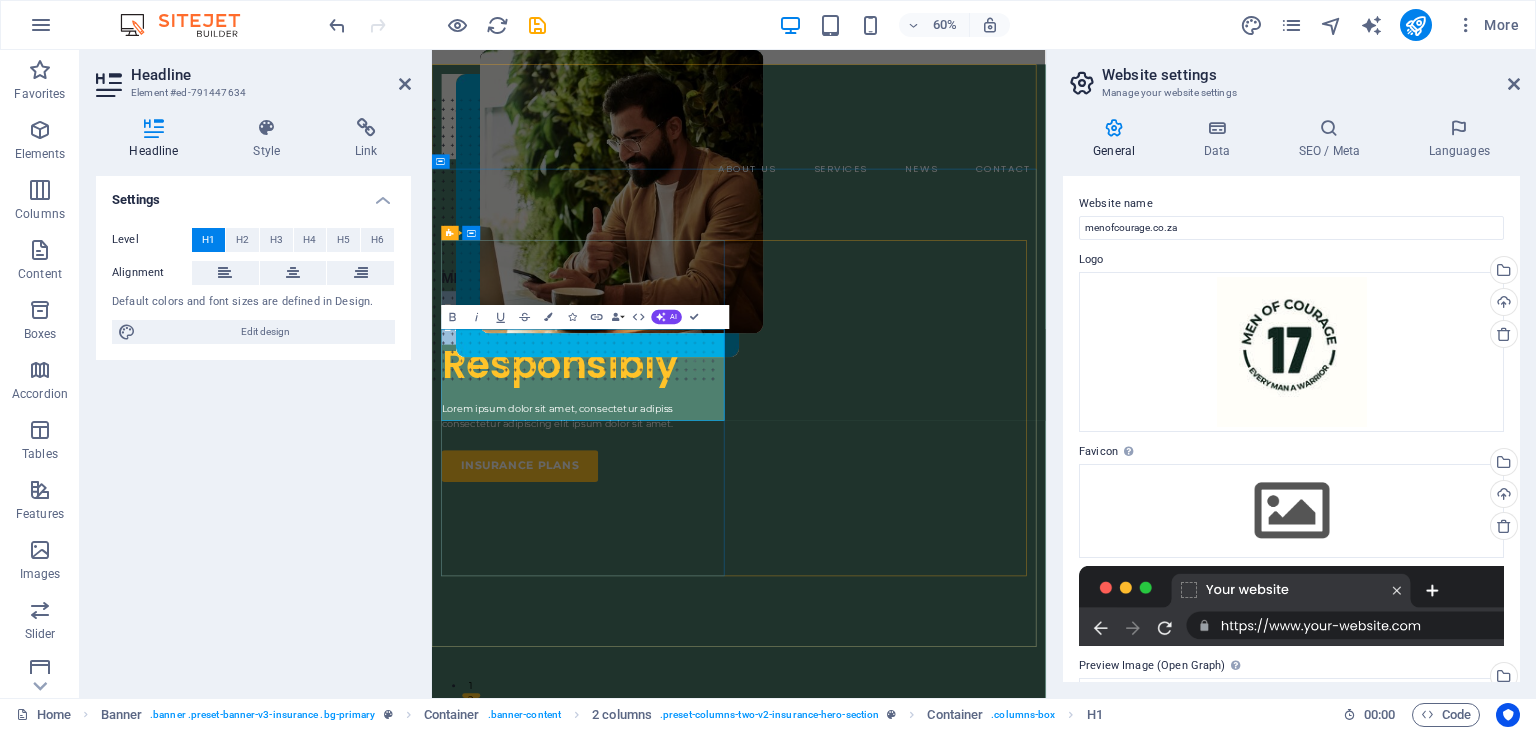 click on "Insuring More Responsibly" at bounding box center [688, 536] 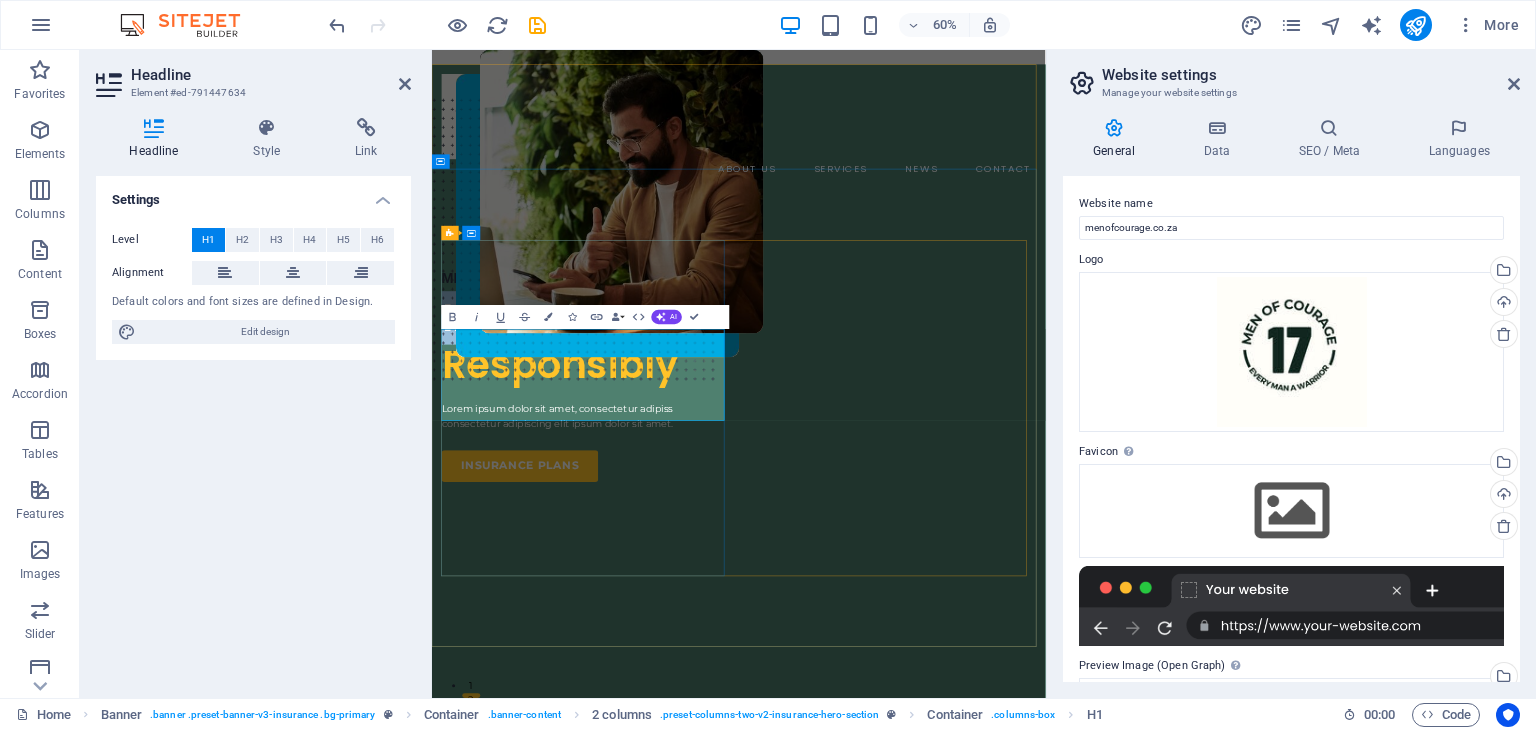 type 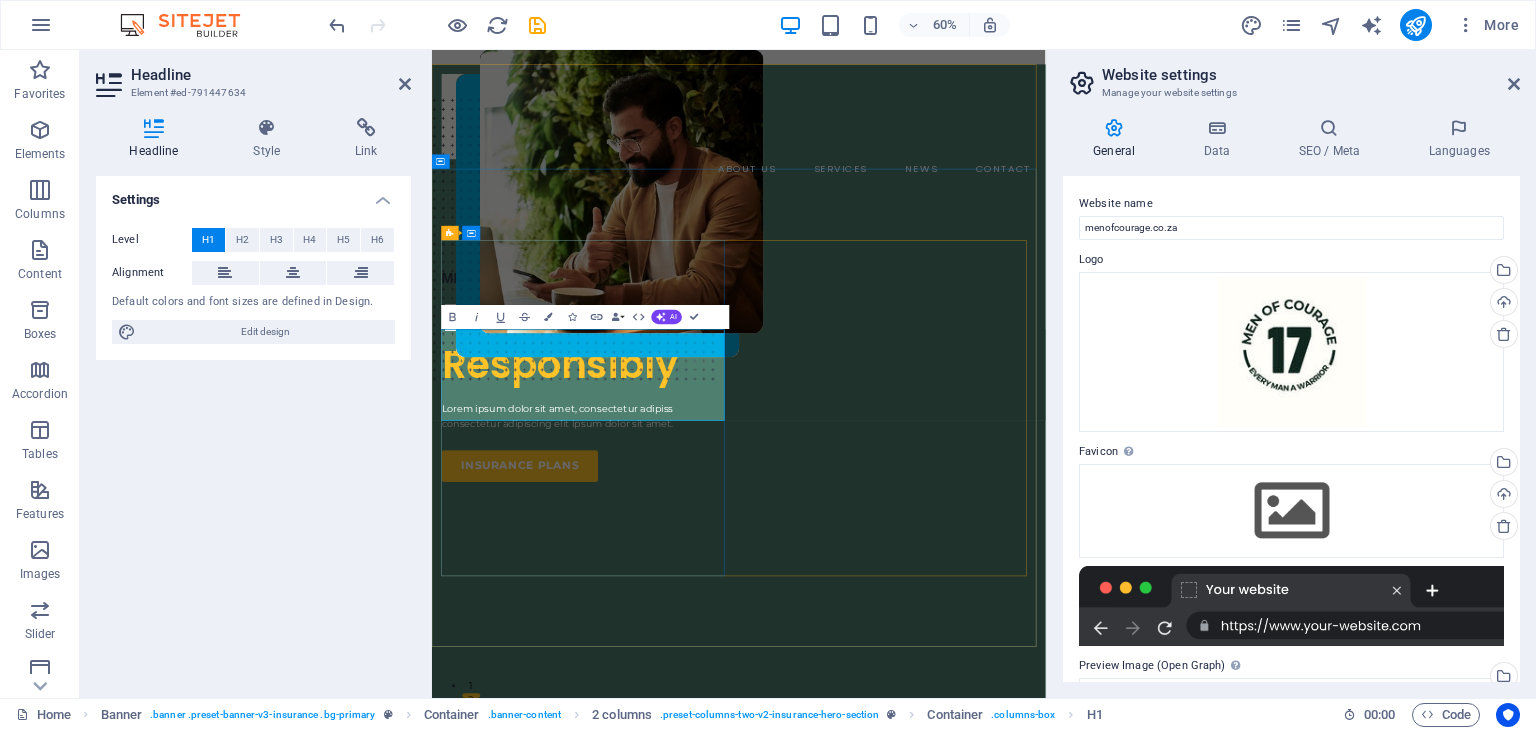 click on "Responsibly" at bounding box center (645, 573) 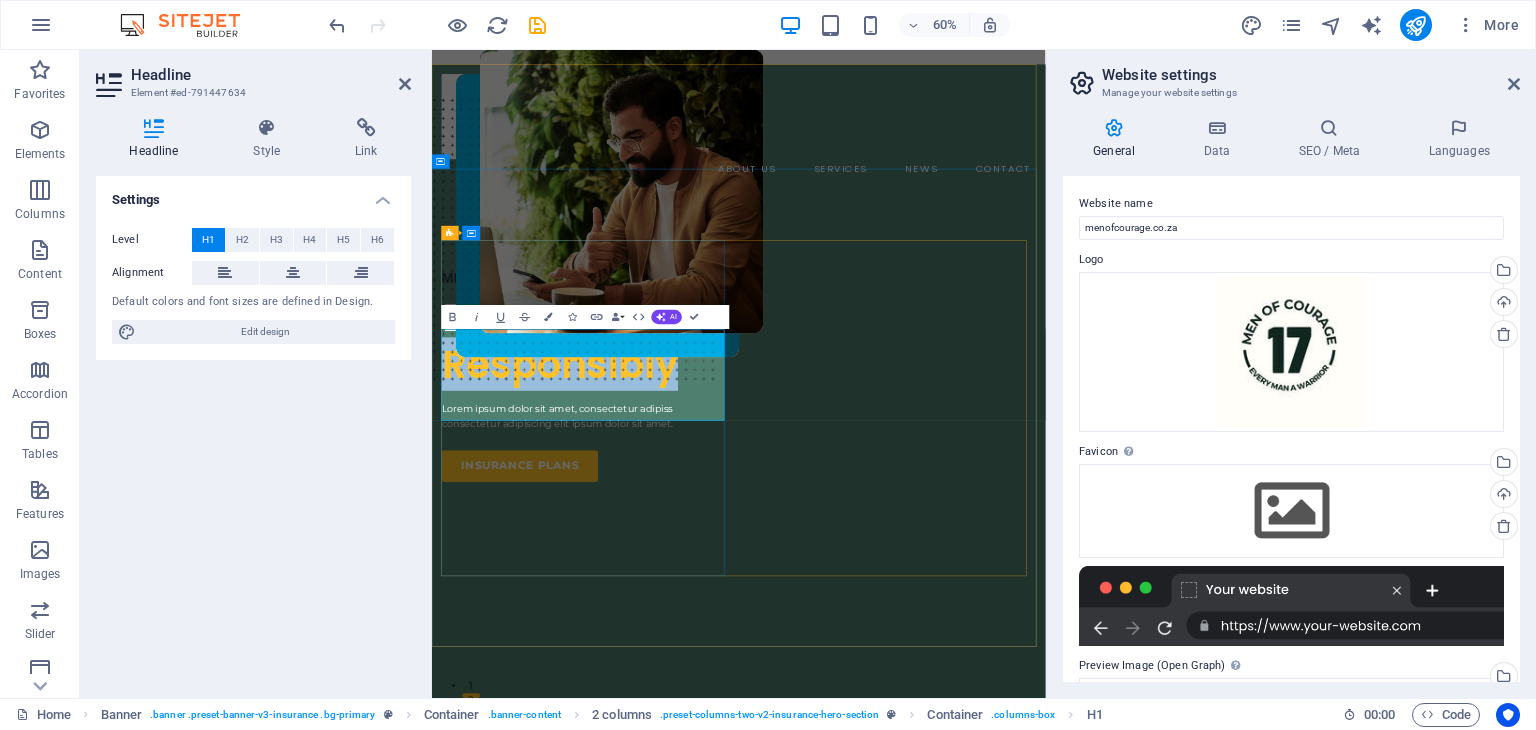 click on "Responsibly" at bounding box center (645, 573) 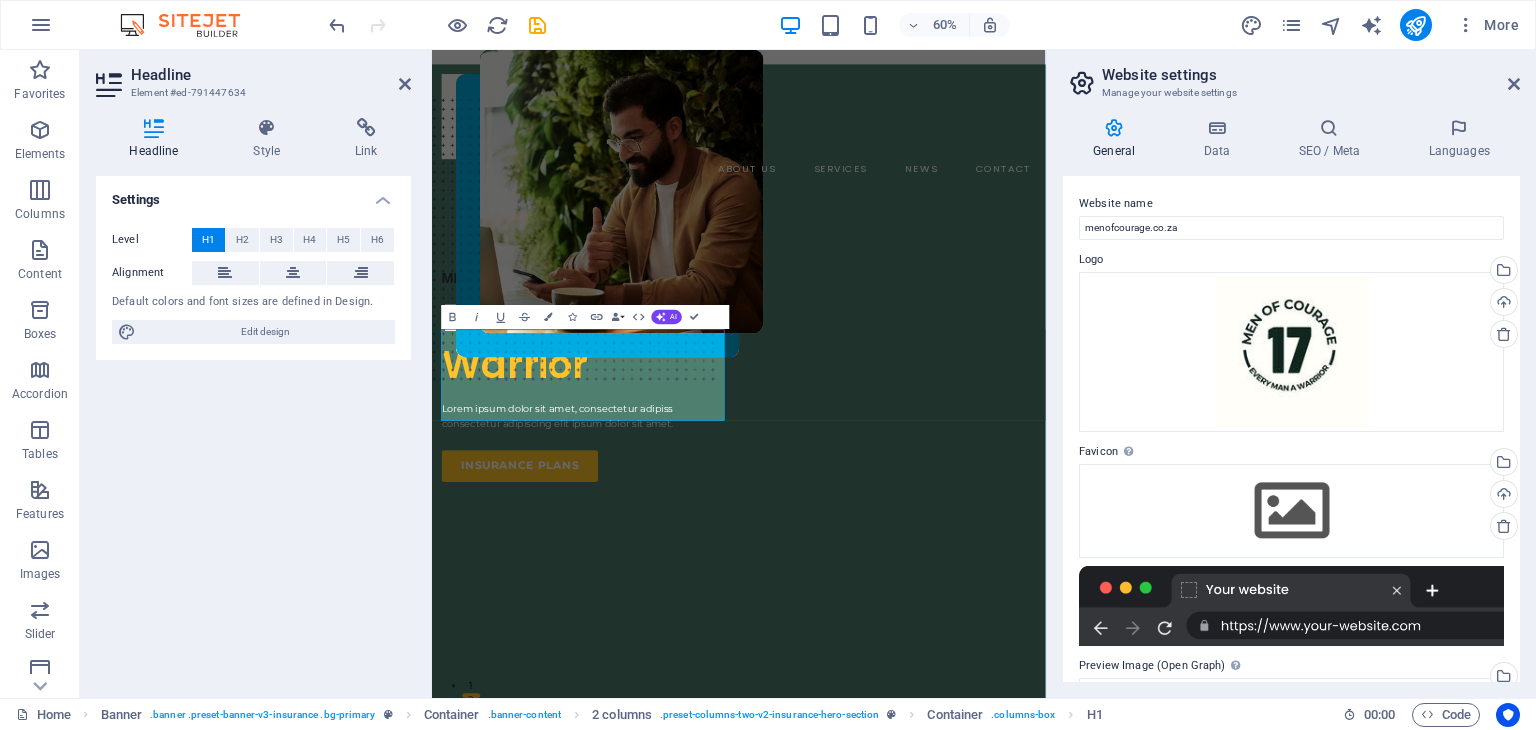 click on "Settings Level H1 H2 H3 H4 H5 H6 Alignment Default colors and font sizes are defined in Design. Edit design" at bounding box center [253, 429] 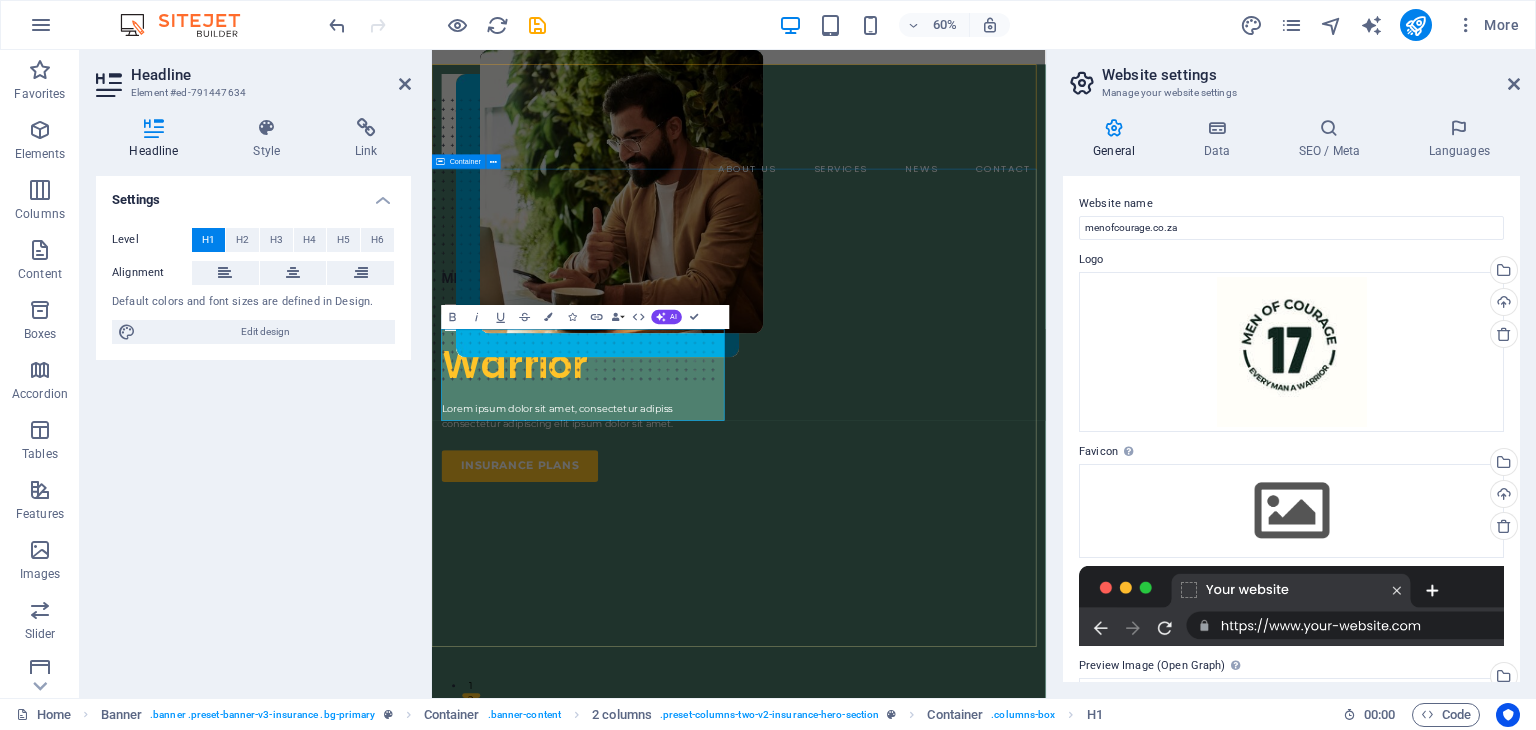 click on "MEN OF COURAGE S.A ​Every man a Warrior Lorem ipsum dolor sit amet, consectetur adipiss
consectetur adipiscing elit ipsum dolor sit amet. insurance plans" at bounding box center (943, 879) 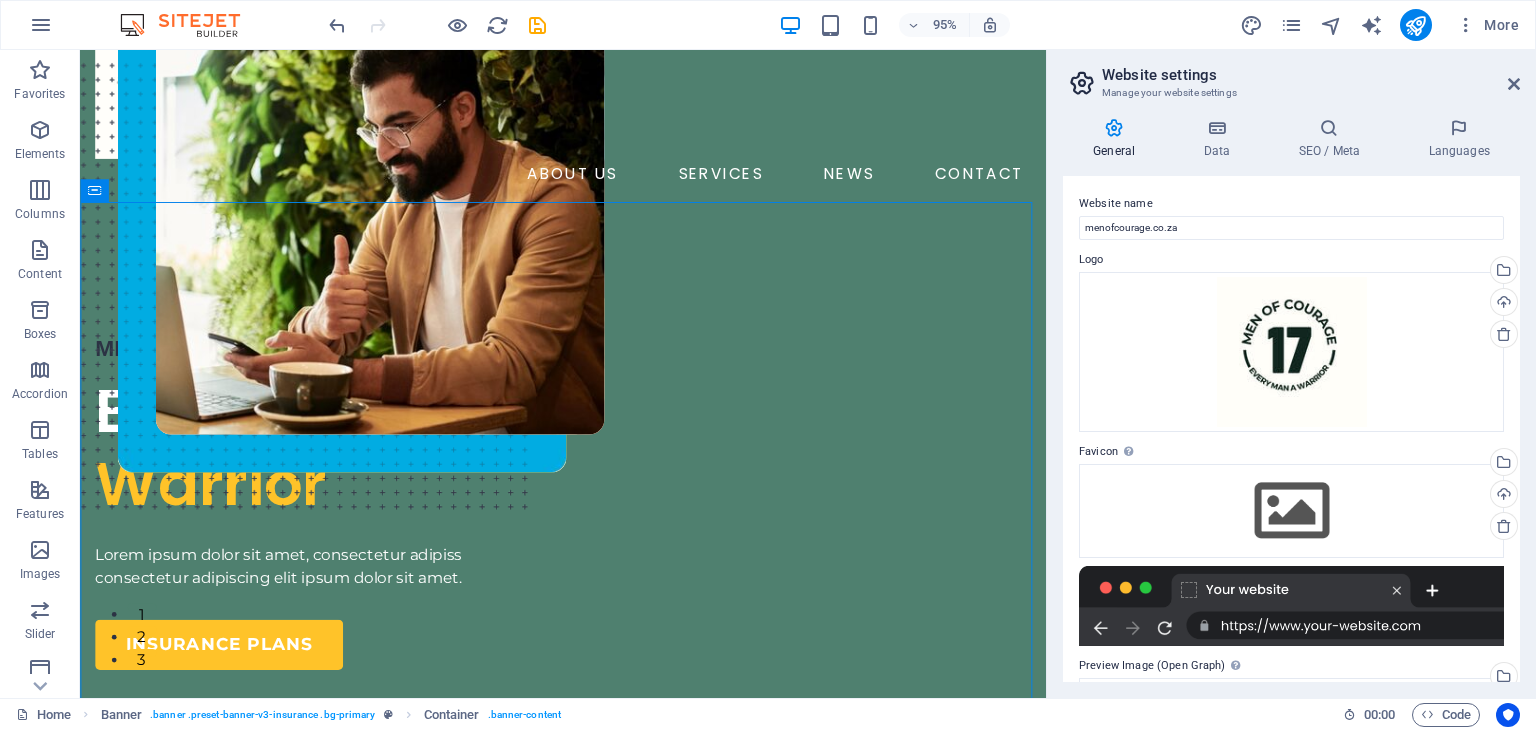 scroll, scrollTop: 85, scrollLeft: 0, axis: vertical 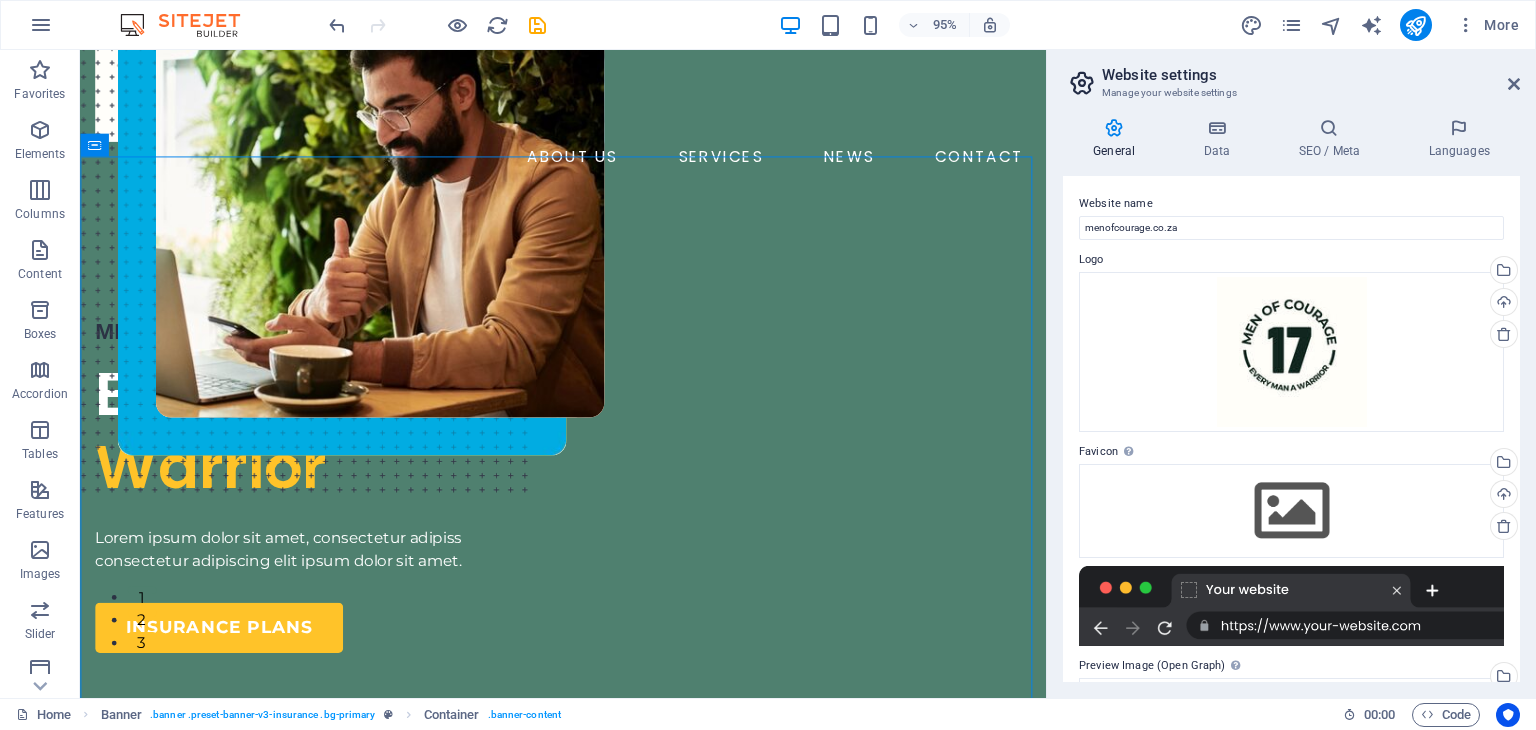 drag, startPoint x: 1085, startPoint y: 101, endPoint x: 1133, endPoint y: 156, distance: 73 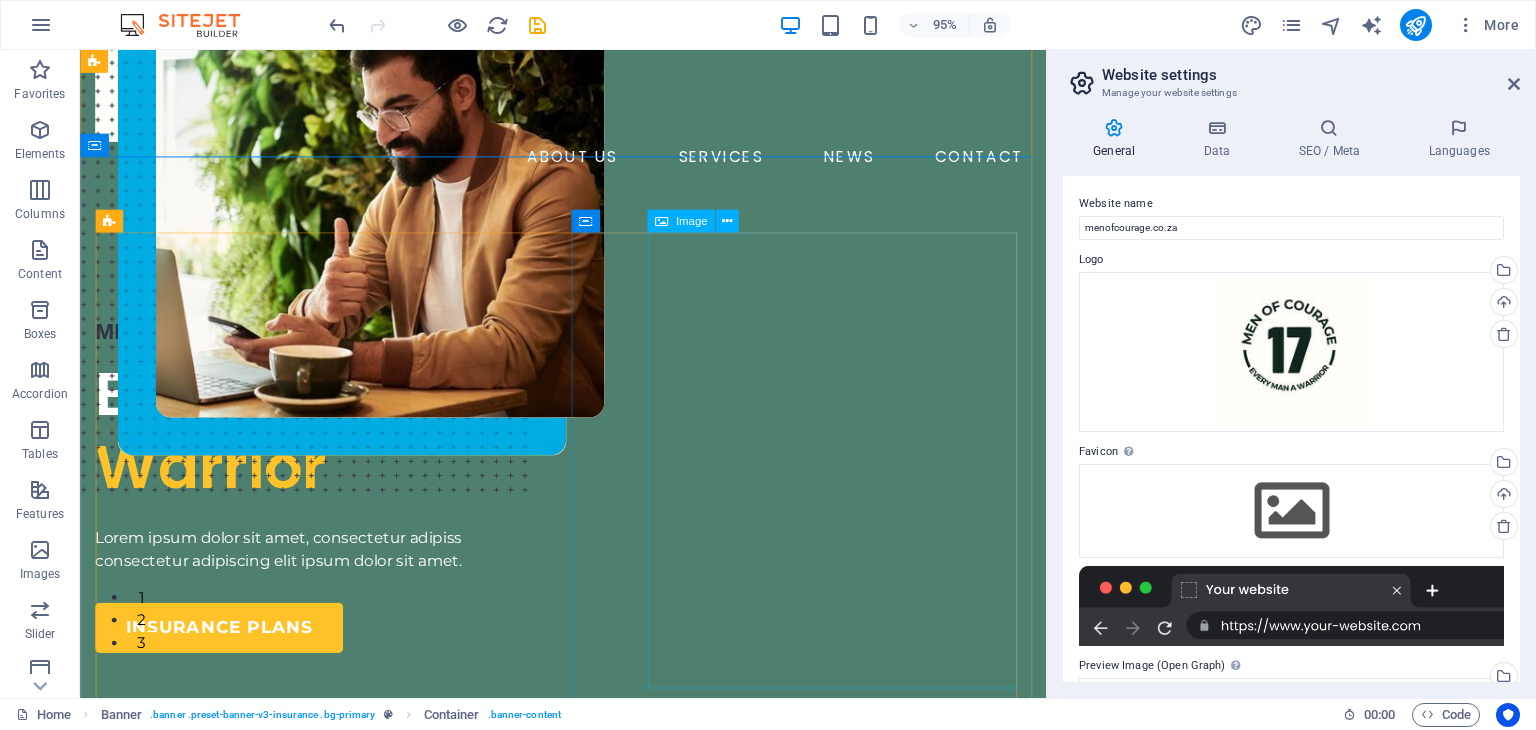 click at bounding box center (396, 266) 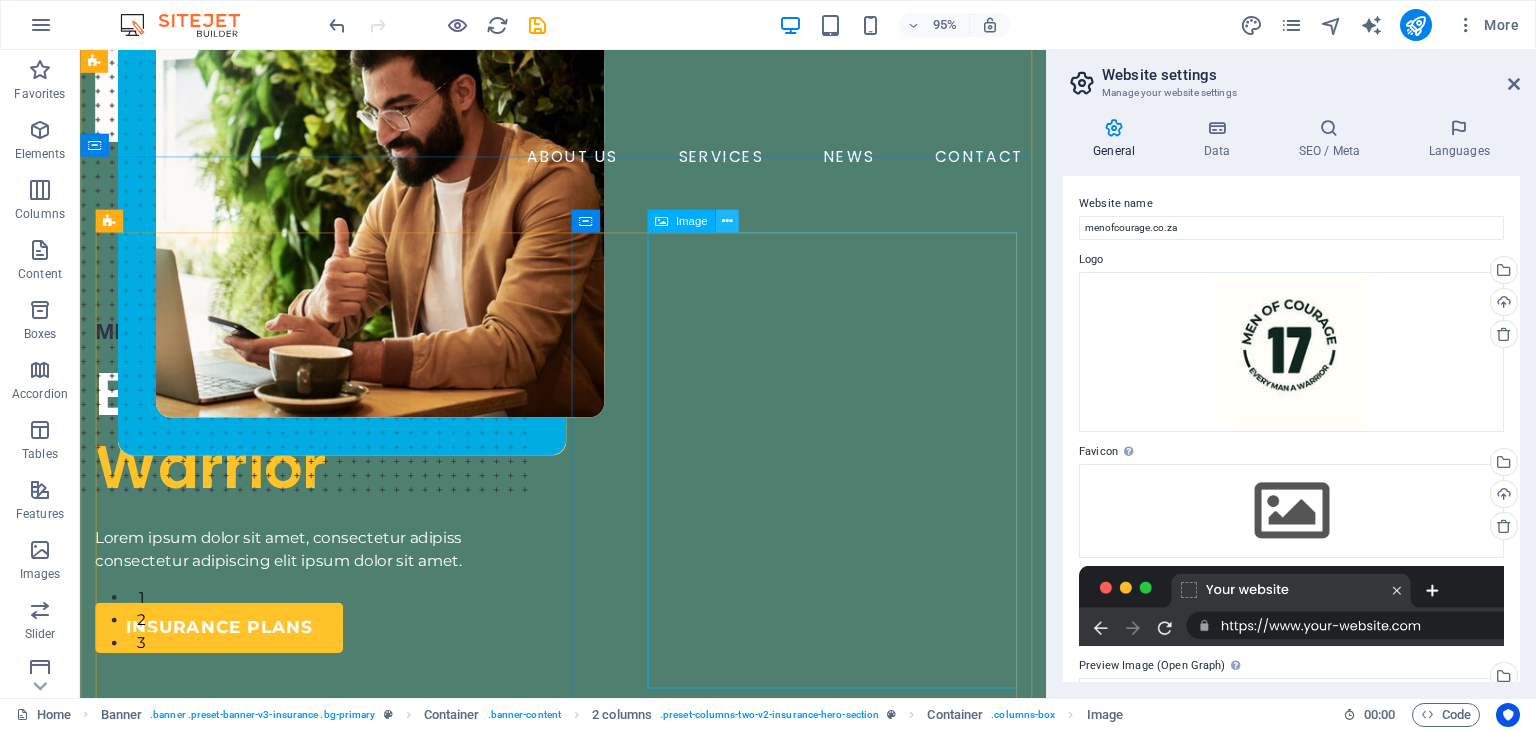 click at bounding box center [727, 221] 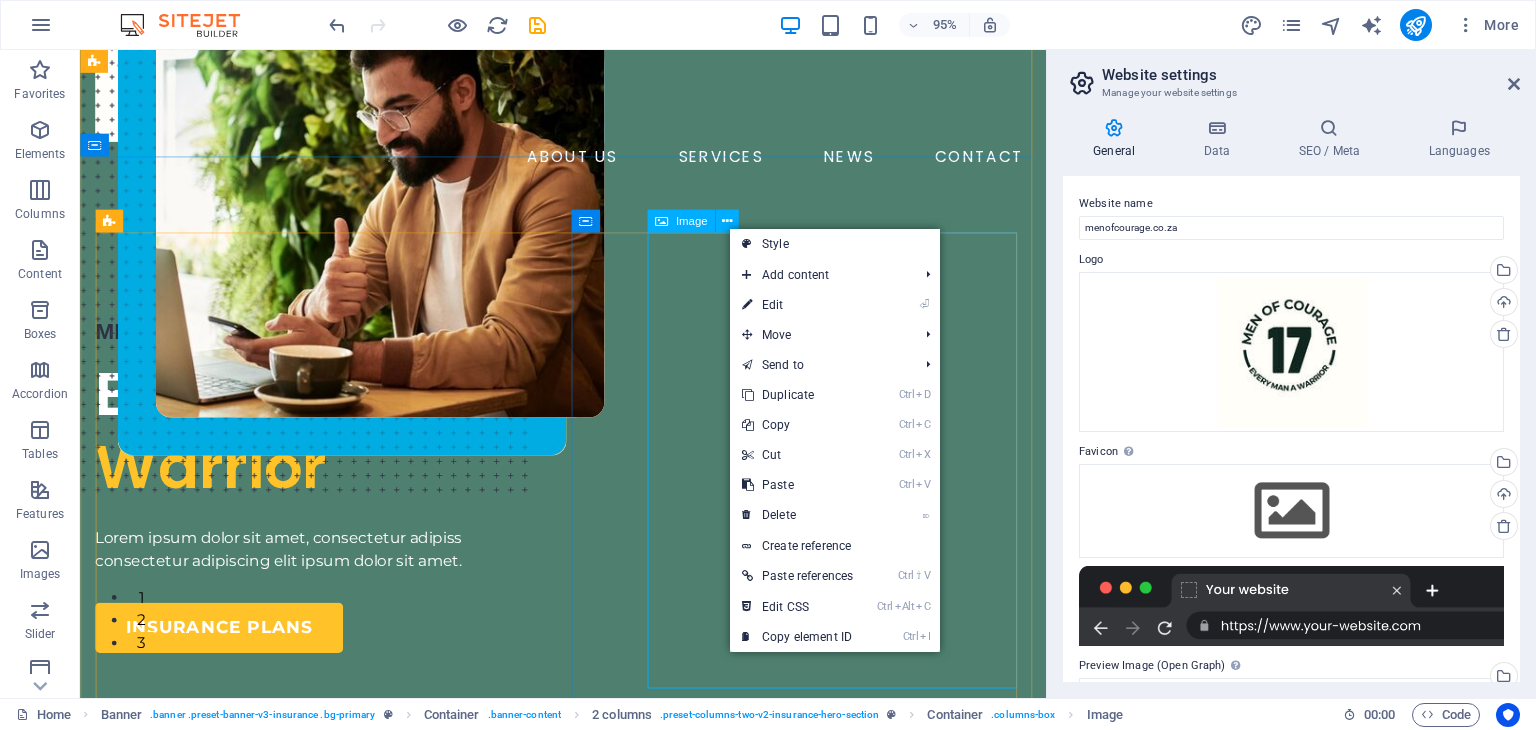 click at bounding box center (396, 266) 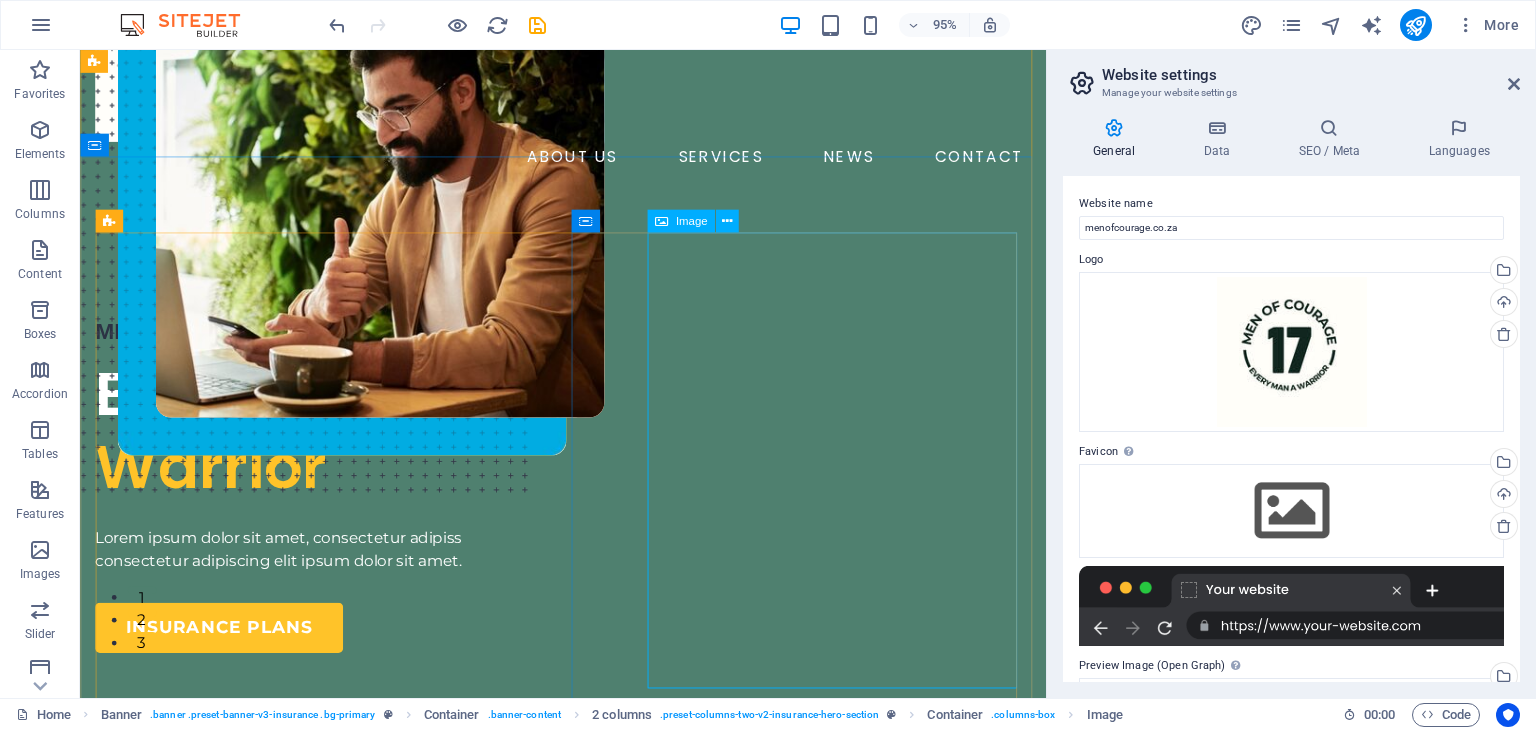click at bounding box center [396, 266] 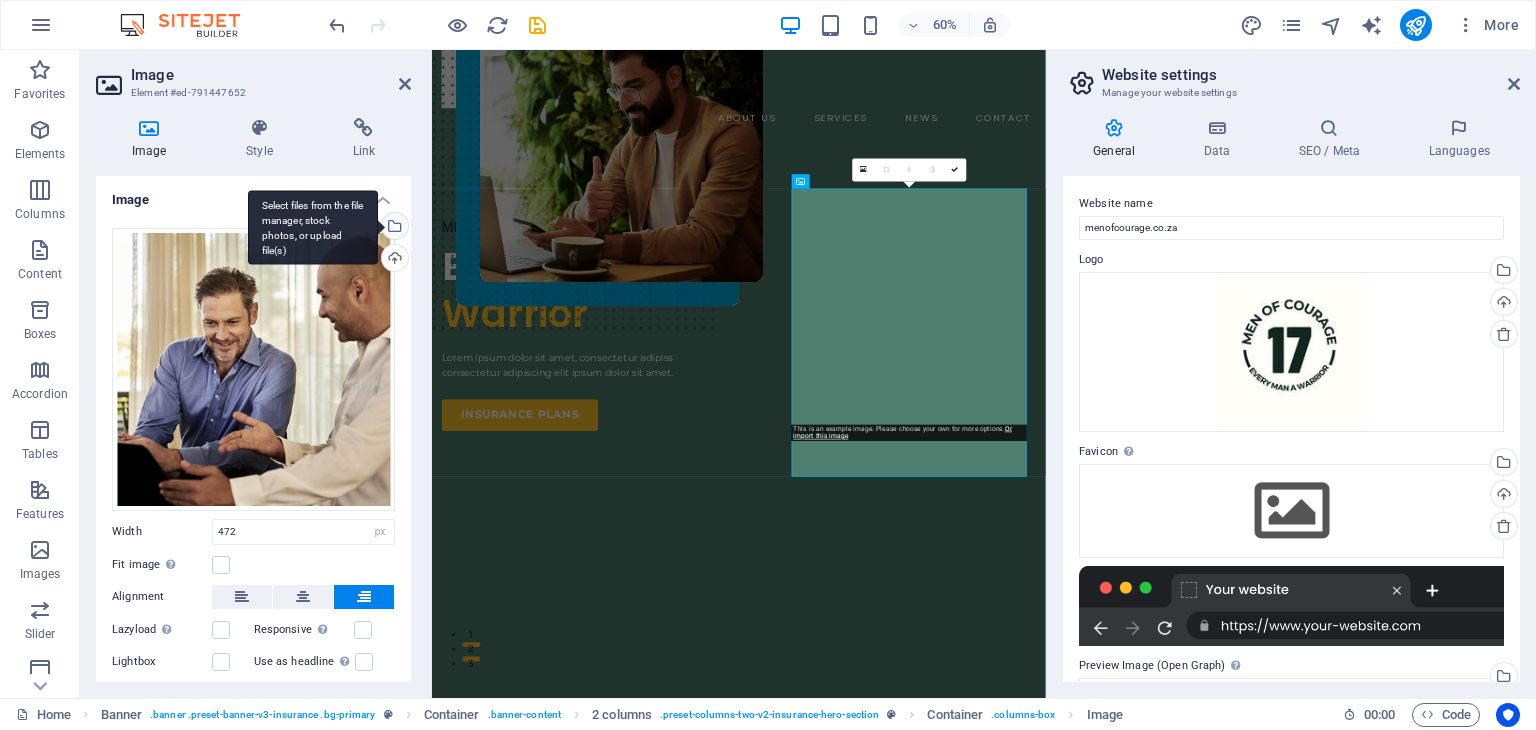click on "Select files from the file manager, stock photos, or upload file(s)" at bounding box center (313, 227) 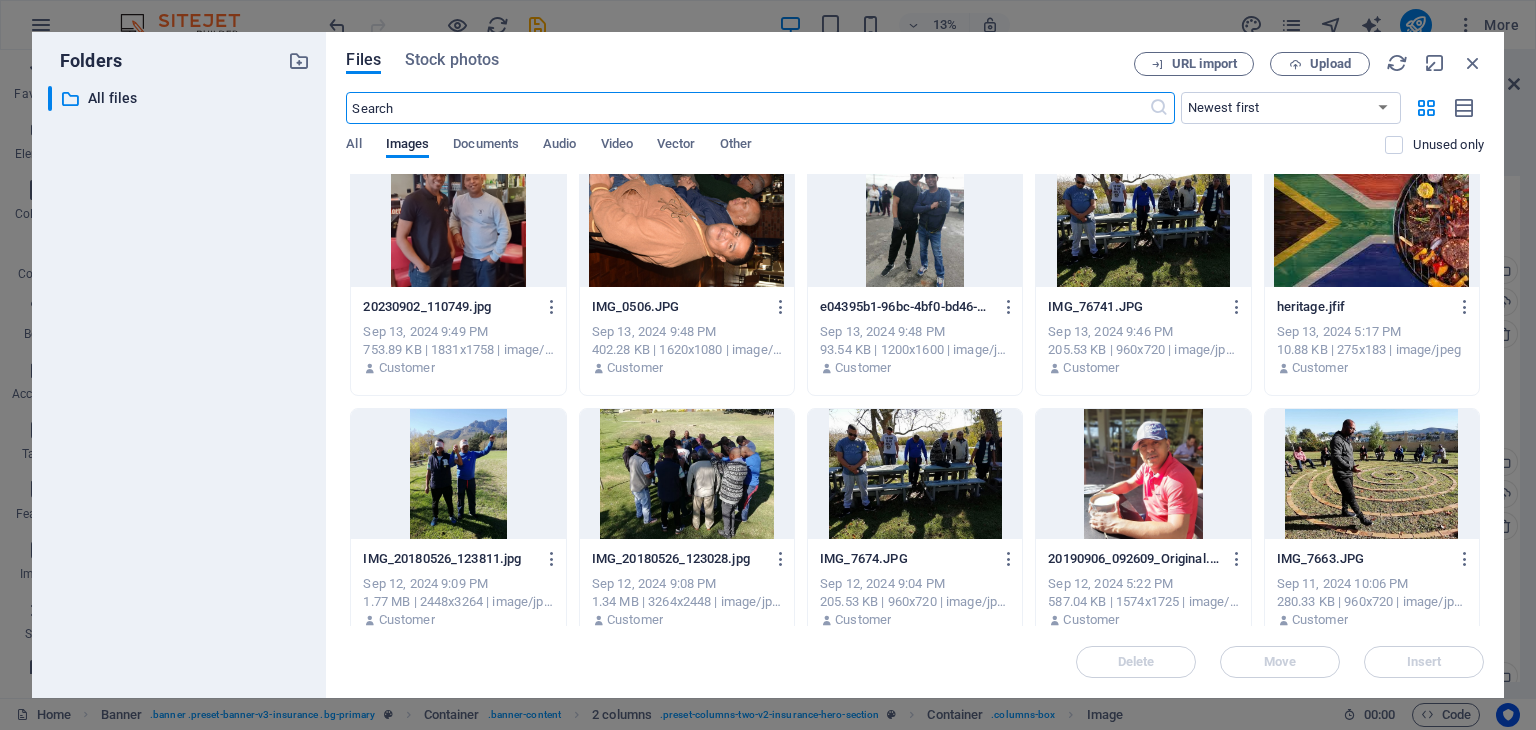 scroll, scrollTop: 249, scrollLeft: 0, axis: vertical 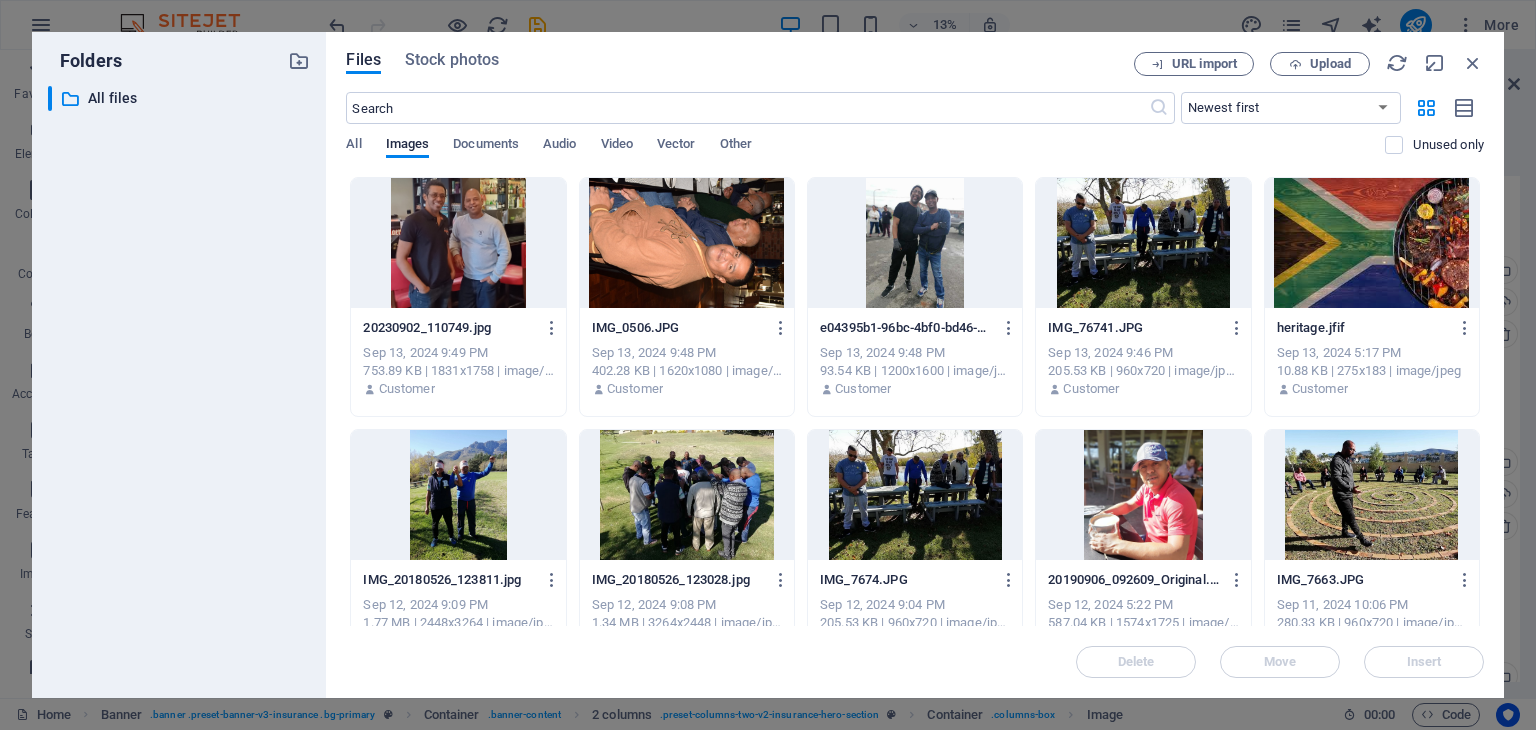 click at bounding box center [1143, 495] 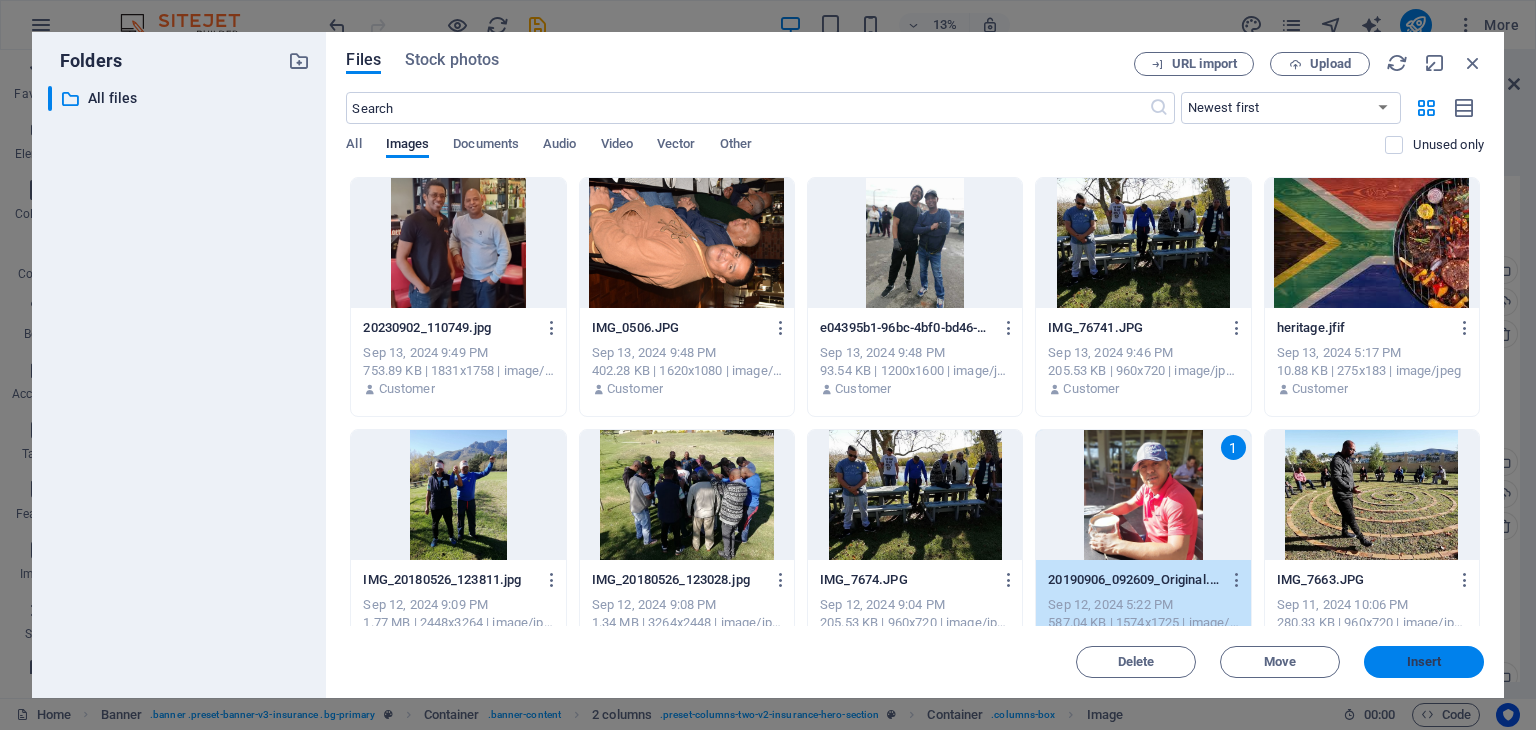 click on "Insert" at bounding box center [1424, 662] 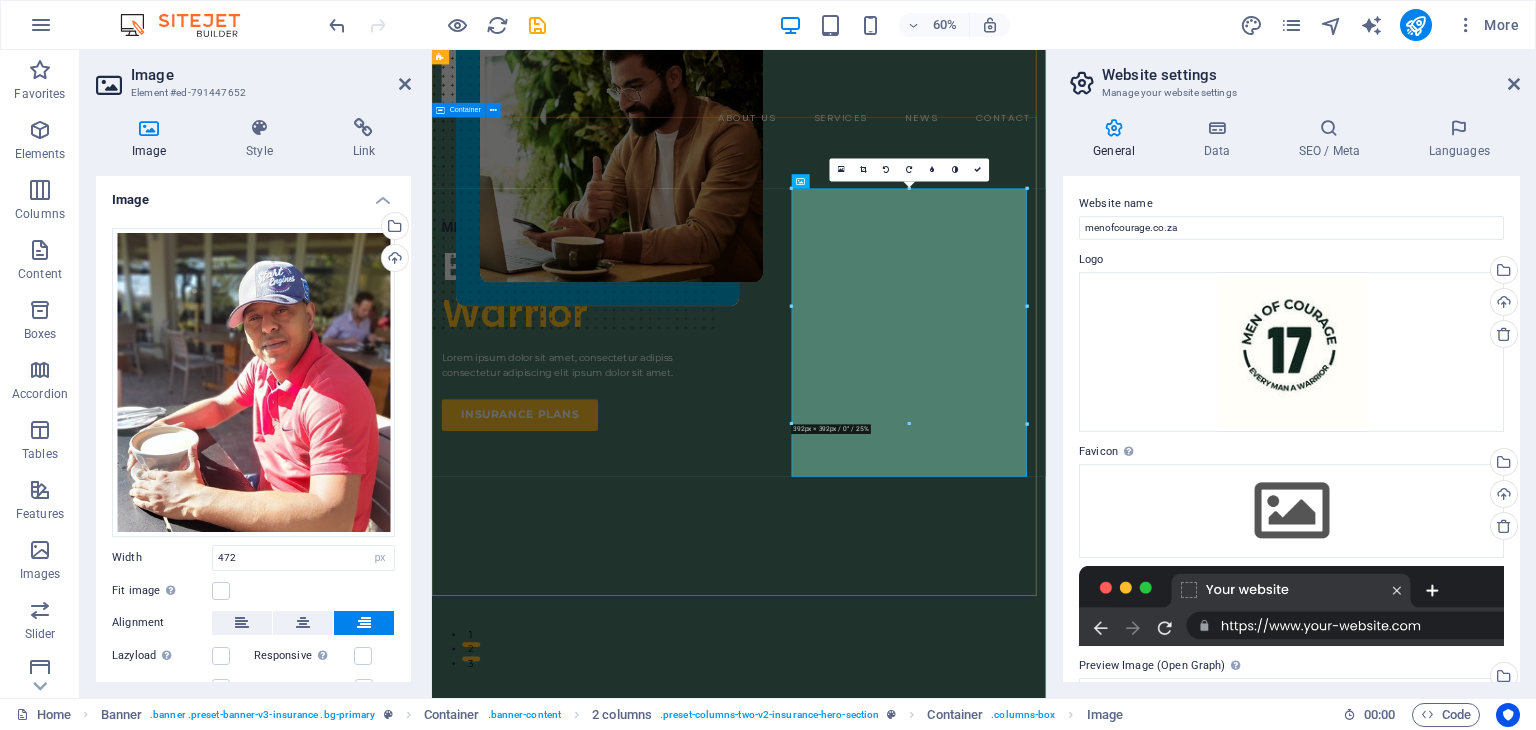 click on "MEN OF COURAGE S.A Every man a Warrior Lorem ipsum dolor sit amet, consectetur adipiss
consectetur adipiscing elit ipsum dolor sit amet. insurance plans" at bounding box center [943, 794] 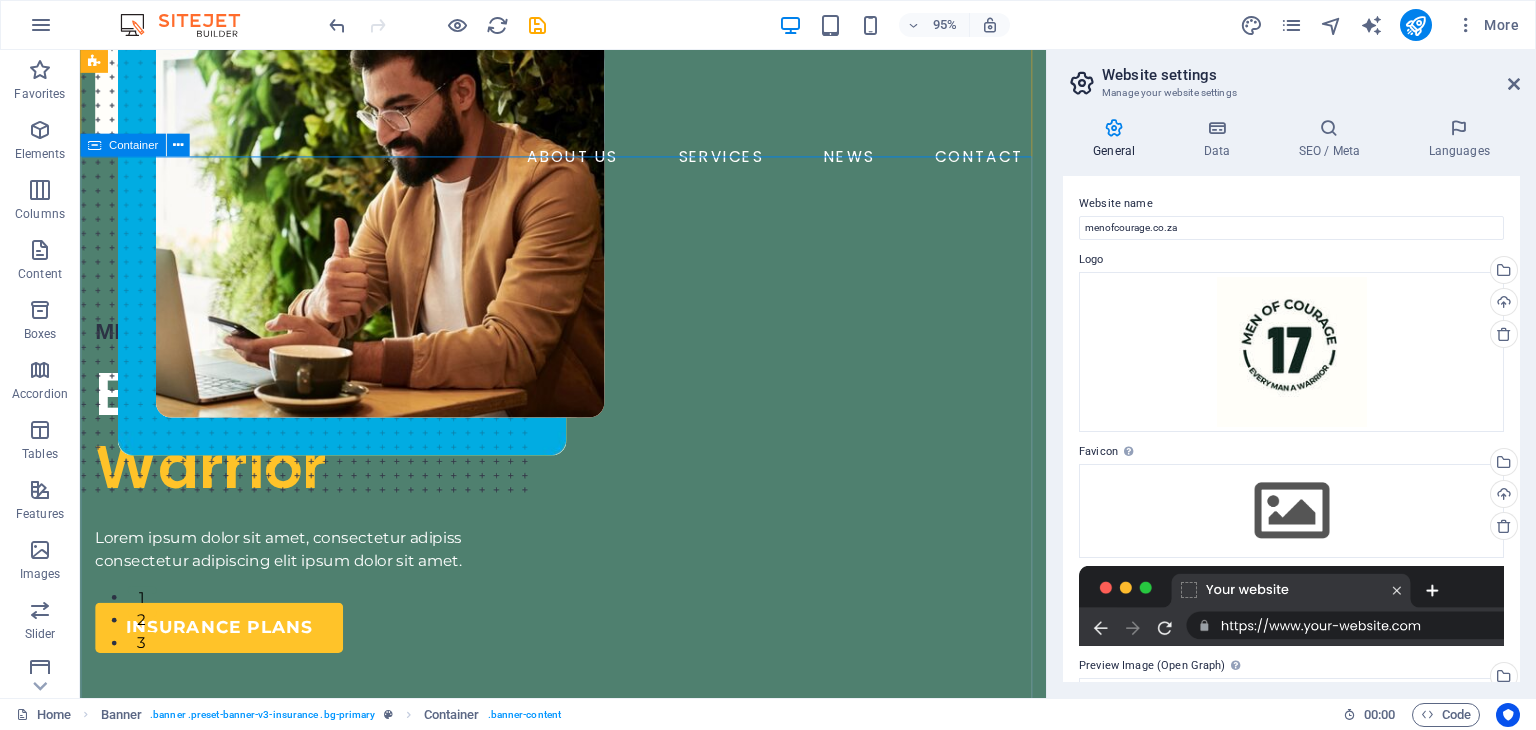 click on "MEN OF COURAGE S.A Every man a Warrior Lorem ipsum dolor sit amet, consectetur adipiss
consectetur adipiscing elit ipsum dolor sit amet. insurance plans" at bounding box center [588, 794] 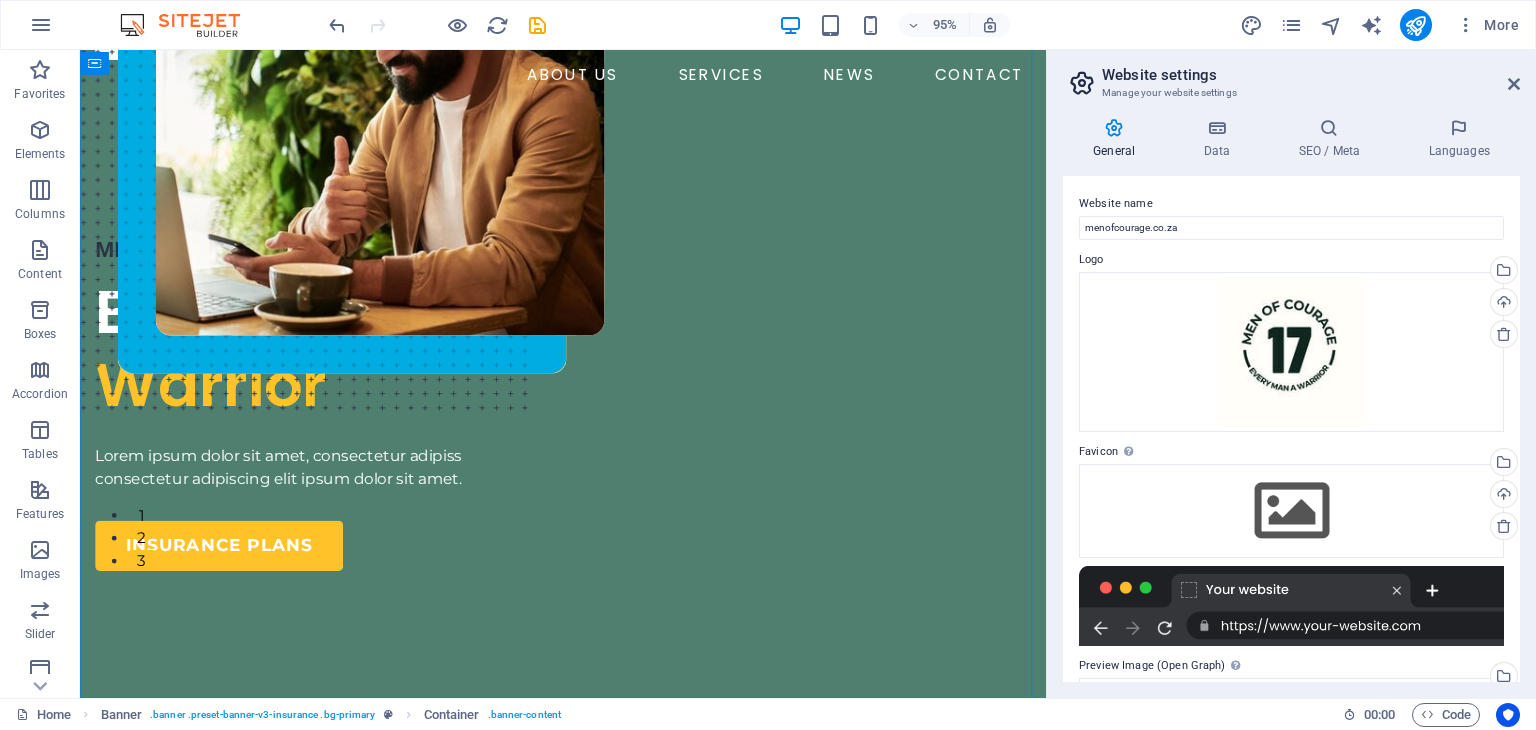 scroll, scrollTop: 152, scrollLeft: 0, axis: vertical 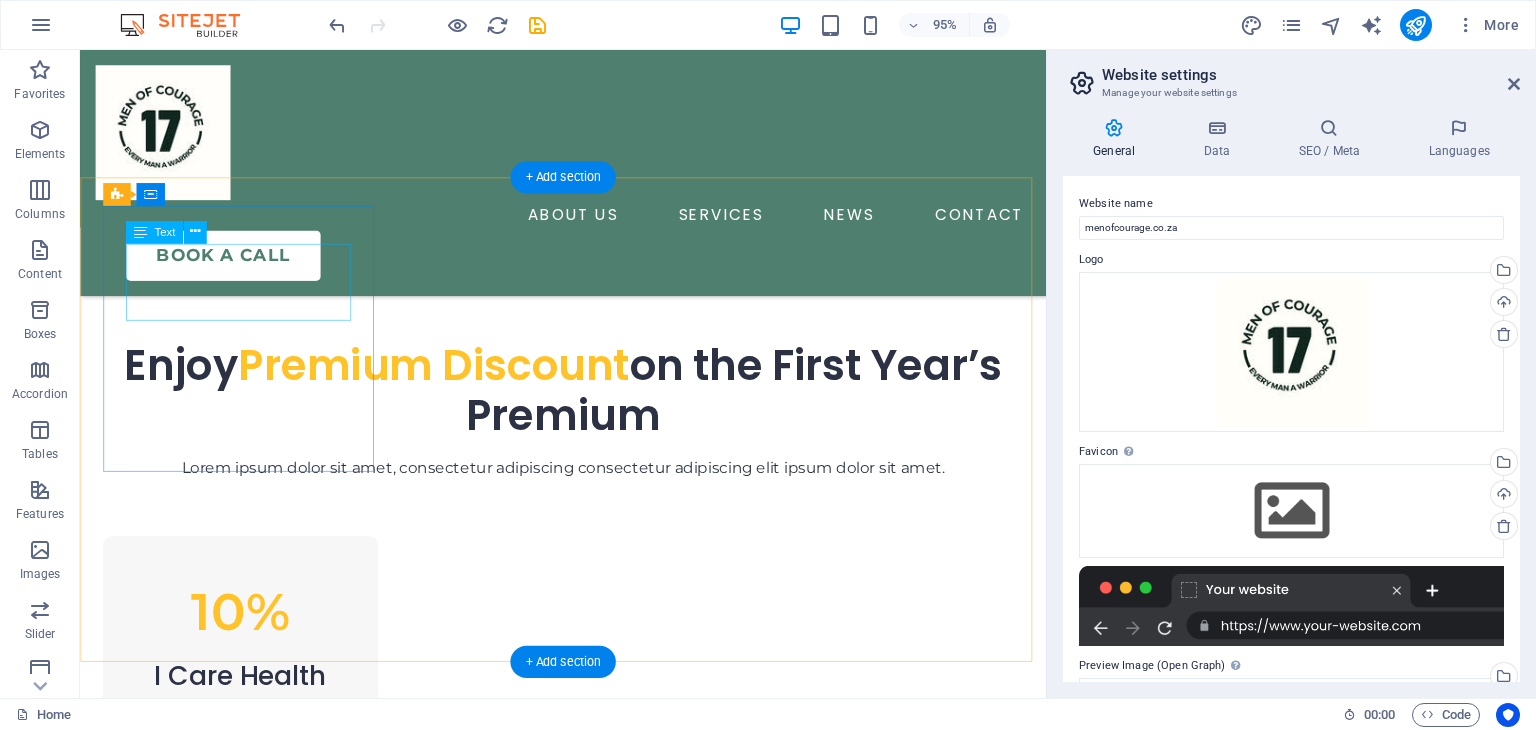 click on "10%" at bounding box center (249, 642) 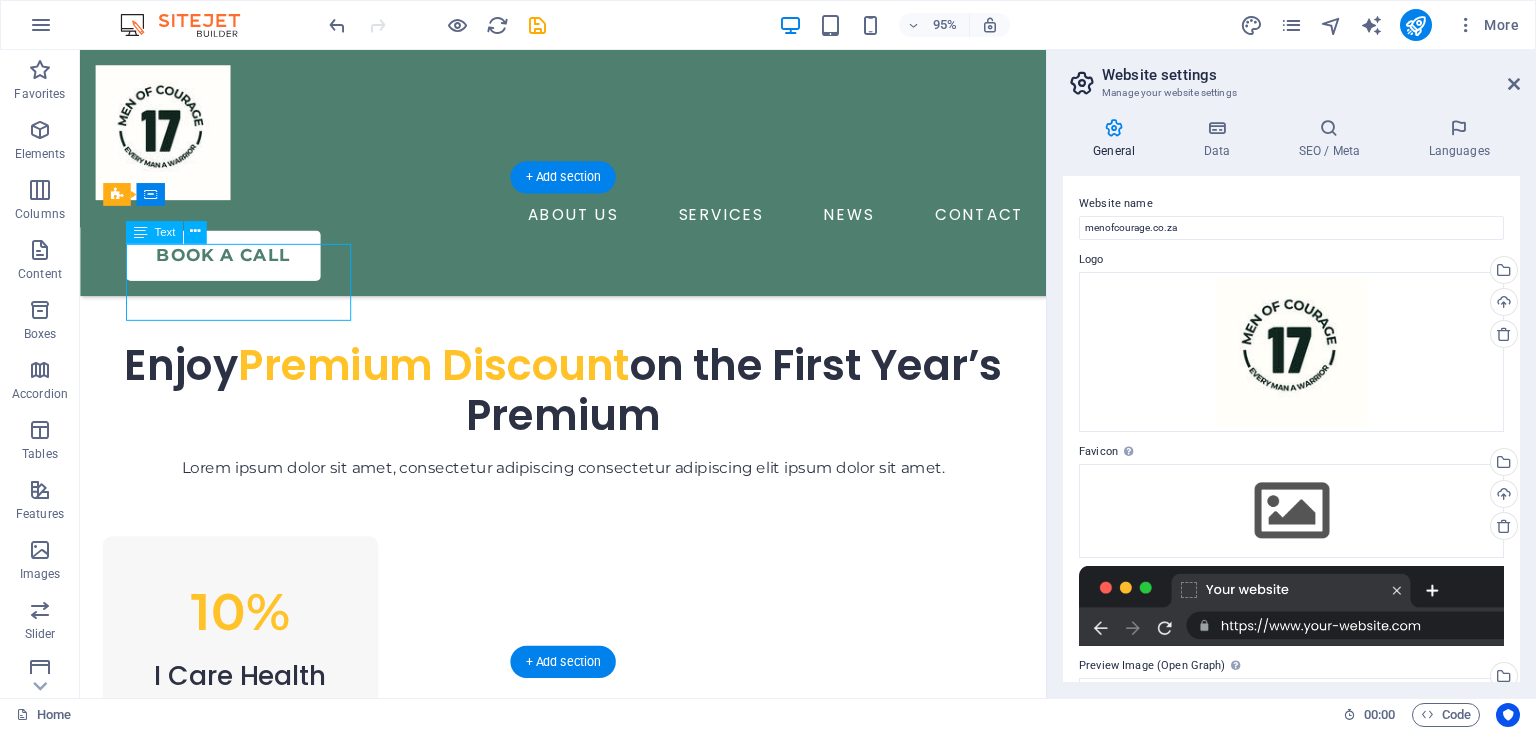 click on "10%" at bounding box center [249, 642] 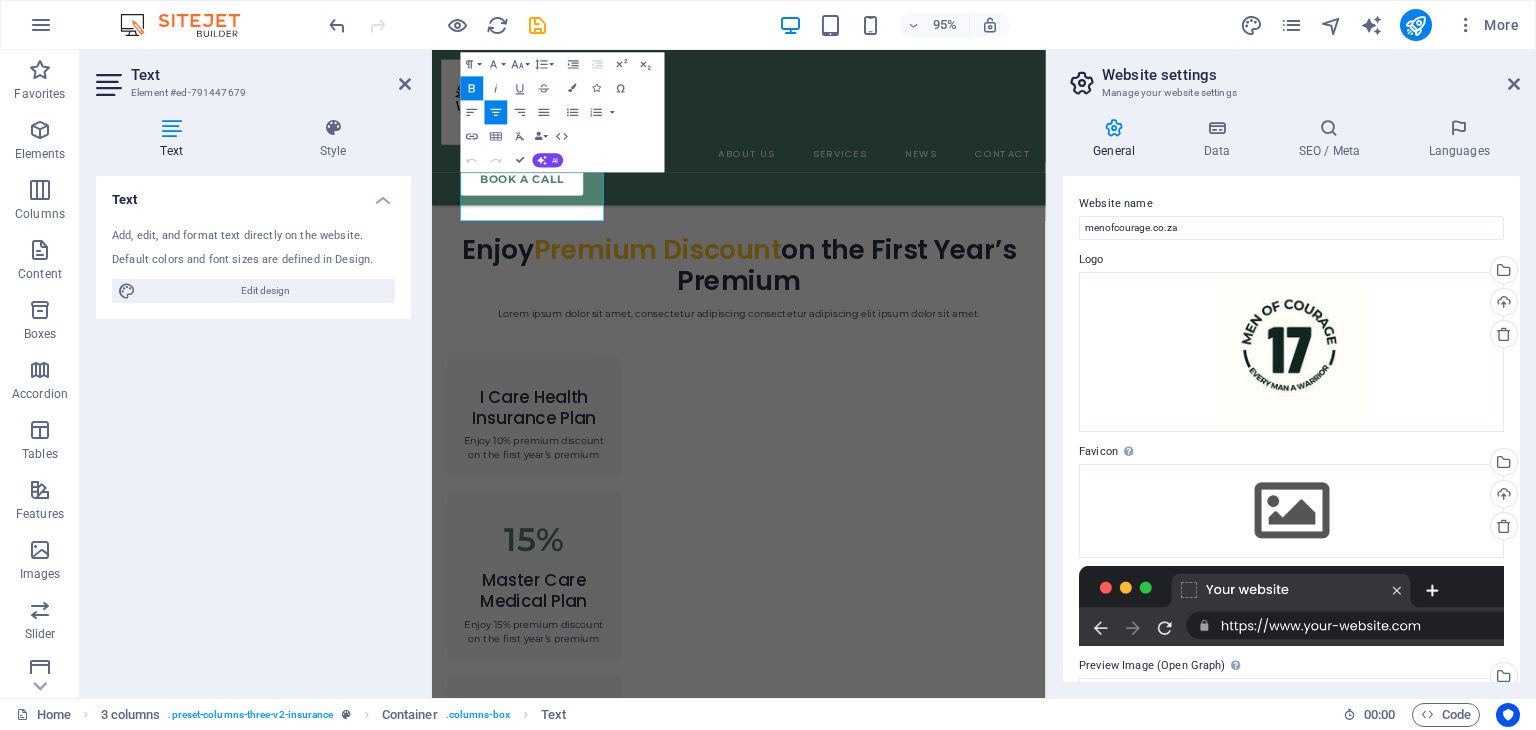 scroll, scrollTop: 1180, scrollLeft: 0, axis: vertical 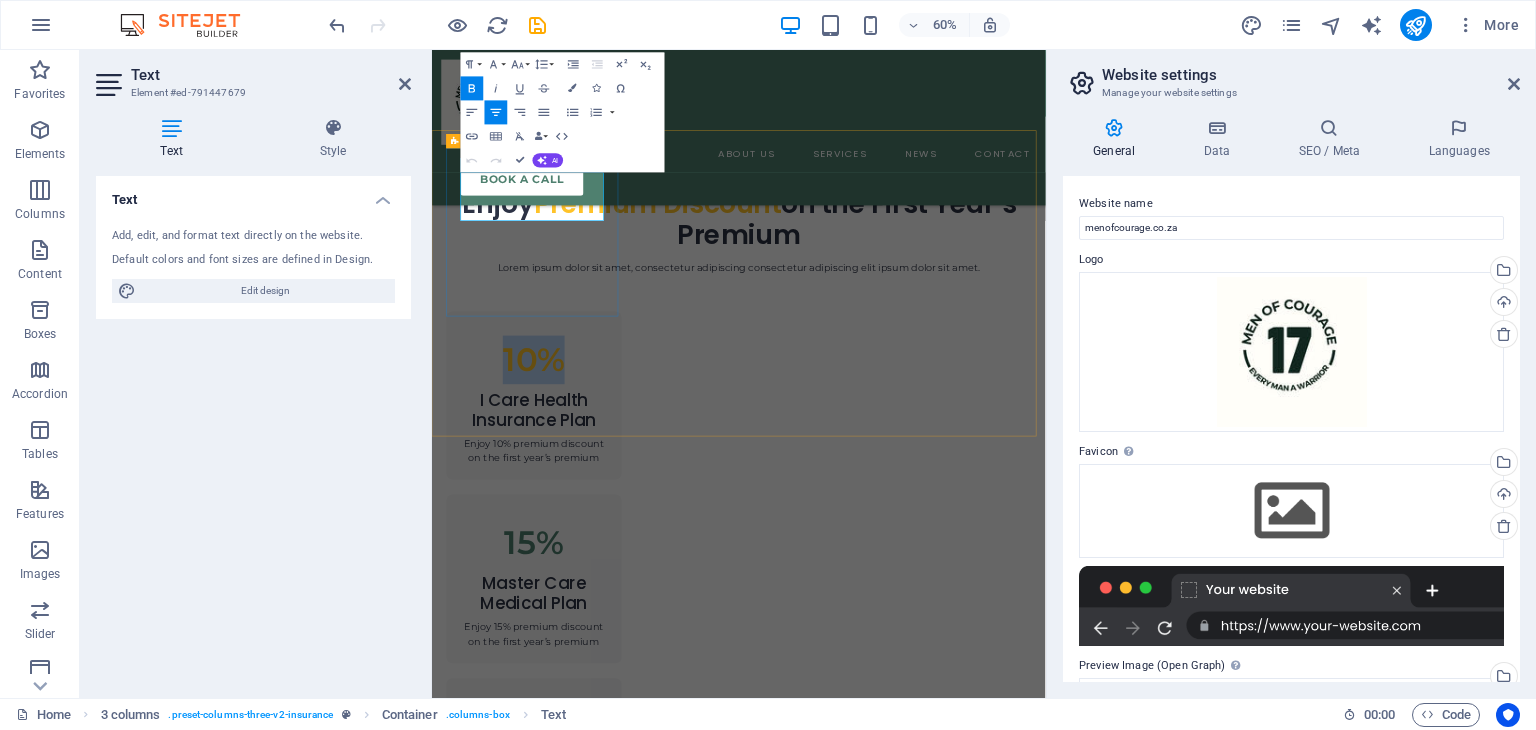 drag, startPoint x: 645, startPoint y: 296, endPoint x: 538, endPoint y: 298, distance: 107.01869 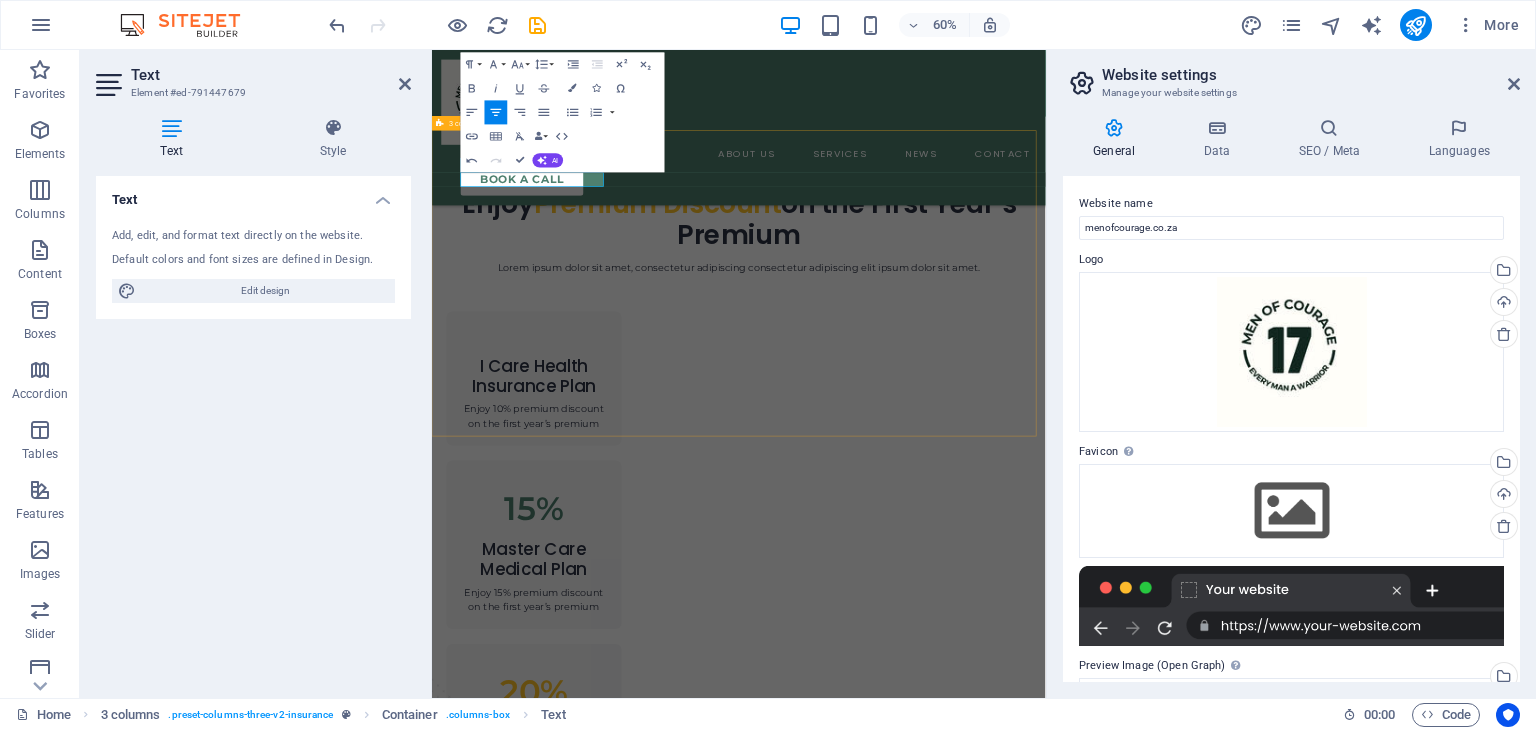 click on "​ I Care Health Insurance Plan Enjoy 10% premium discount on the first year’s premium 15%
Master Care Medical Plan Enjoy 15% premium discount on the first year’s premium 20%
General Liability Insurance Plan Enjoy 10% premium discount on the first year’s premium" at bounding box center [943, 988] 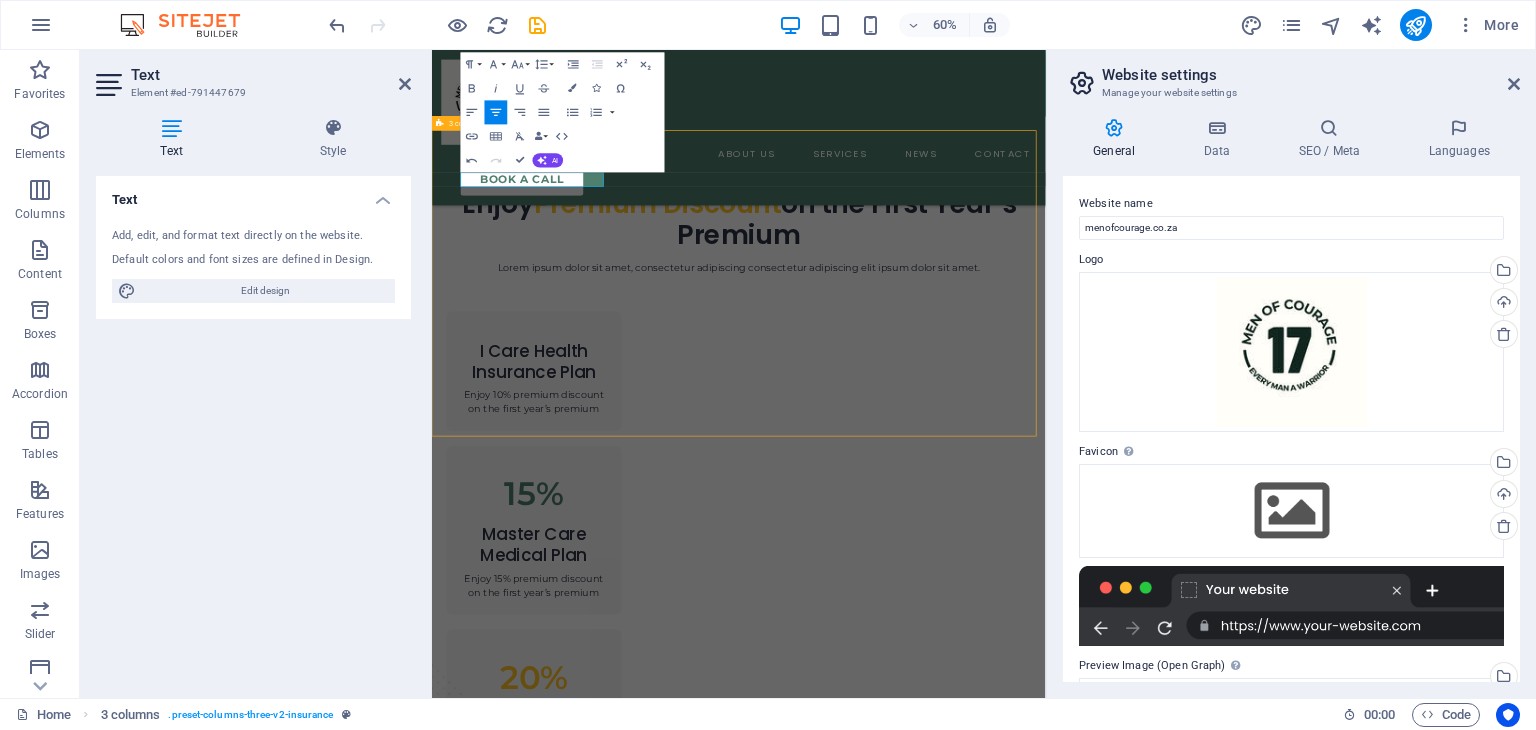 scroll, scrollTop: 1104, scrollLeft: 0, axis: vertical 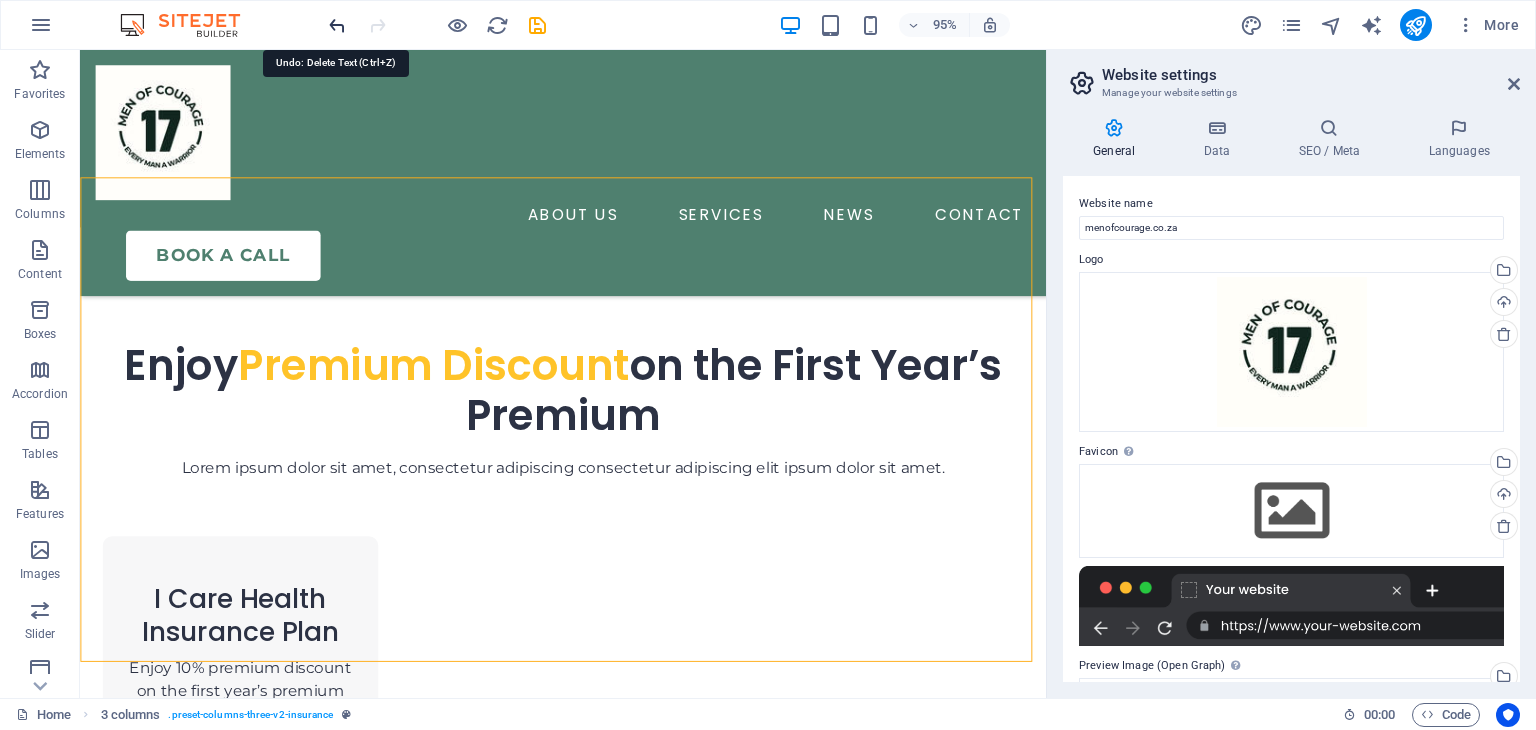 click at bounding box center [337, 25] 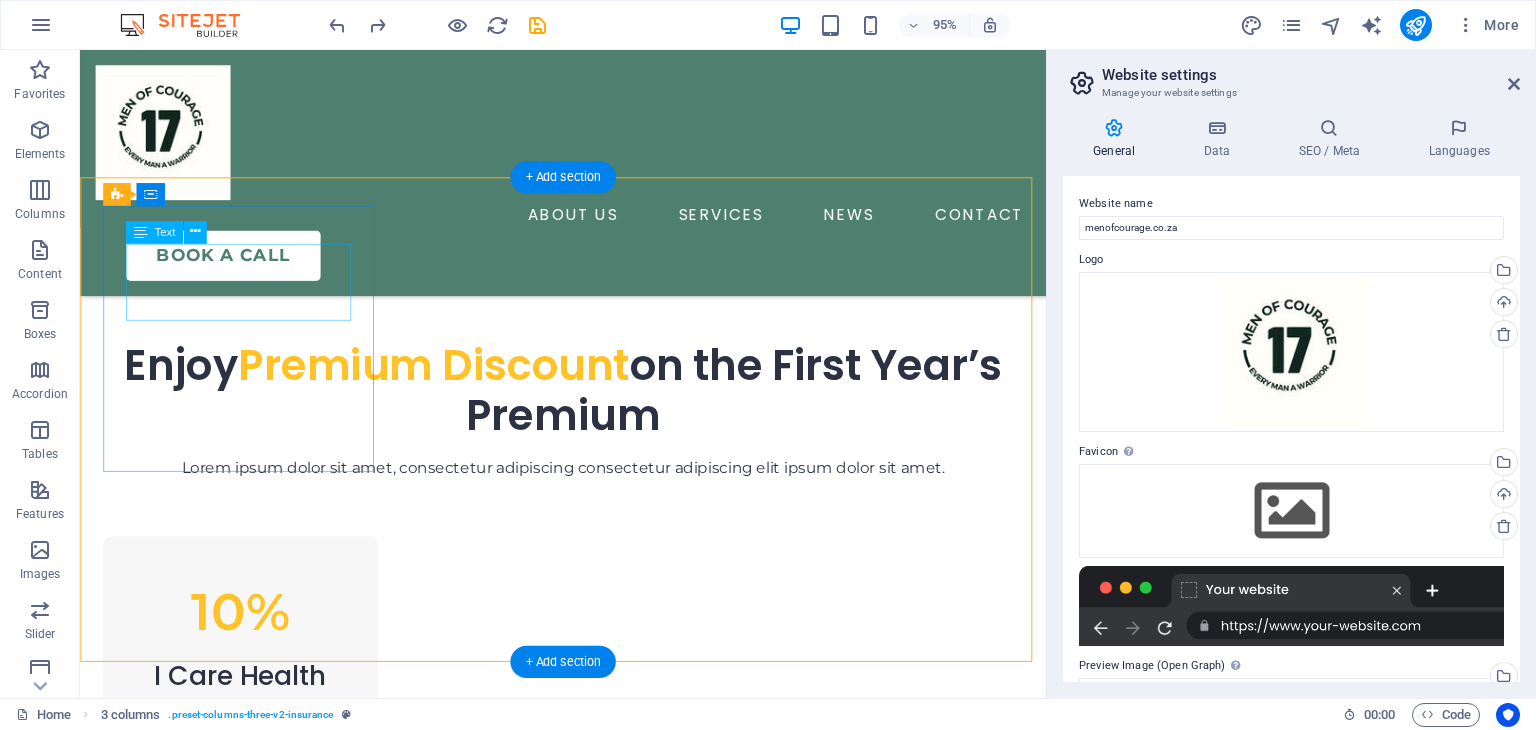 click on "10%" at bounding box center (249, 642) 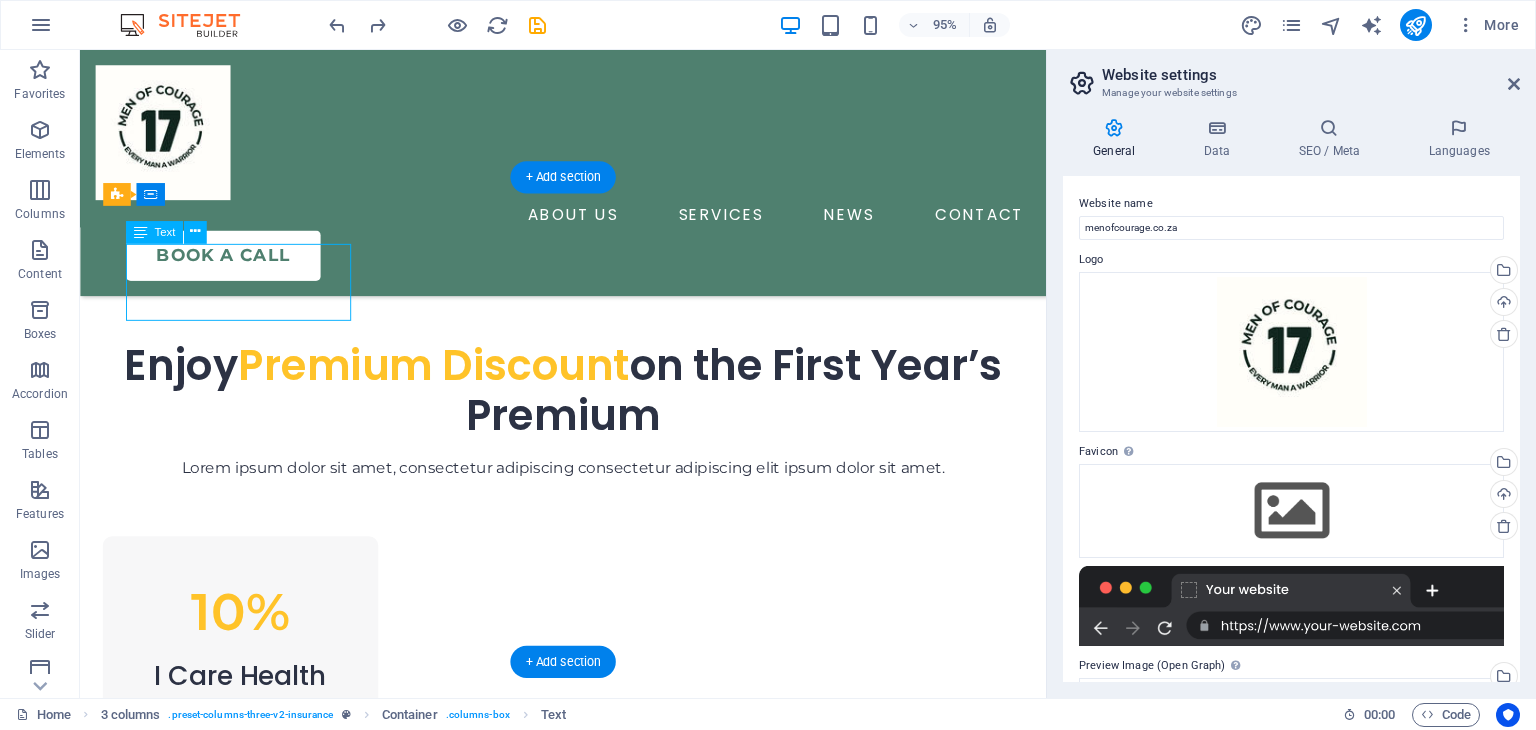 click on "10%" at bounding box center (249, 642) 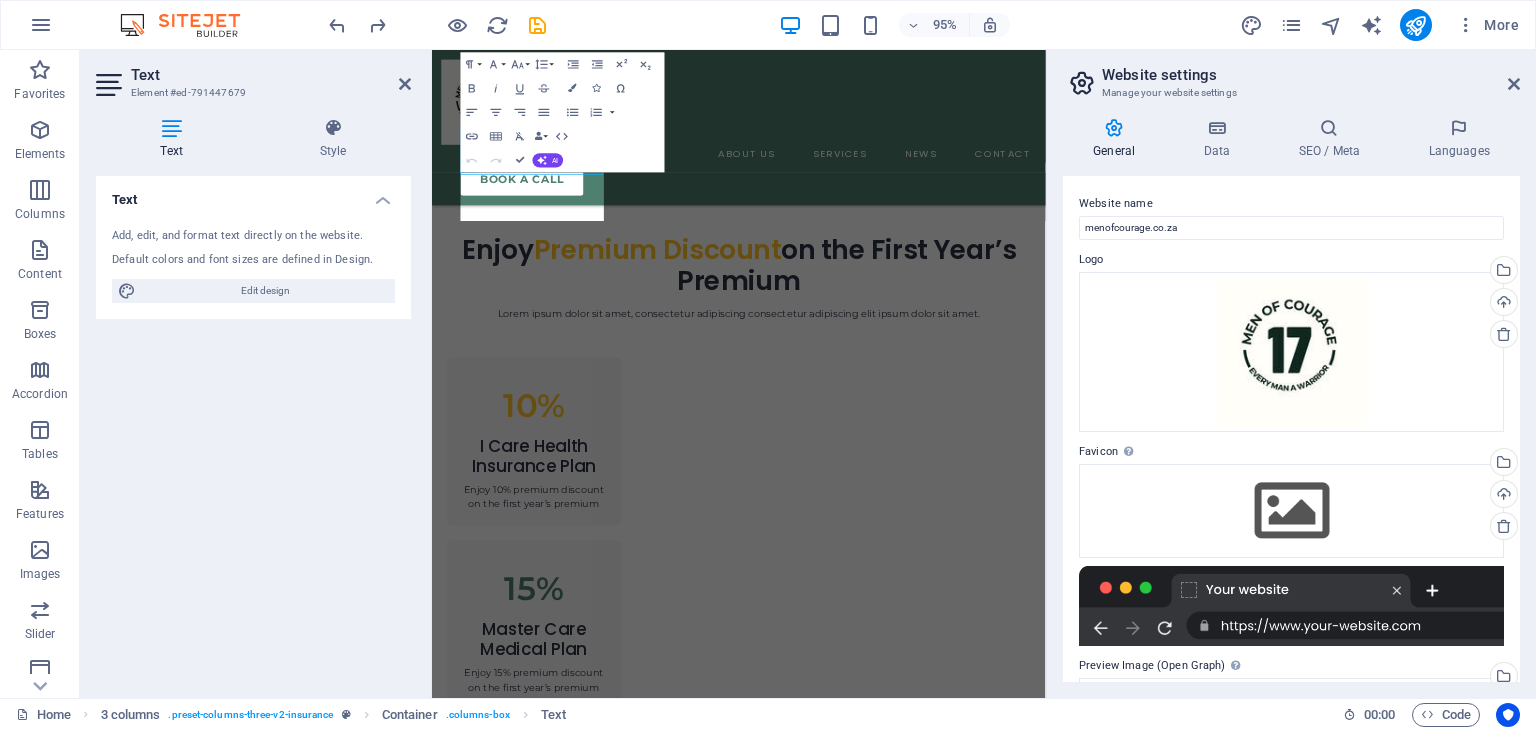 scroll, scrollTop: 1180, scrollLeft: 0, axis: vertical 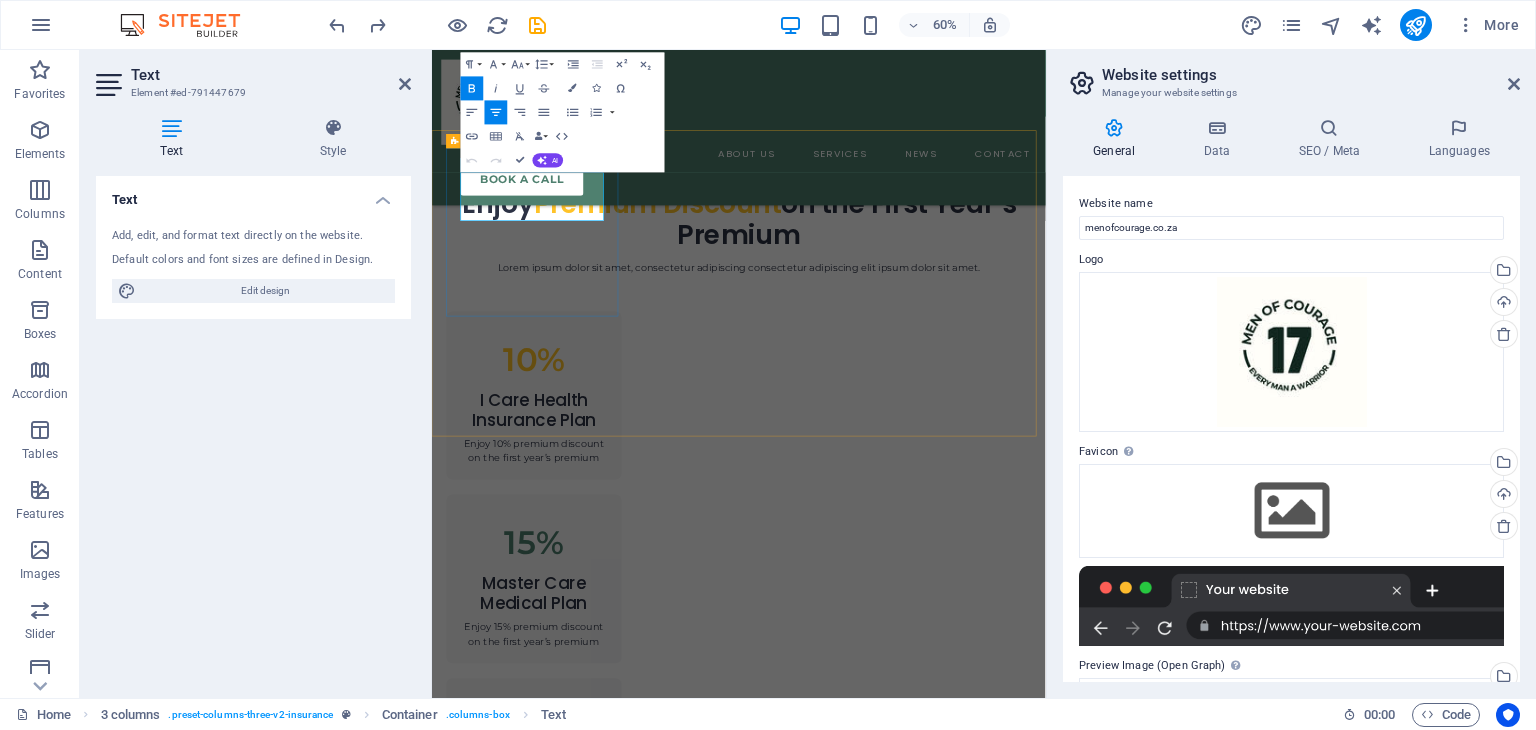 click on "10%" at bounding box center [601, 566] 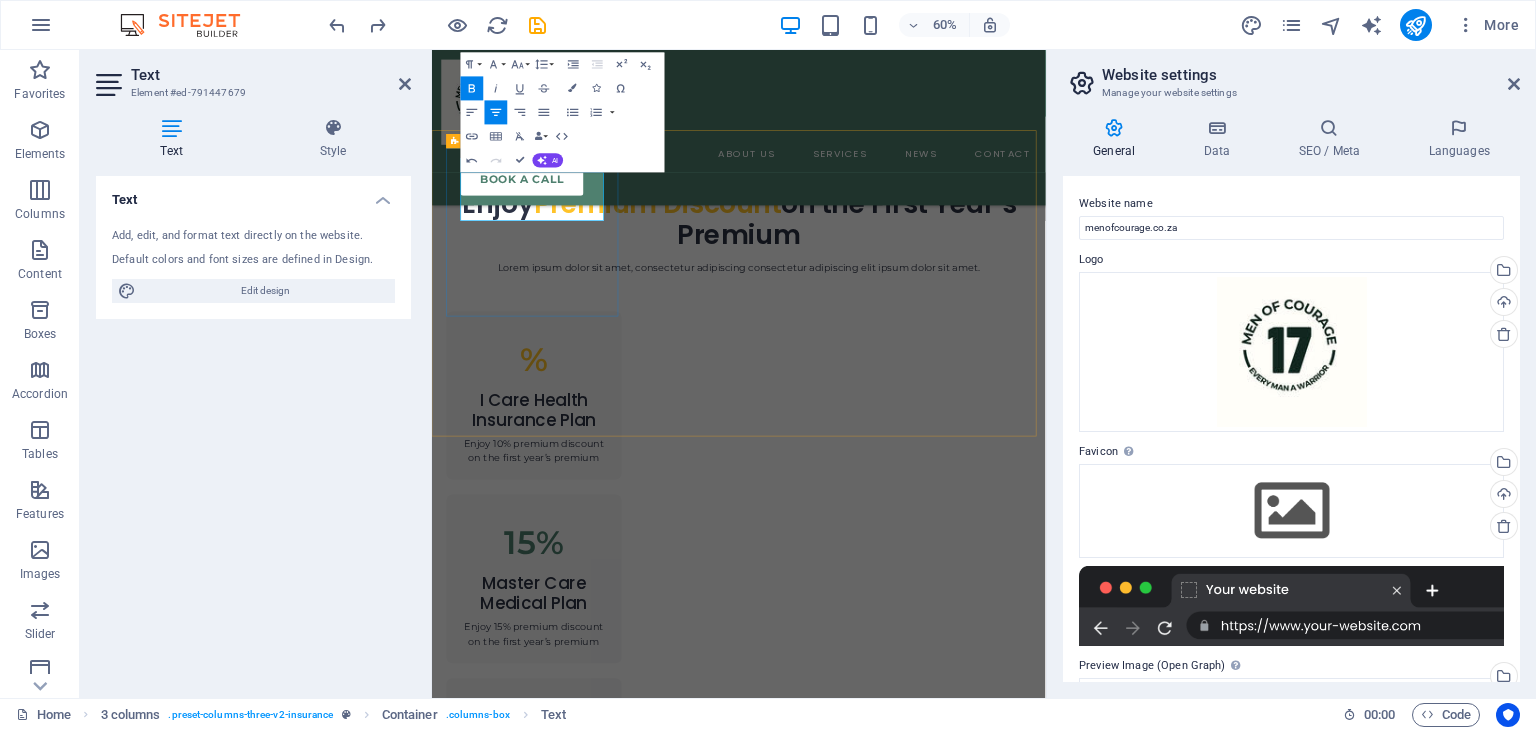 type 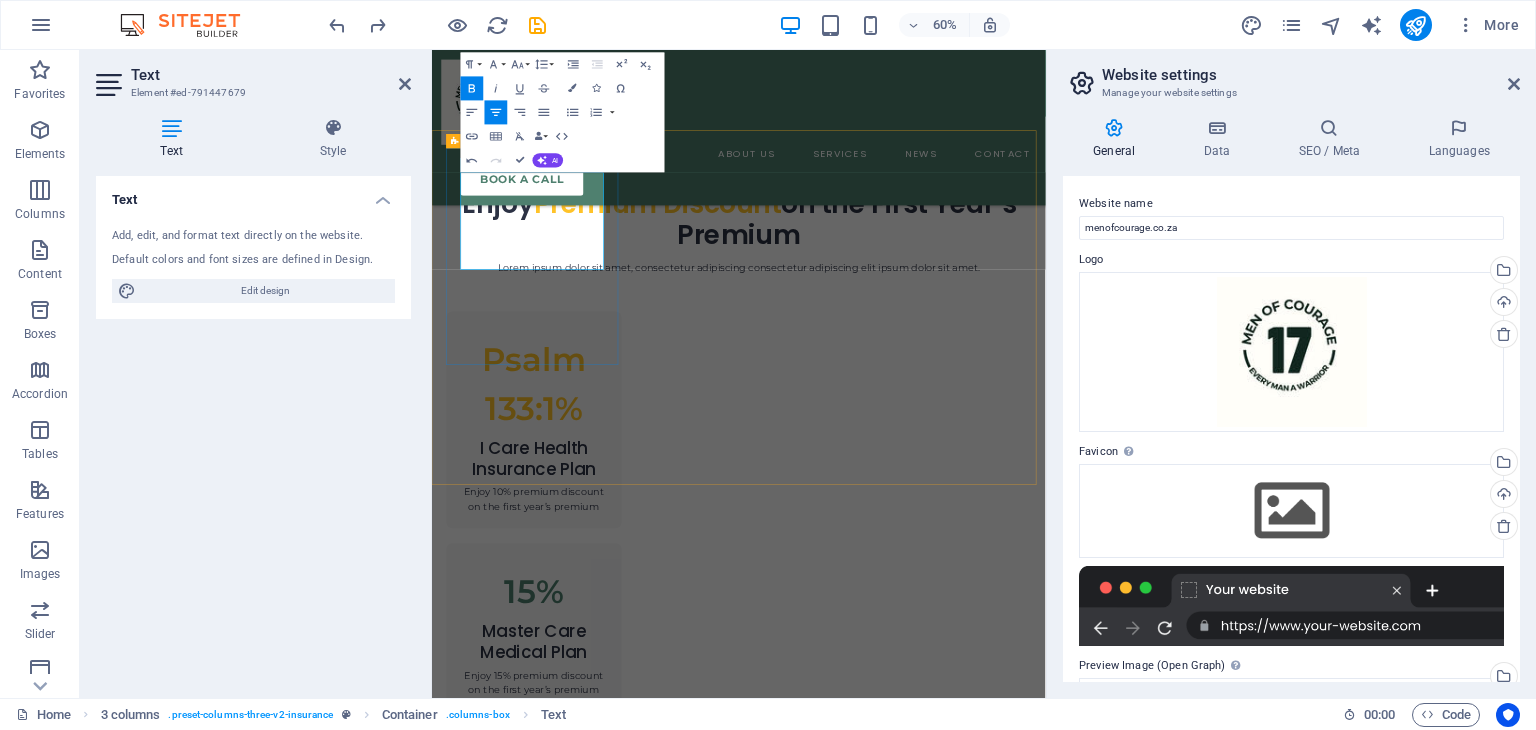 click on "Psalm 133:1 %" at bounding box center (601, 606) 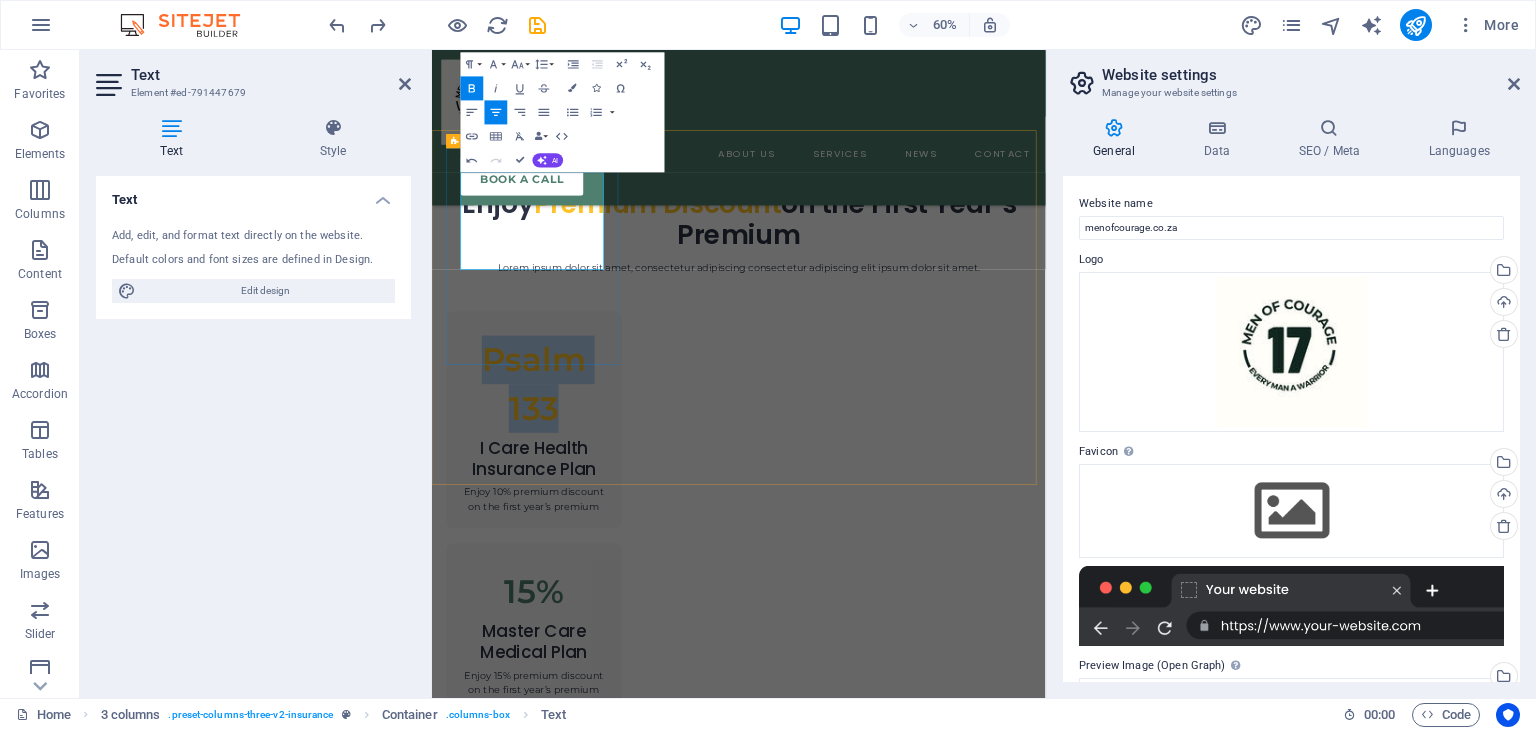 drag, startPoint x: 666, startPoint y: 385, endPoint x: 521, endPoint y: 312, distance: 162.33916 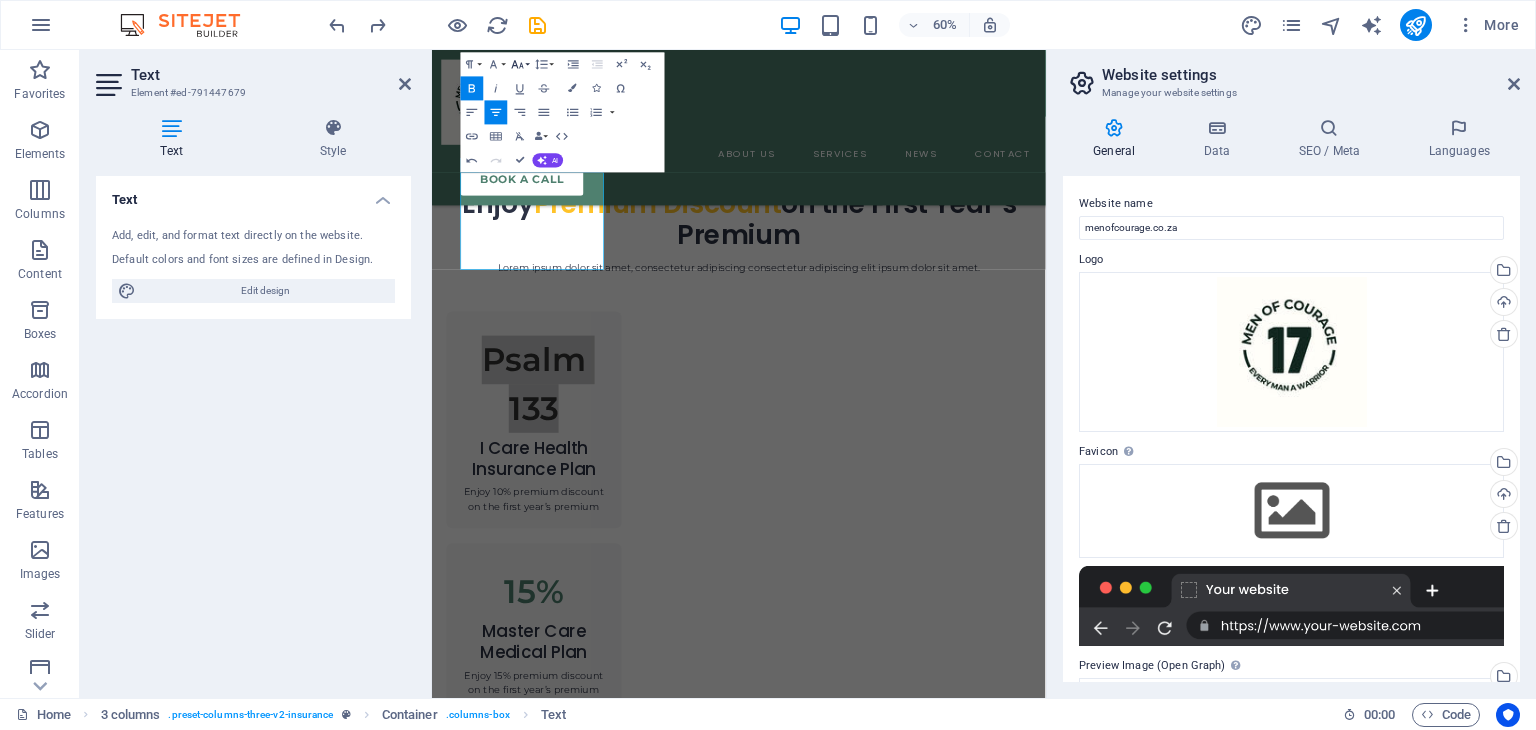 click on "Font Size" at bounding box center [520, 64] 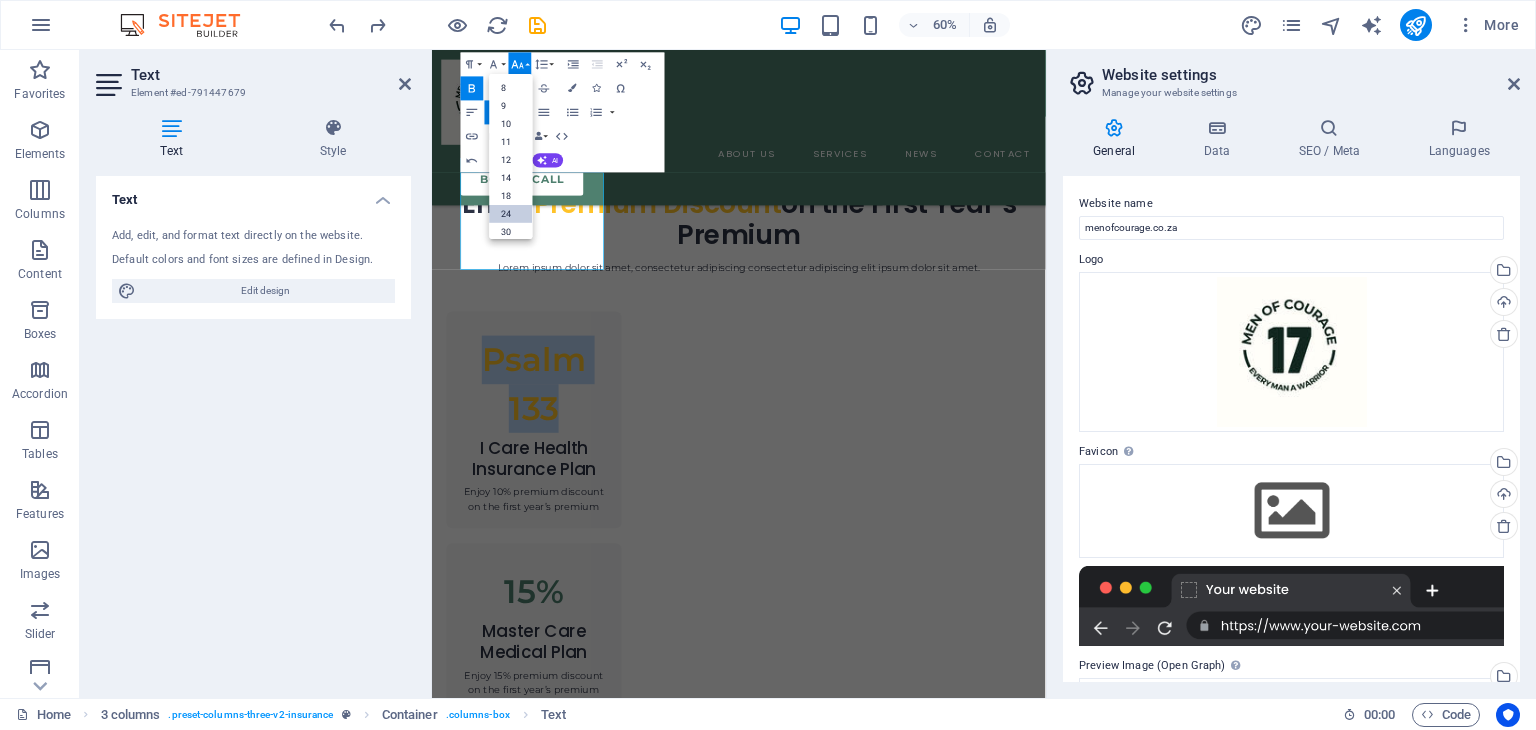 click on "24" at bounding box center (511, 214) 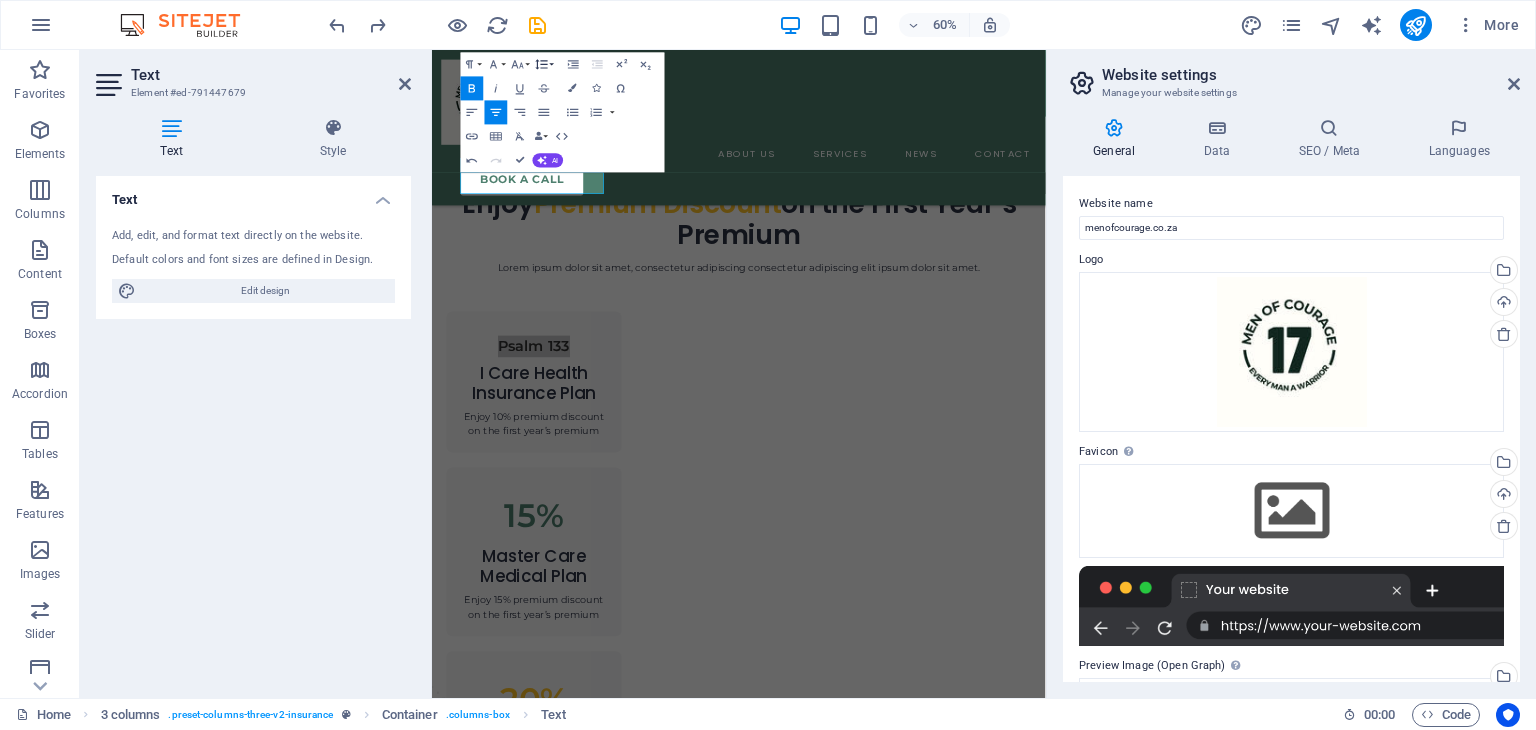 click on "Line Height" at bounding box center [544, 64] 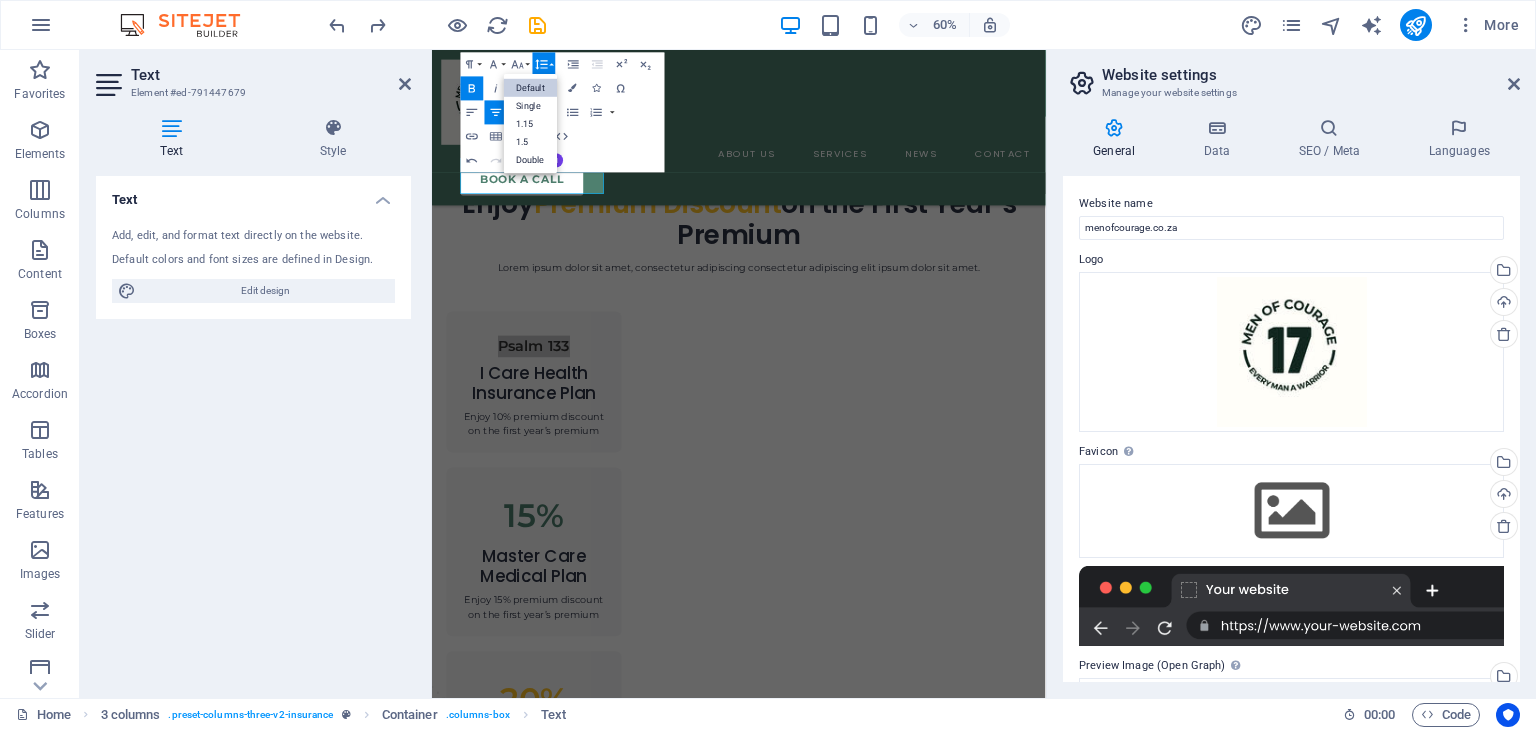 scroll, scrollTop: 0, scrollLeft: 0, axis: both 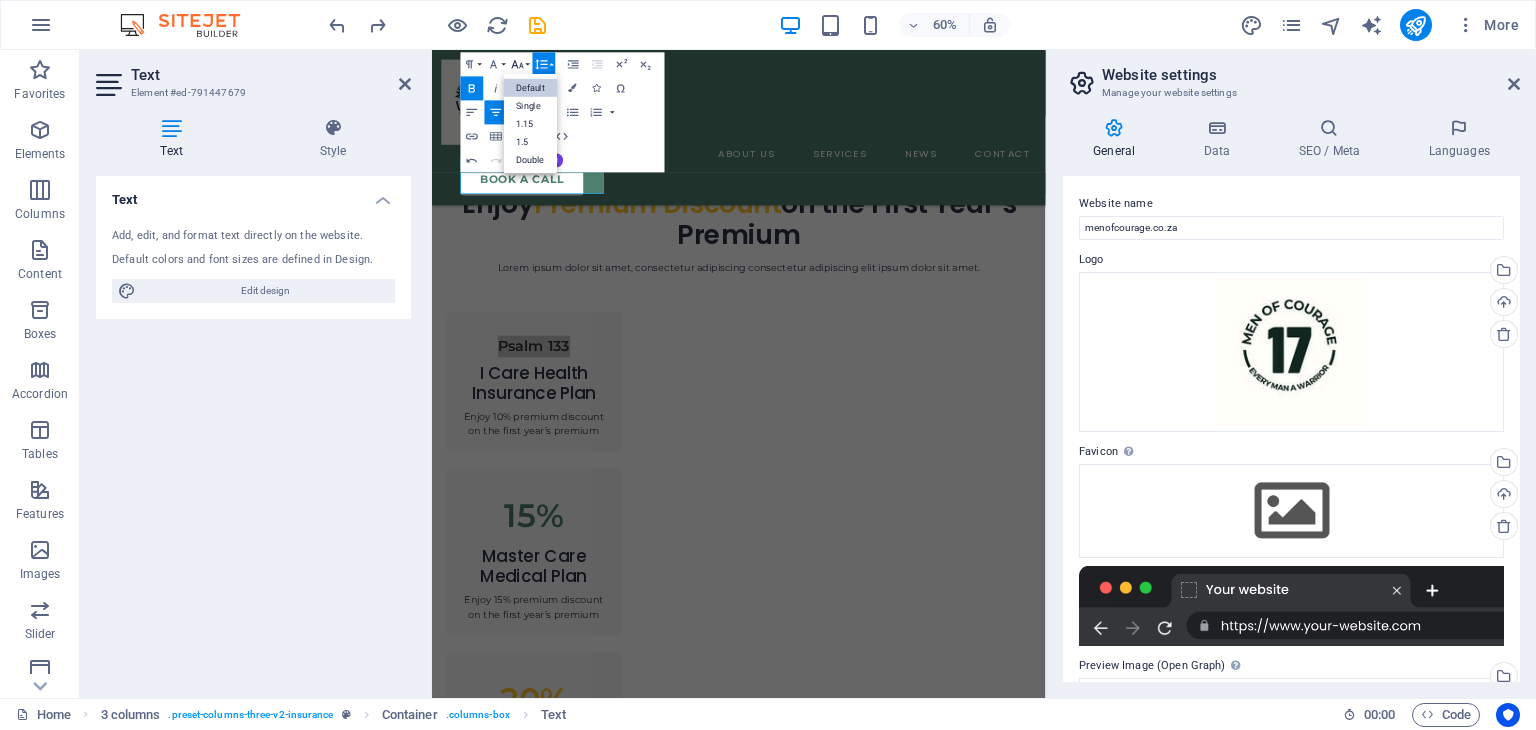 click on "Font Size" at bounding box center [520, 64] 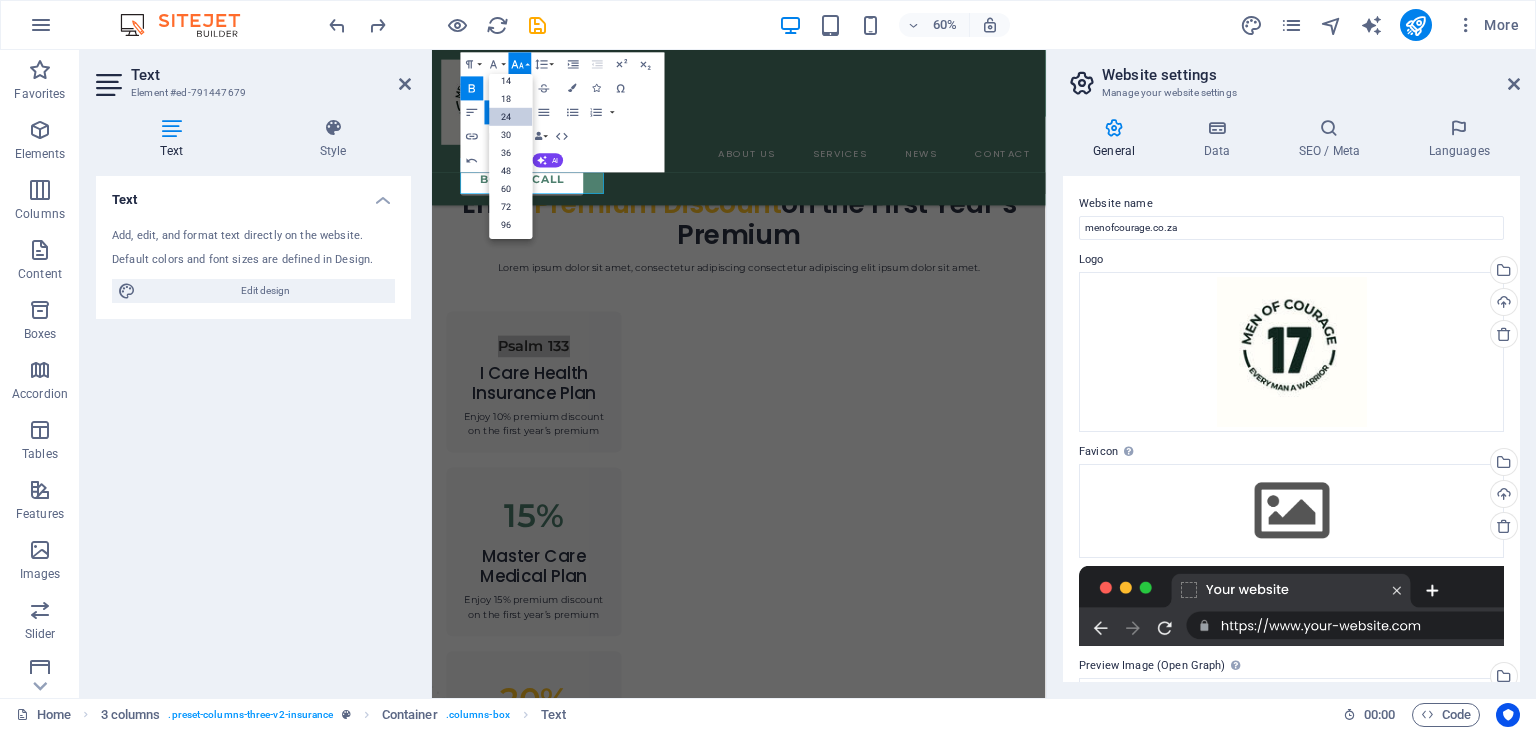 scroll, scrollTop: 160, scrollLeft: 0, axis: vertical 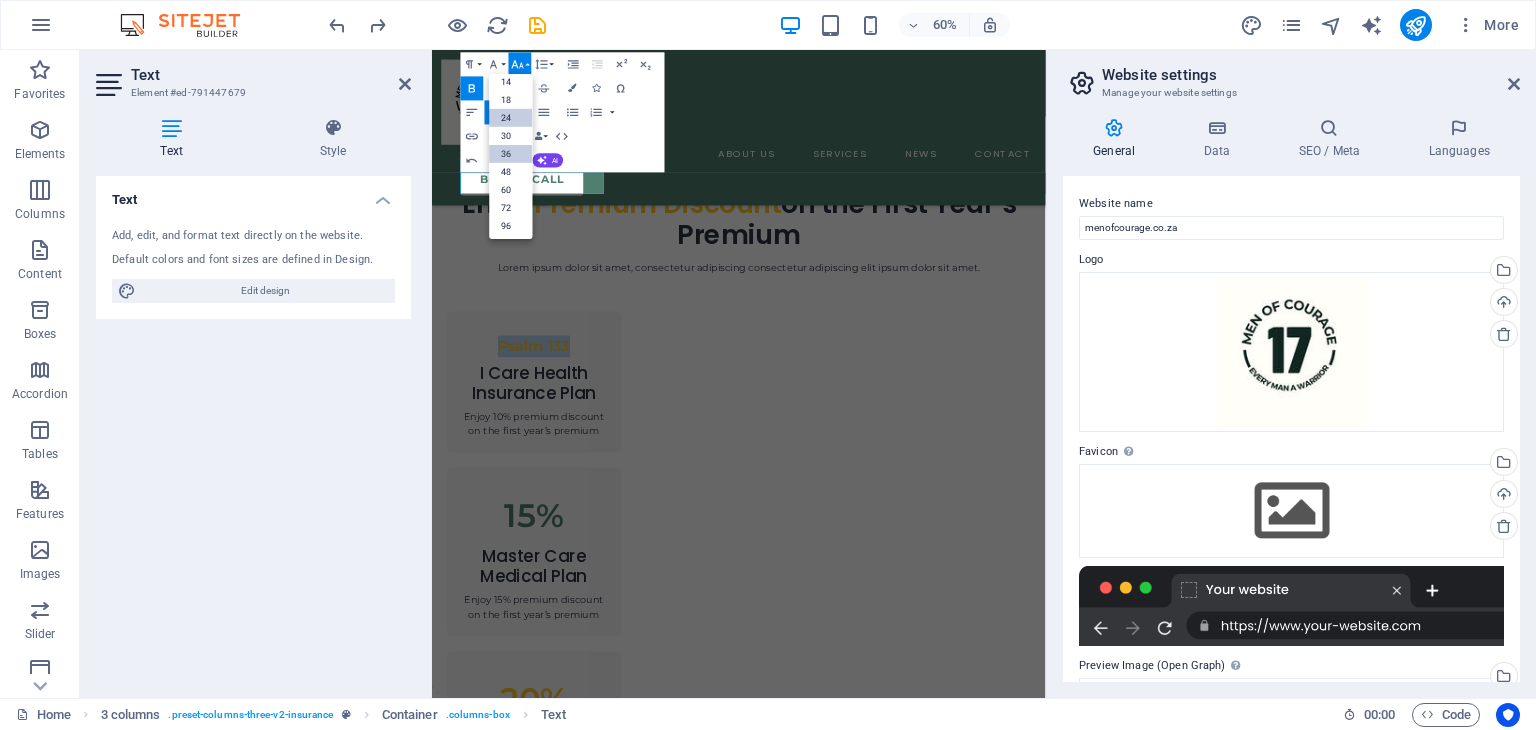 click on "36" at bounding box center [511, 154] 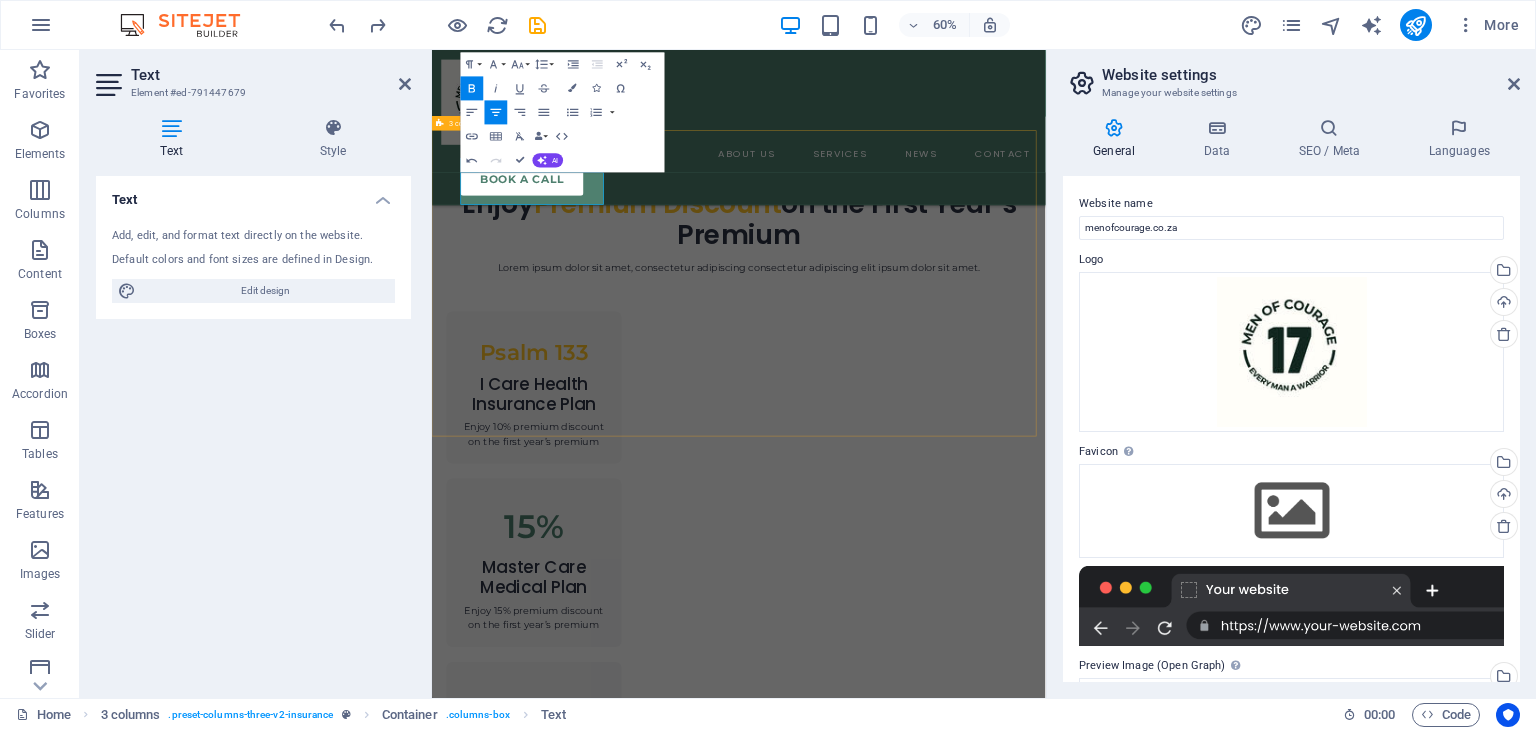 click on "Psalm 133
I Care Health Insurance Plan Enjoy 10% premium discount on the first year’s premium 15%
Master Care Medical Plan Enjoy 15% premium discount on the first year’s premium 20%
General Liability Insurance Plan Enjoy 10% premium discount on the first year’s premium" at bounding box center (943, 1003) 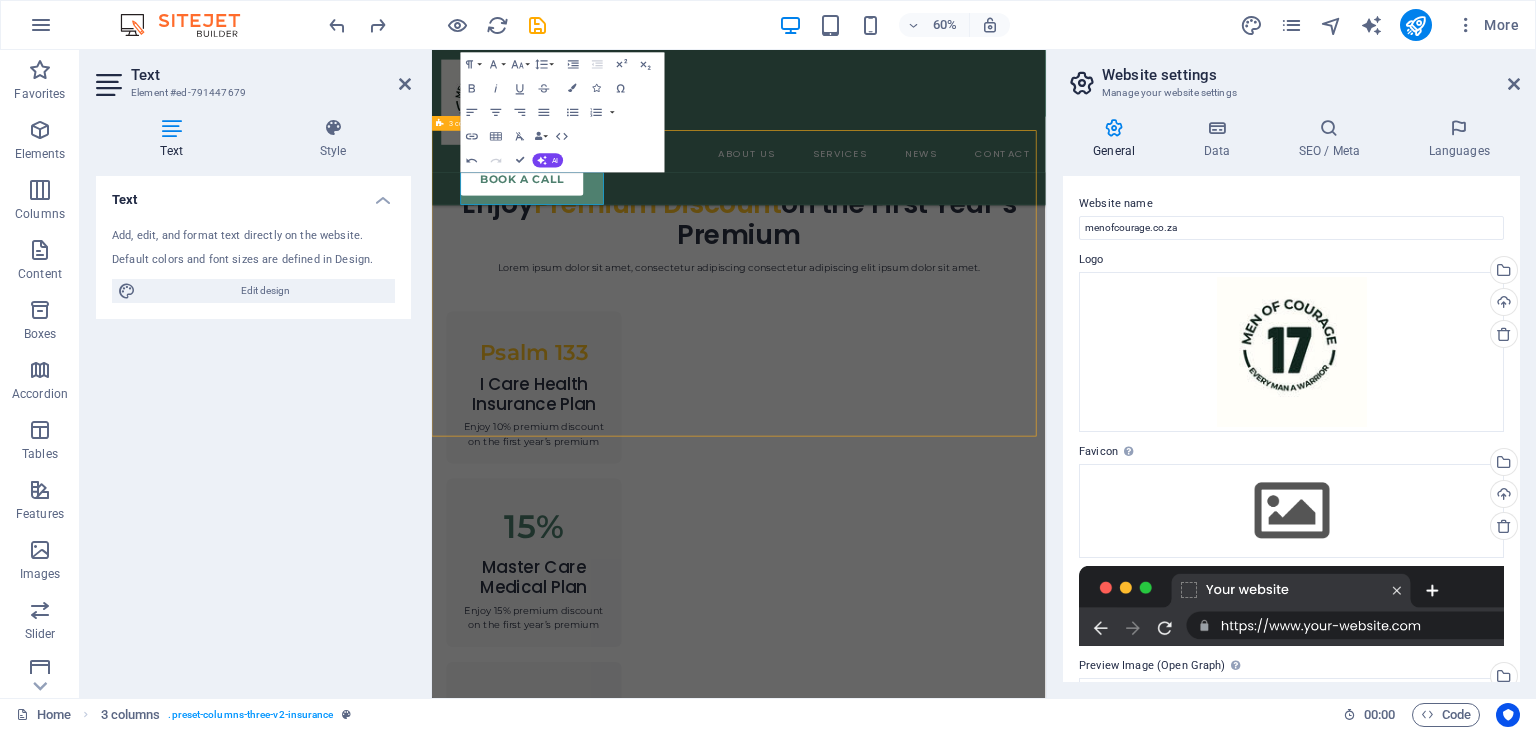 scroll, scrollTop: 1104, scrollLeft: 0, axis: vertical 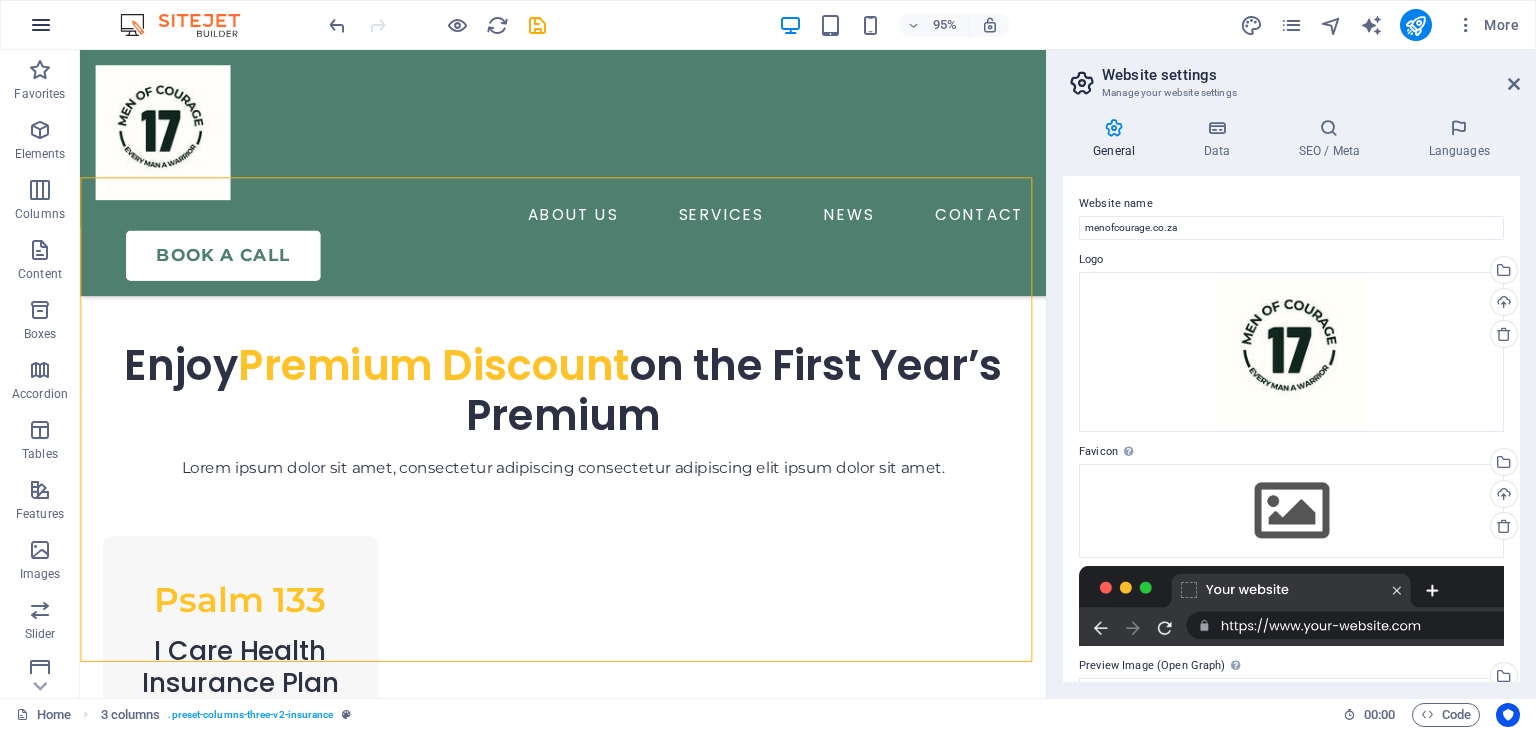 click at bounding box center [41, 25] 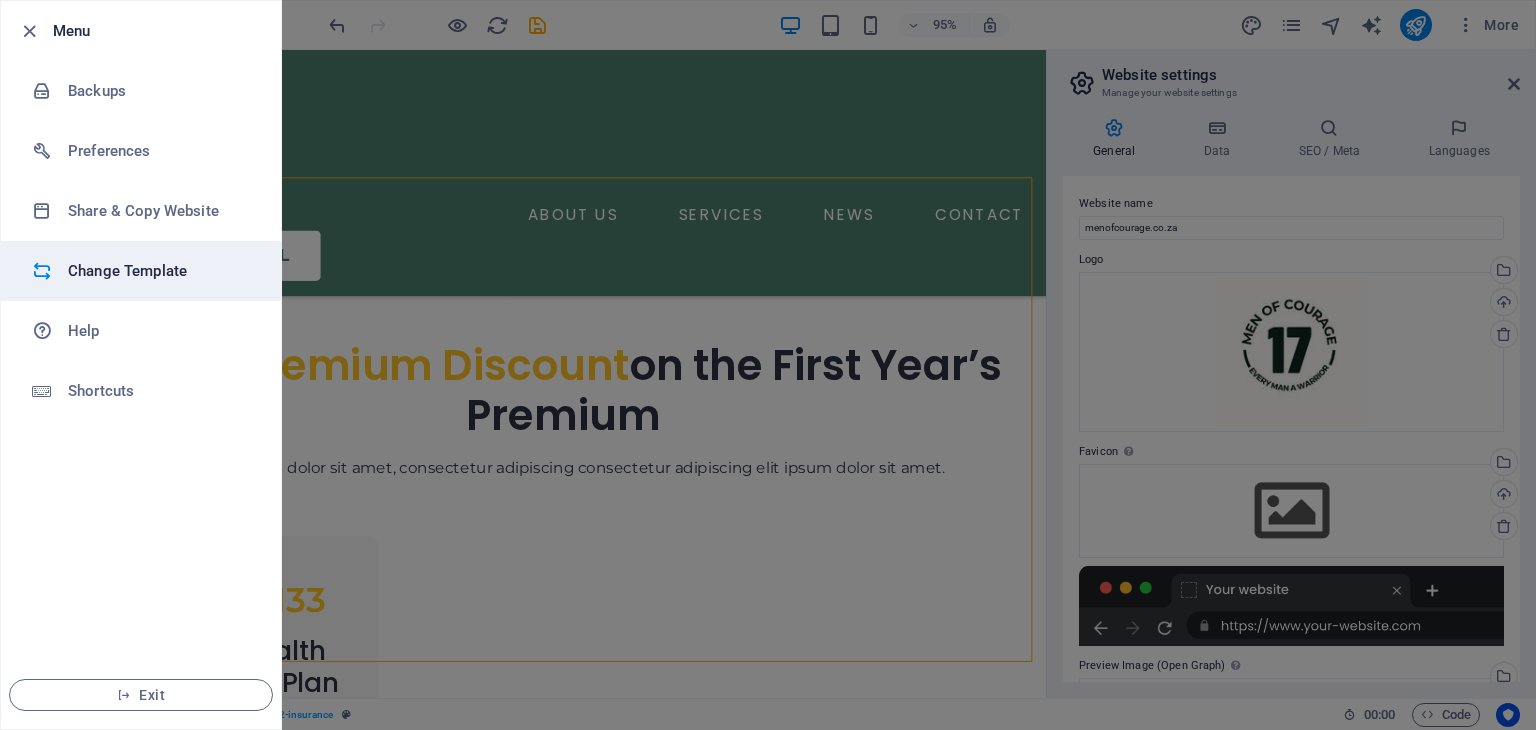 click on "Change Template" at bounding box center [160, 271] 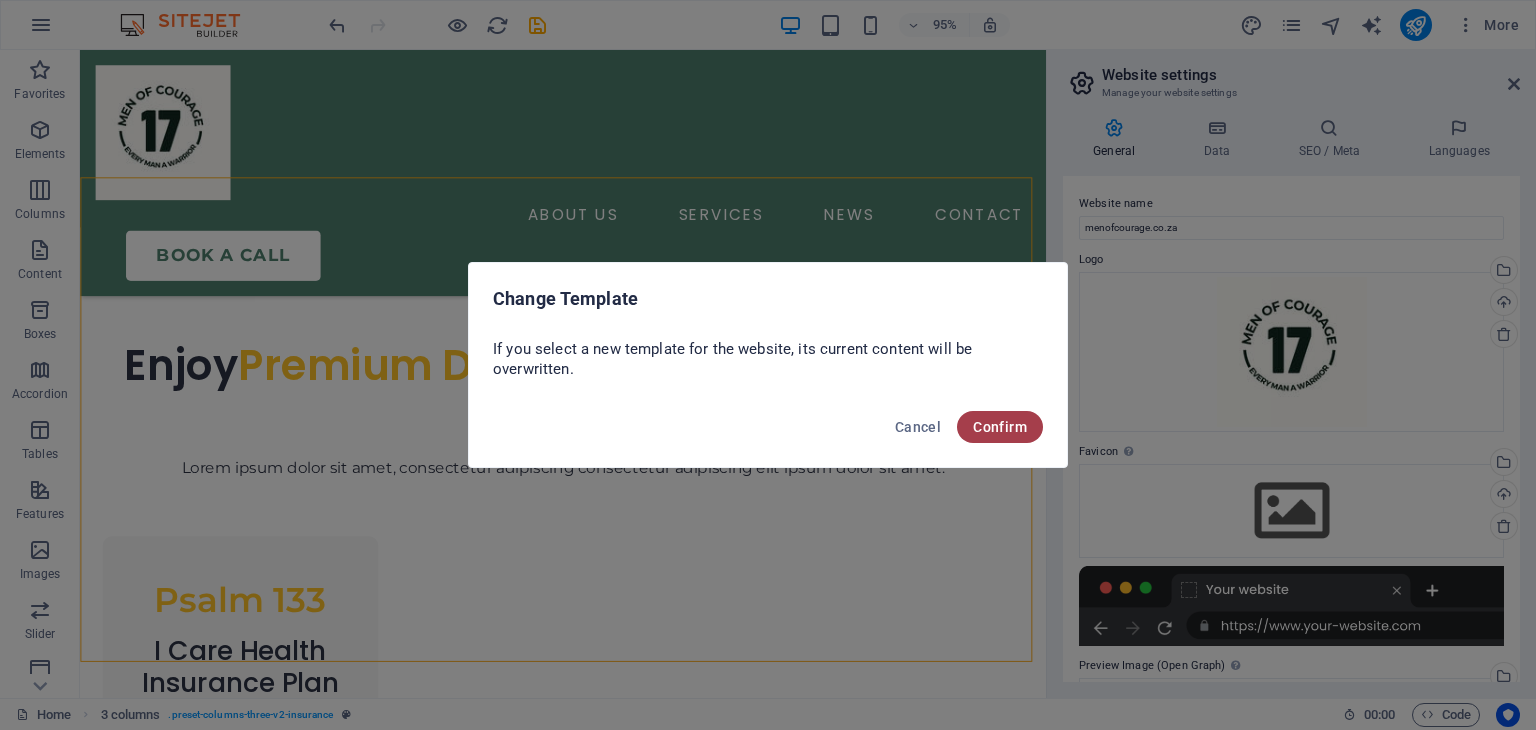 click on "Confirm" at bounding box center [1000, 427] 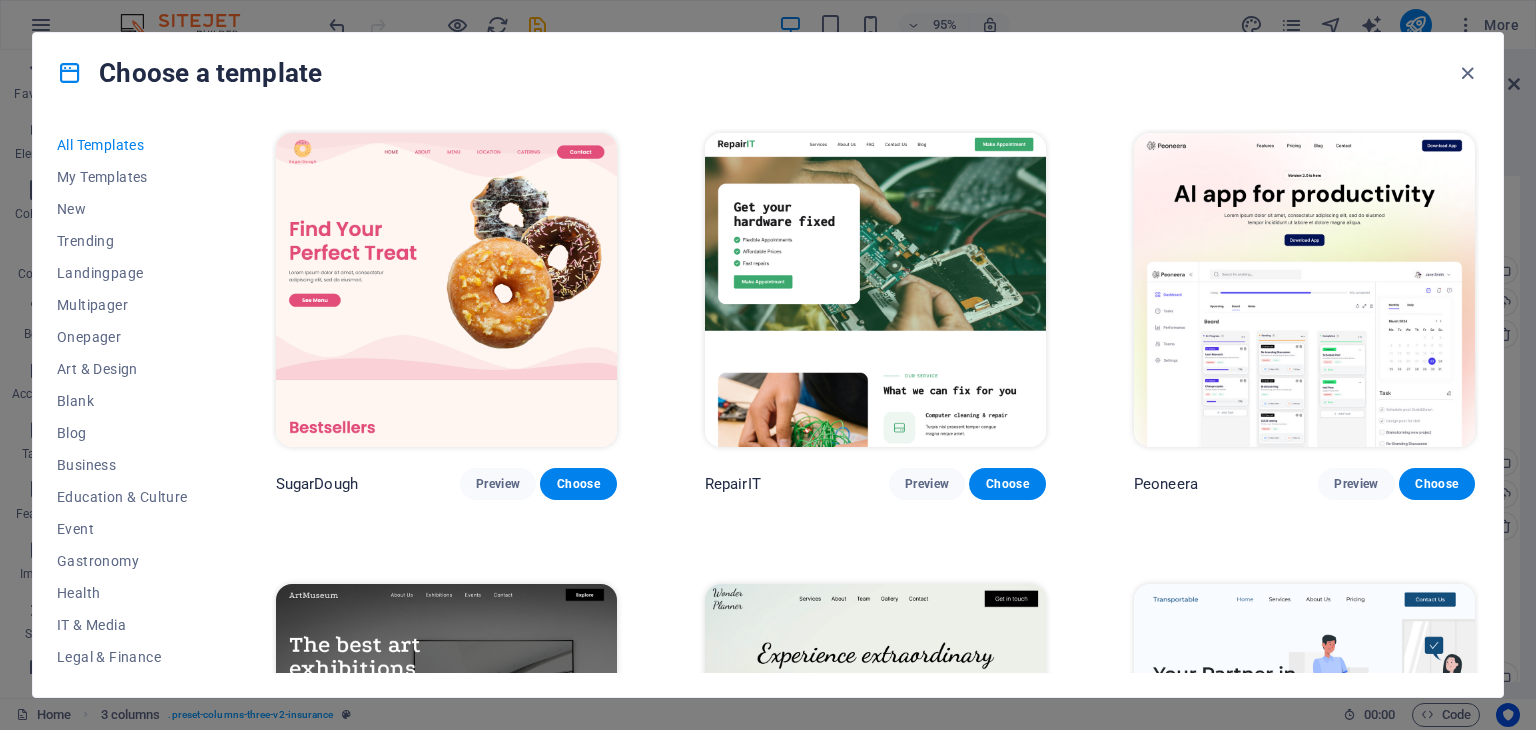drag, startPoint x: 1474, startPoint y: 140, endPoint x: 1480, endPoint y: 172, distance: 32.55764 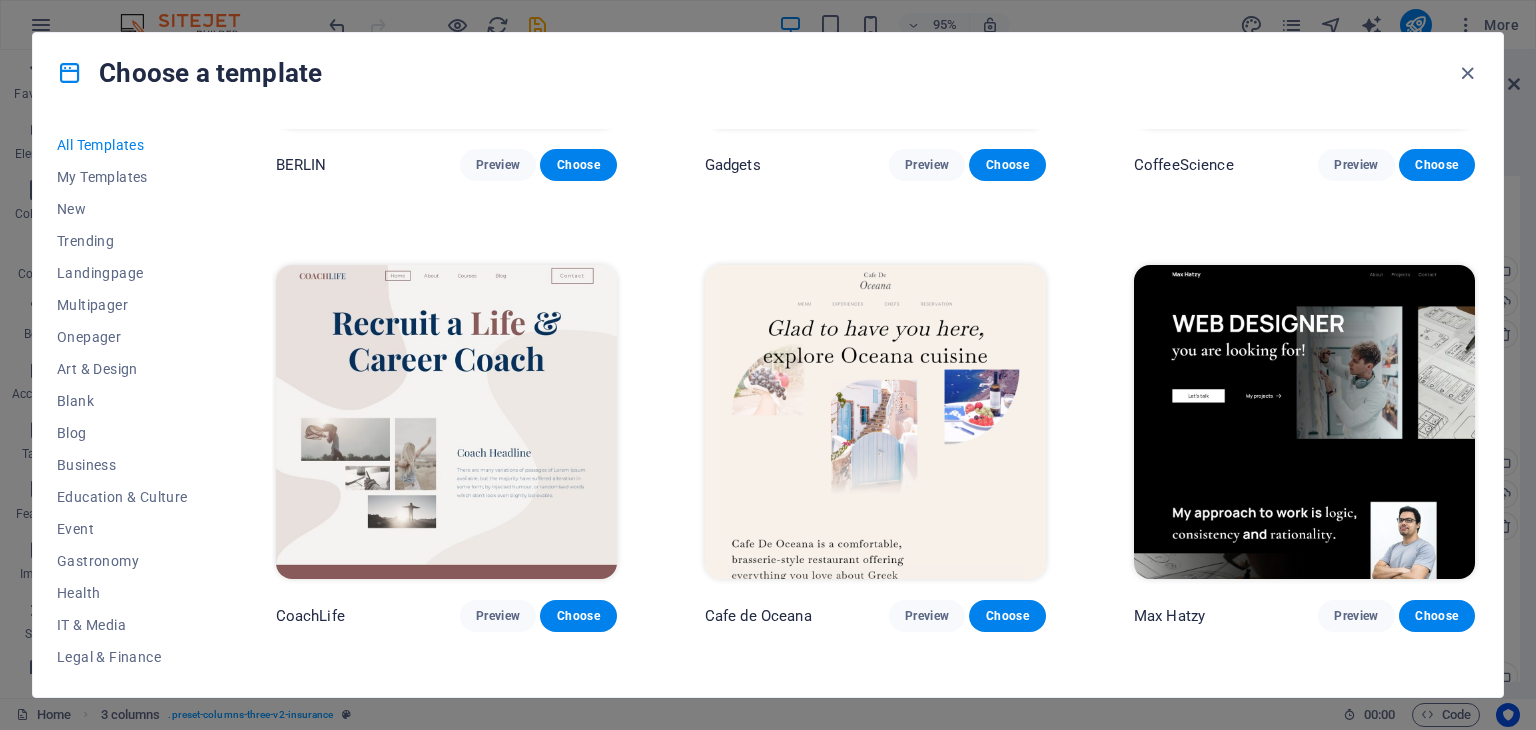 scroll, scrollTop: 5321, scrollLeft: 0, axis: vertical 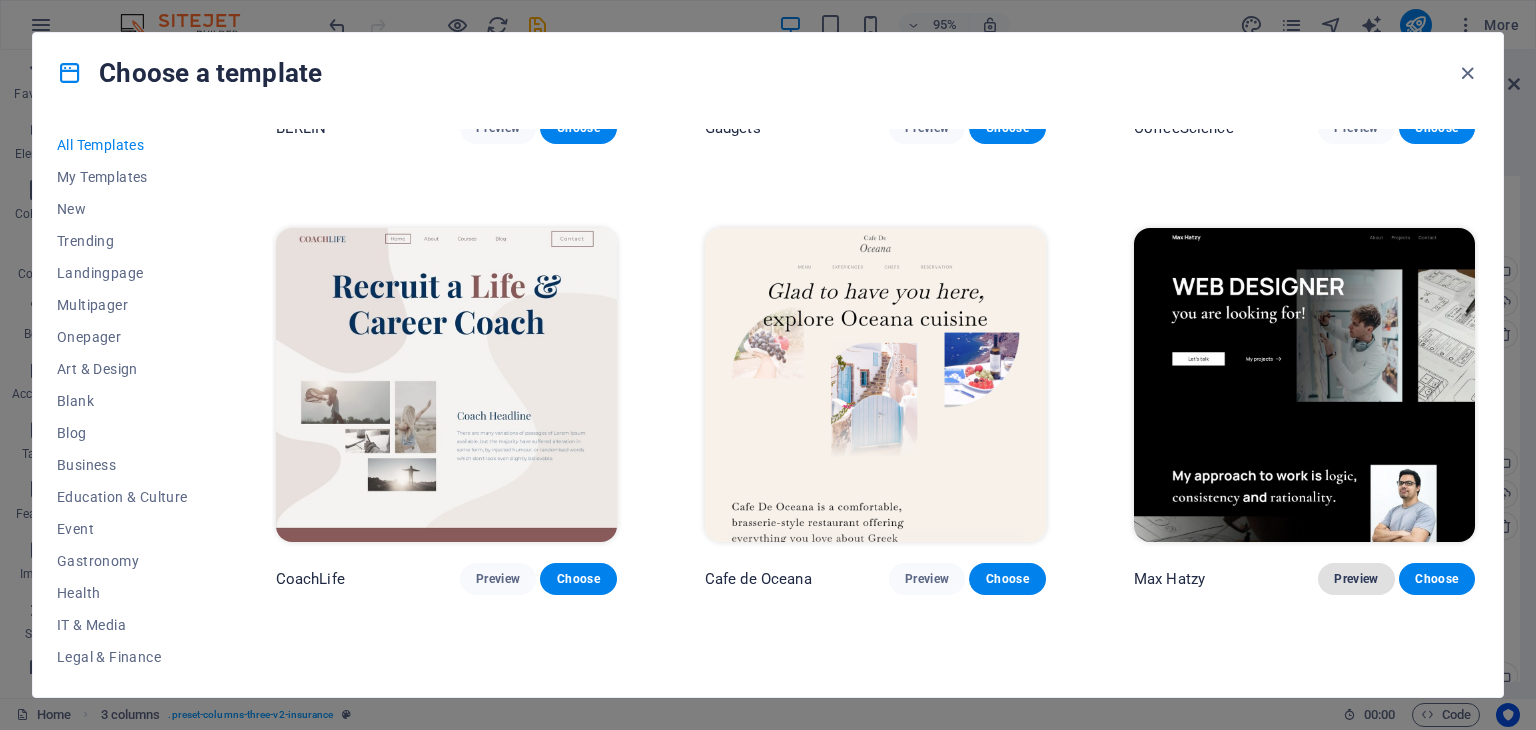 click on "Preview" at bounding box center [1356, 579] 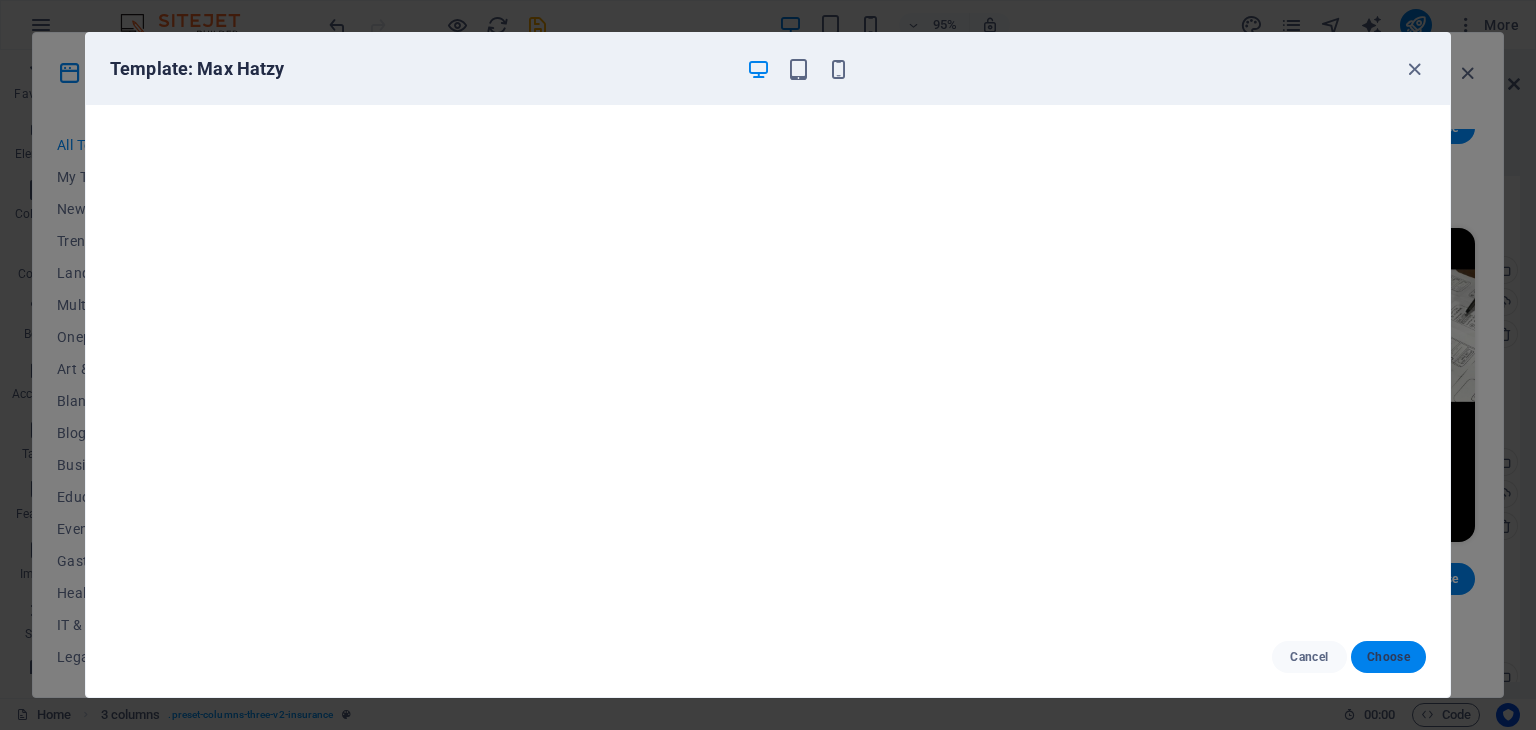 click on "Choose" at bounding box center [1388, 657] 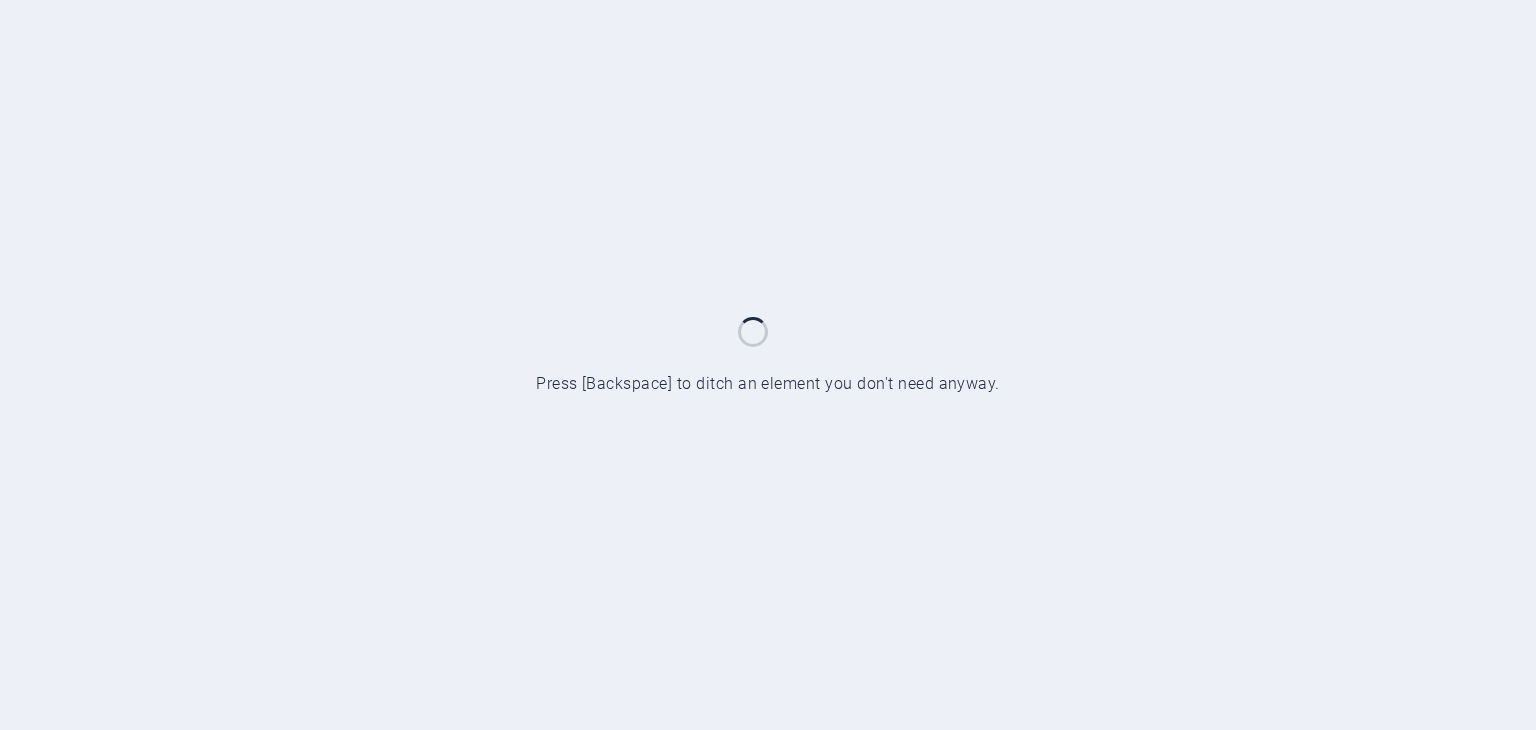 scroll, scrollTop: 0, scrollLeft: 0, axis: both 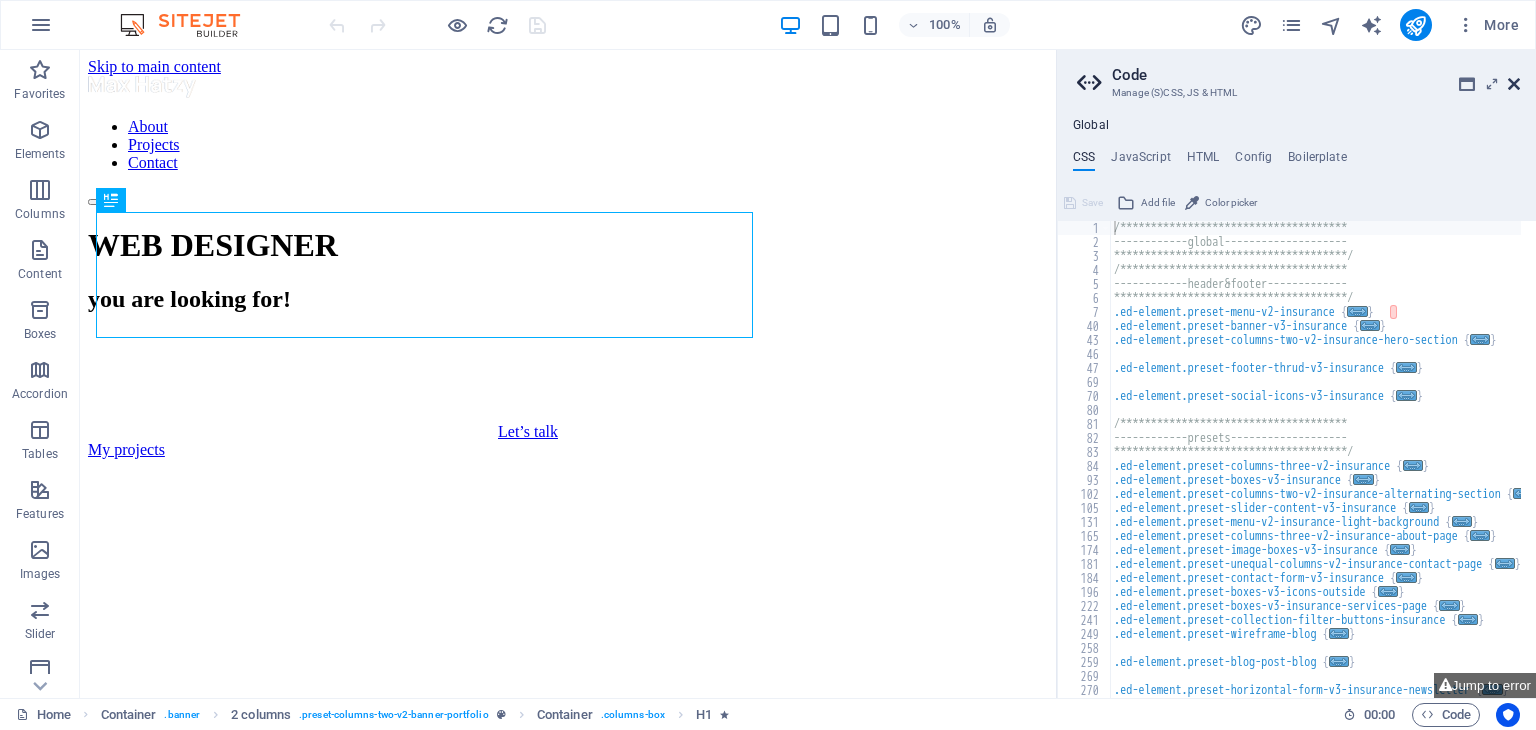 click at bounding box center [1514, 84] 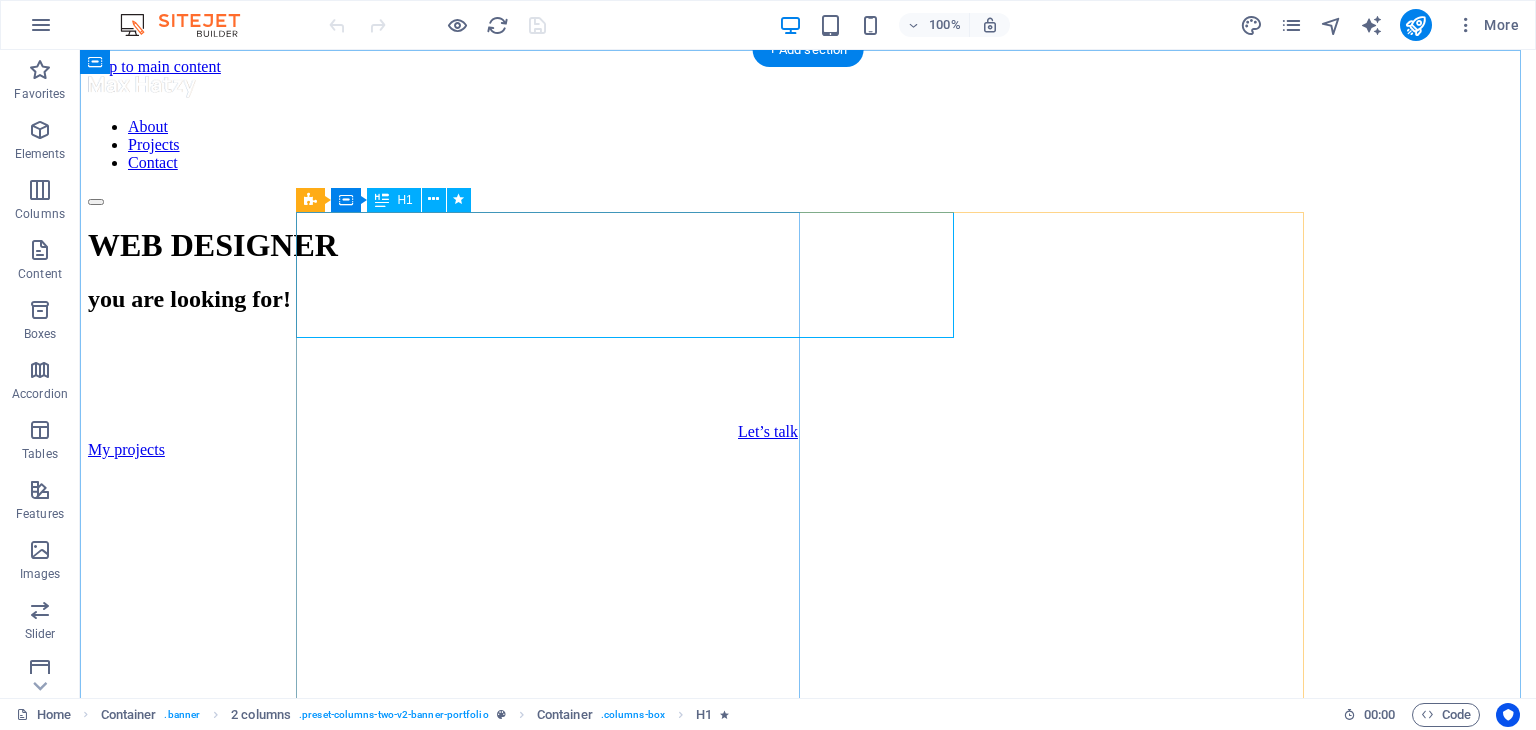 click on "WEB DESIGNER" at bounding box center [808, 245] 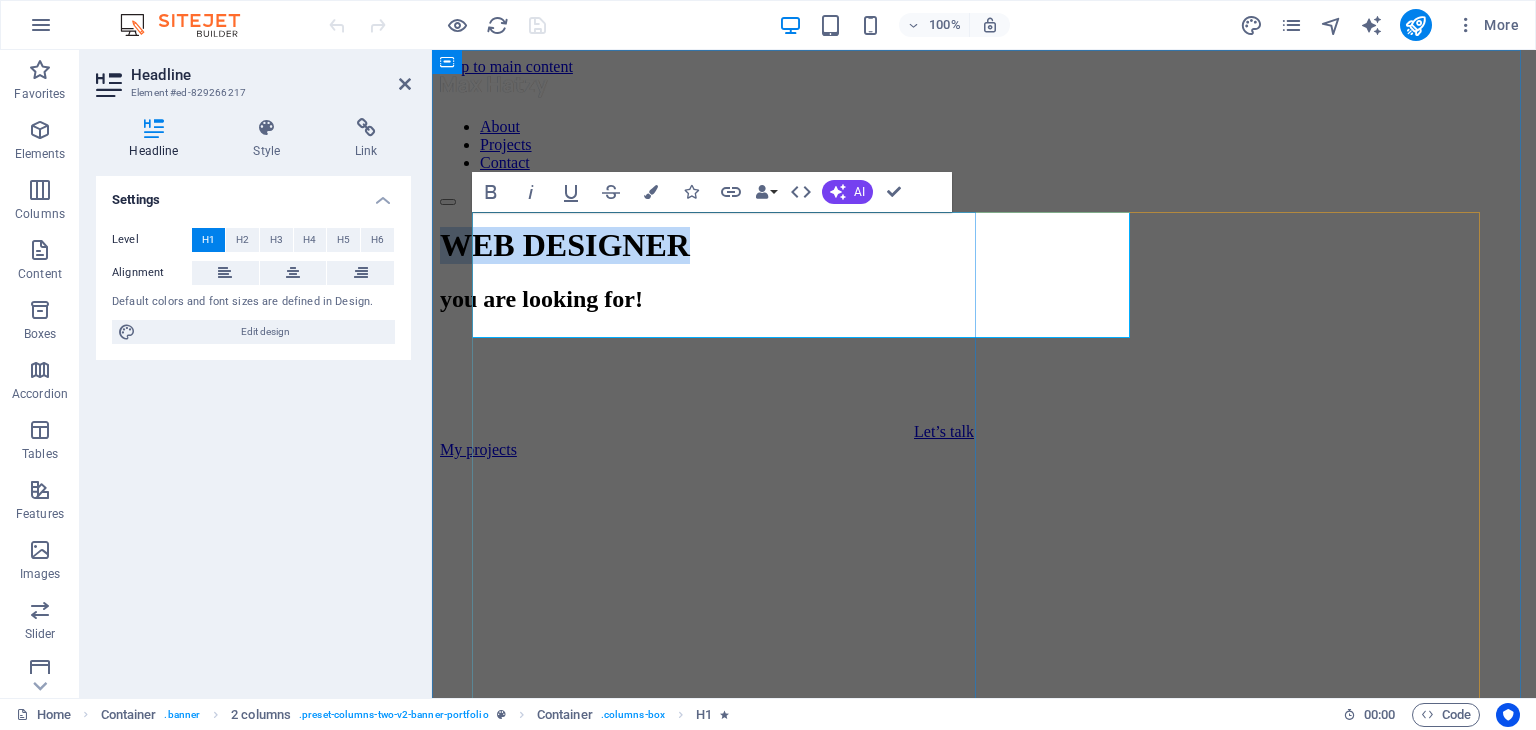 type 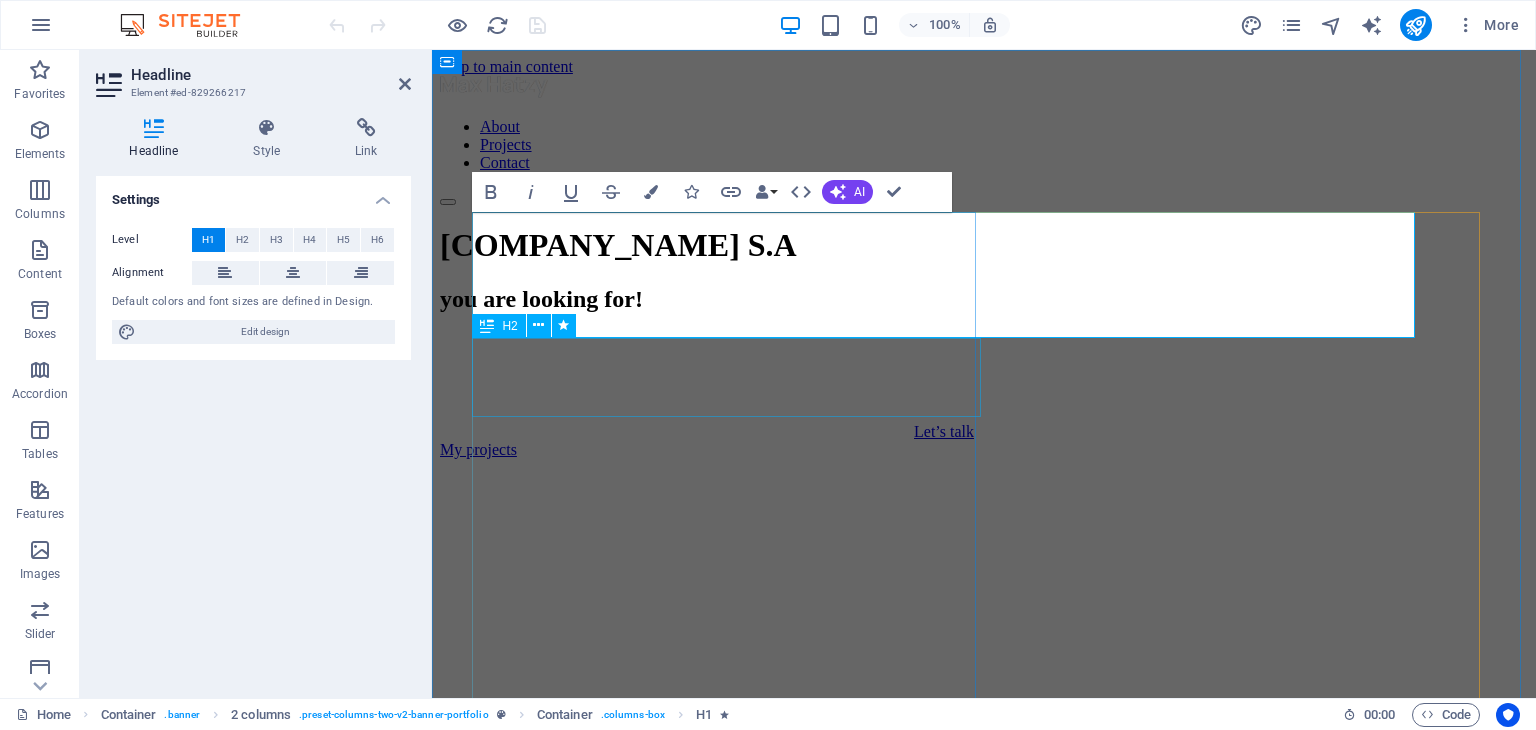 click on "you are looking for!" at bounding box center [984, 299] 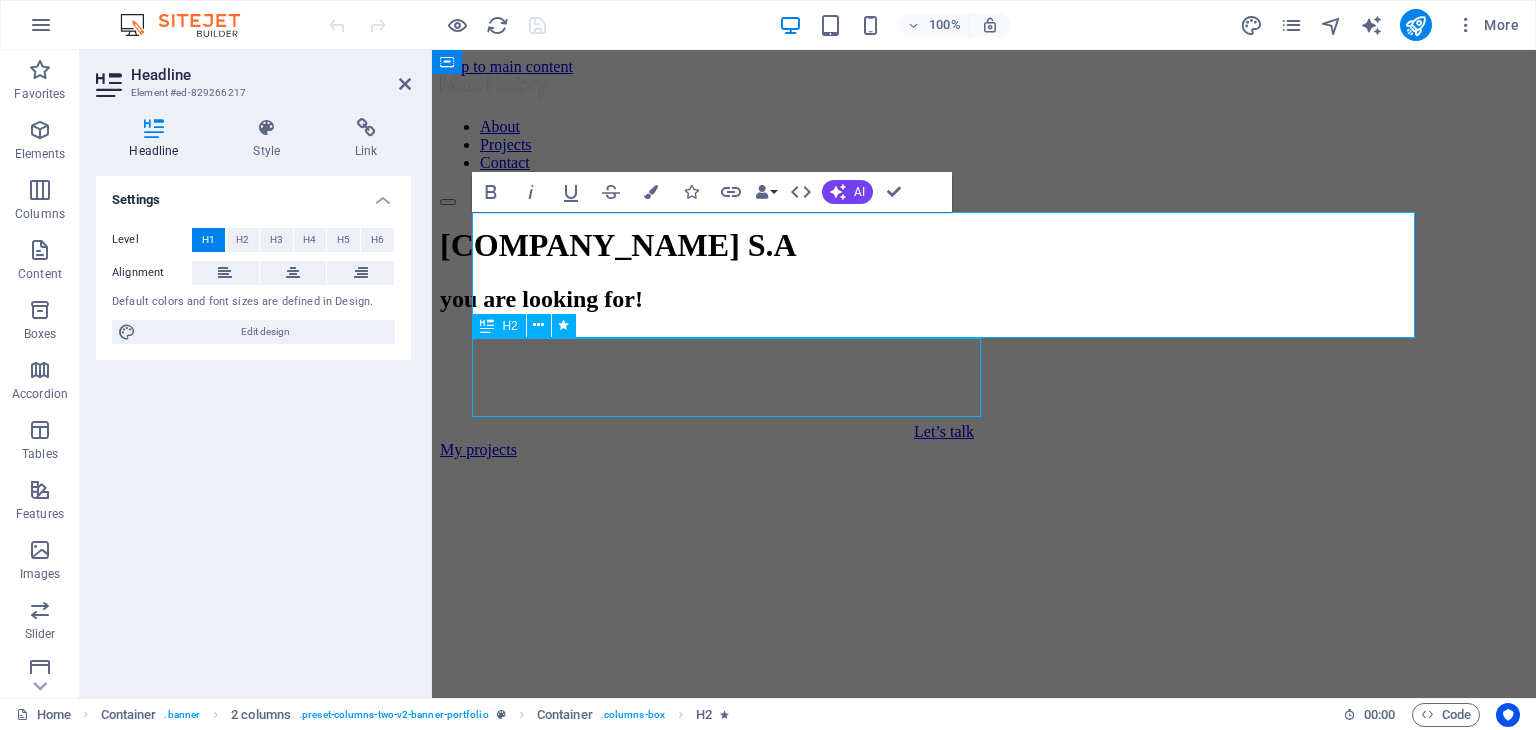 click on "you are looking for!" at bounding box center (984, 299) 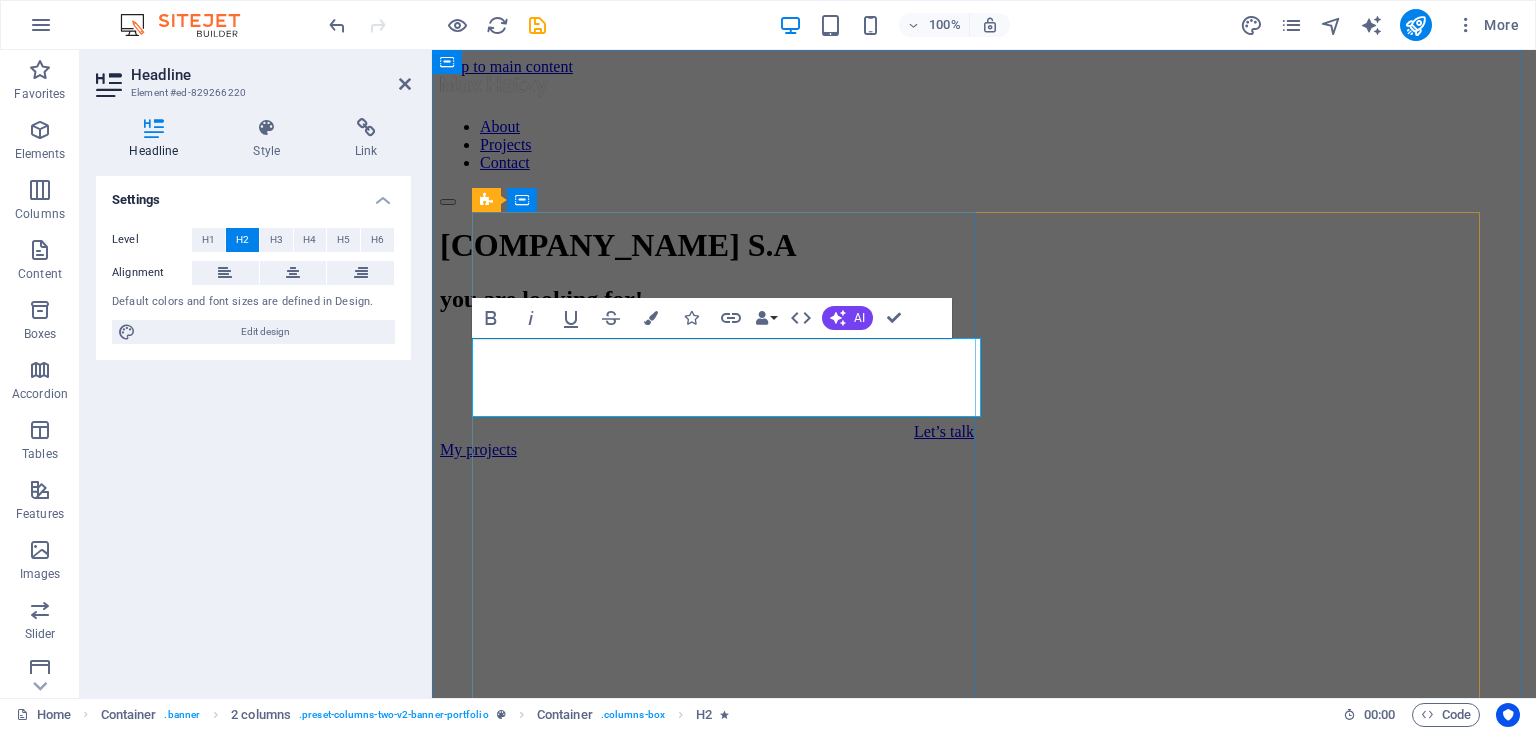 type 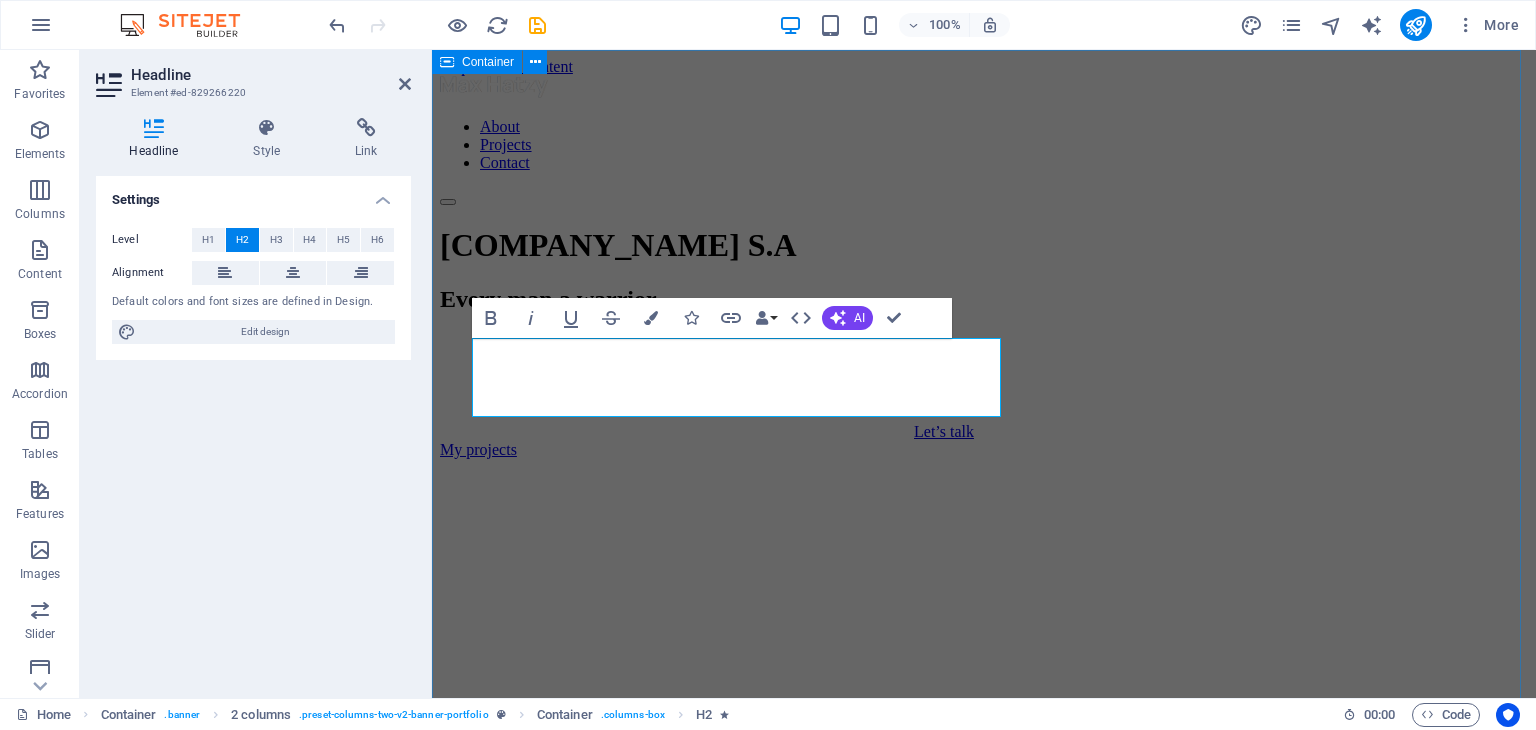 click on "[COMPANY_NAME] S.A Every man a warrior Let’s talk My projects" at bounding box center (984, 987) 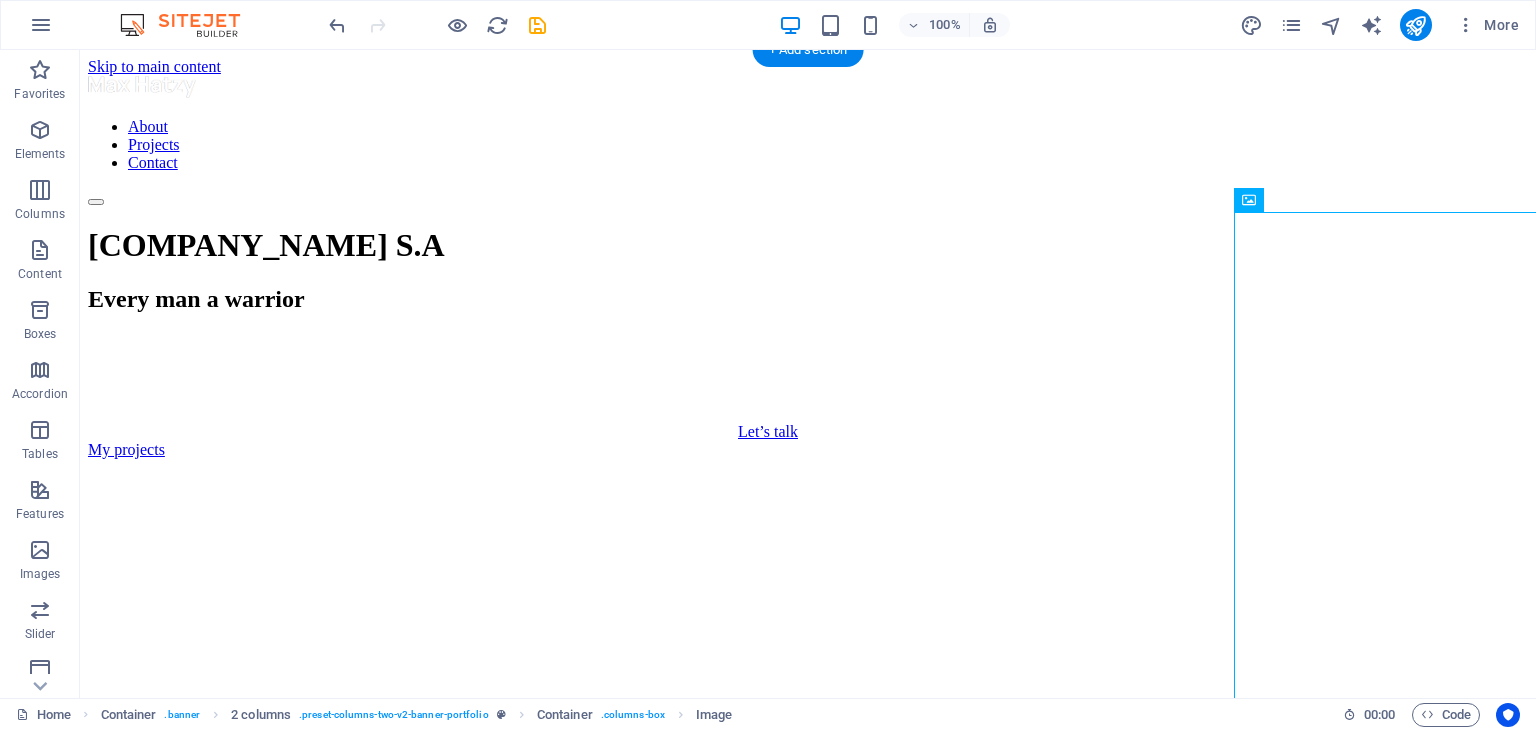 drag, startPoint x: 1311, startPoint y: 433, endPoint x: 1210, endPoint y: 458, distance: 104.048065 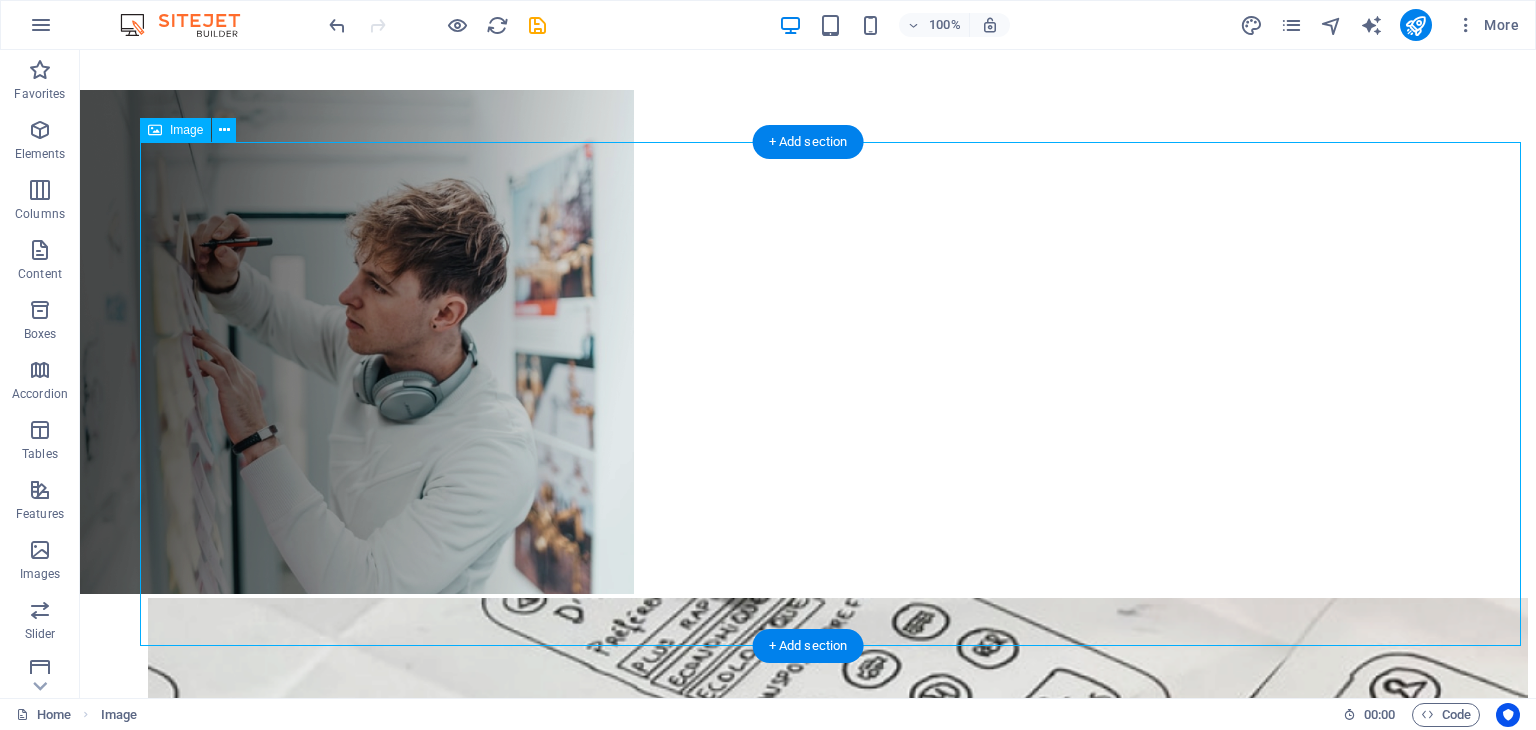 scroll, scrollTop: 673, scrollLeft: 0, axis: vertical 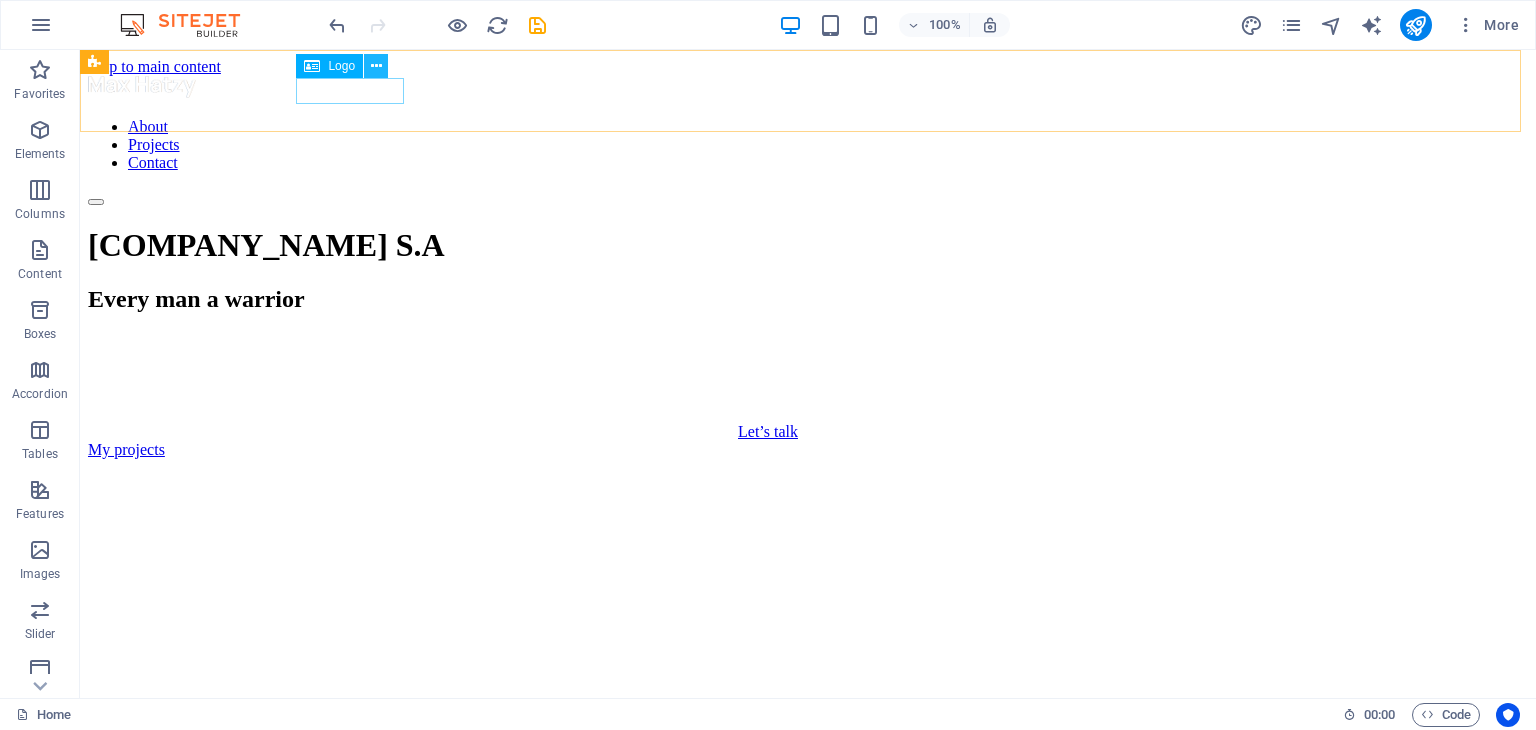 click at bounding box center [376, 66] 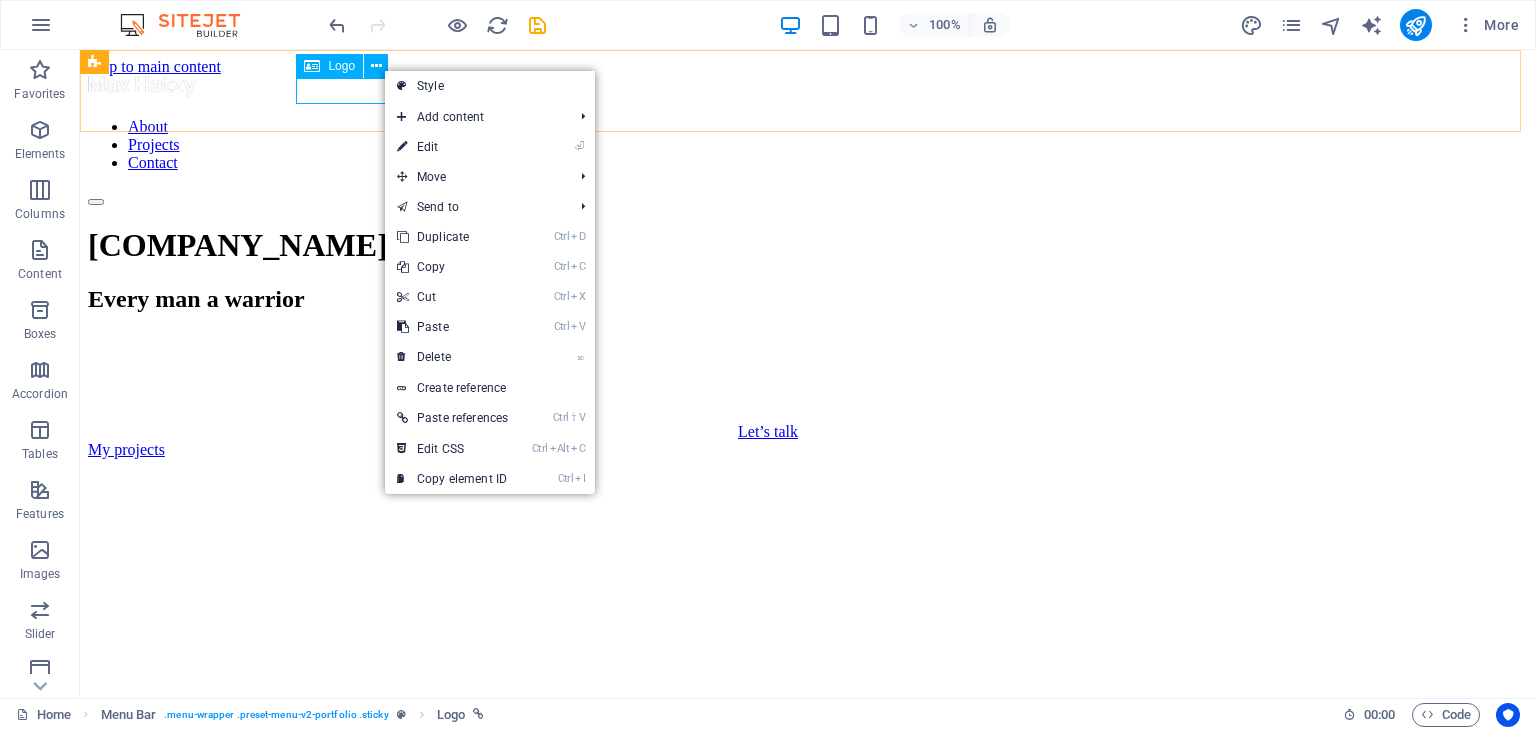 click at bounding box center (808, 89) 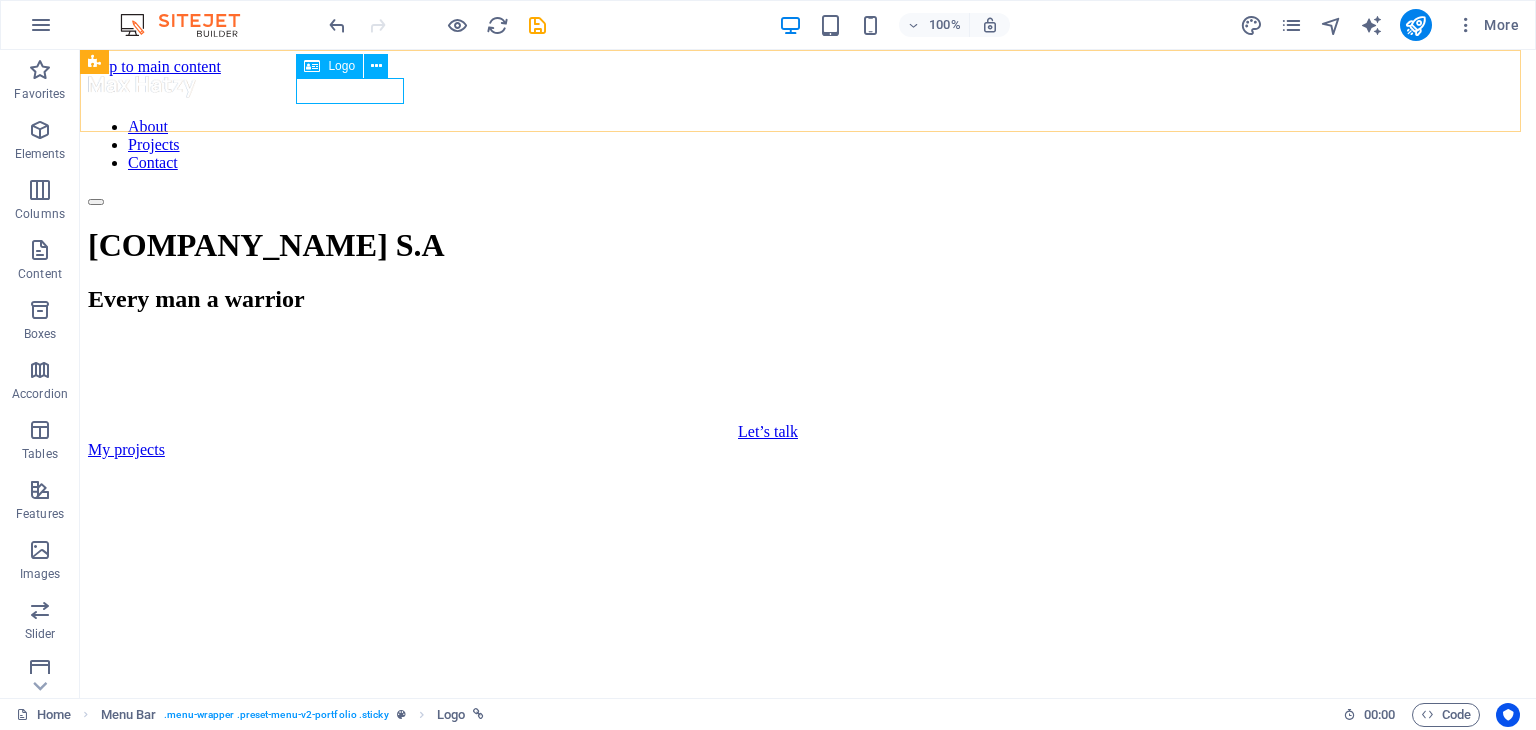 click at bounding box center [808, 89] 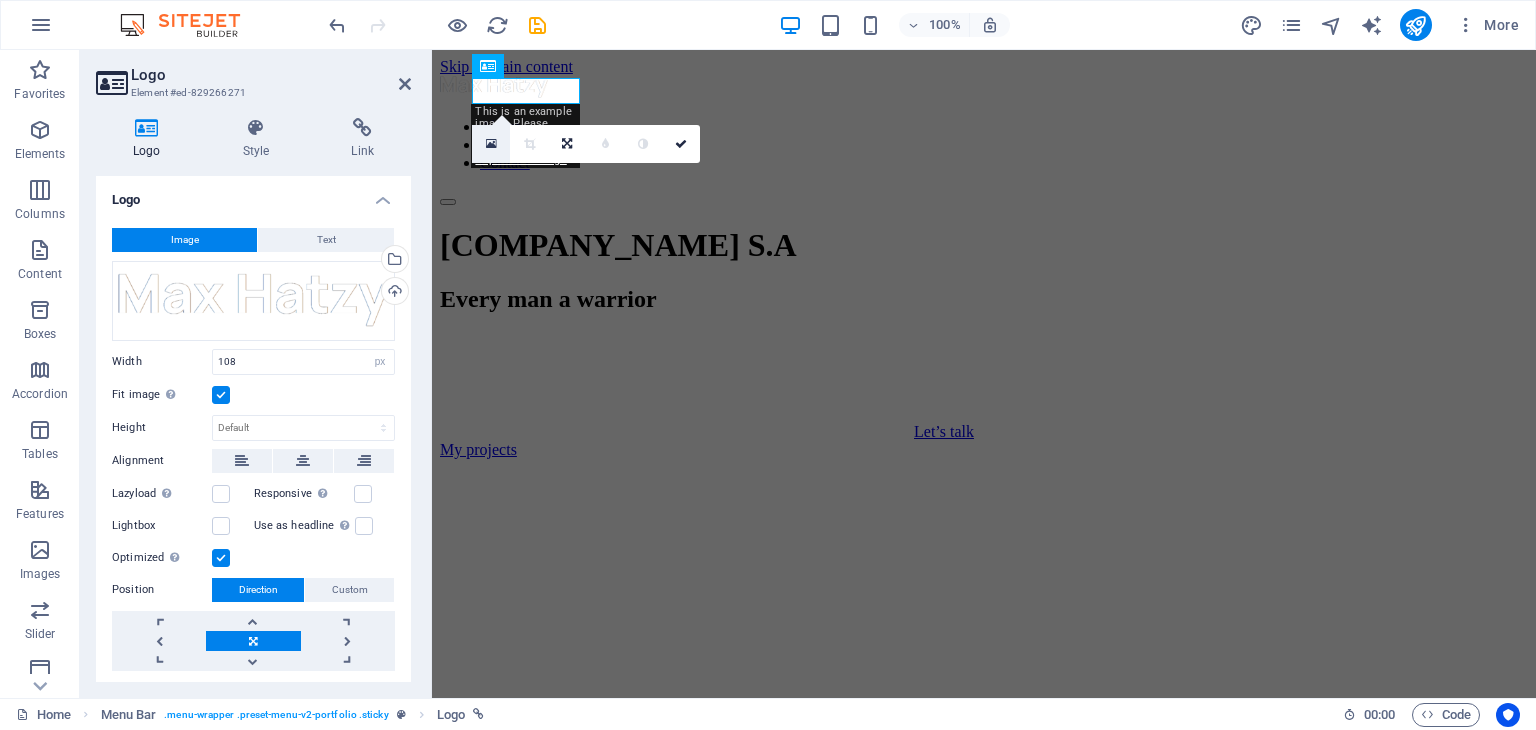 click at bounding box center [491, 144] 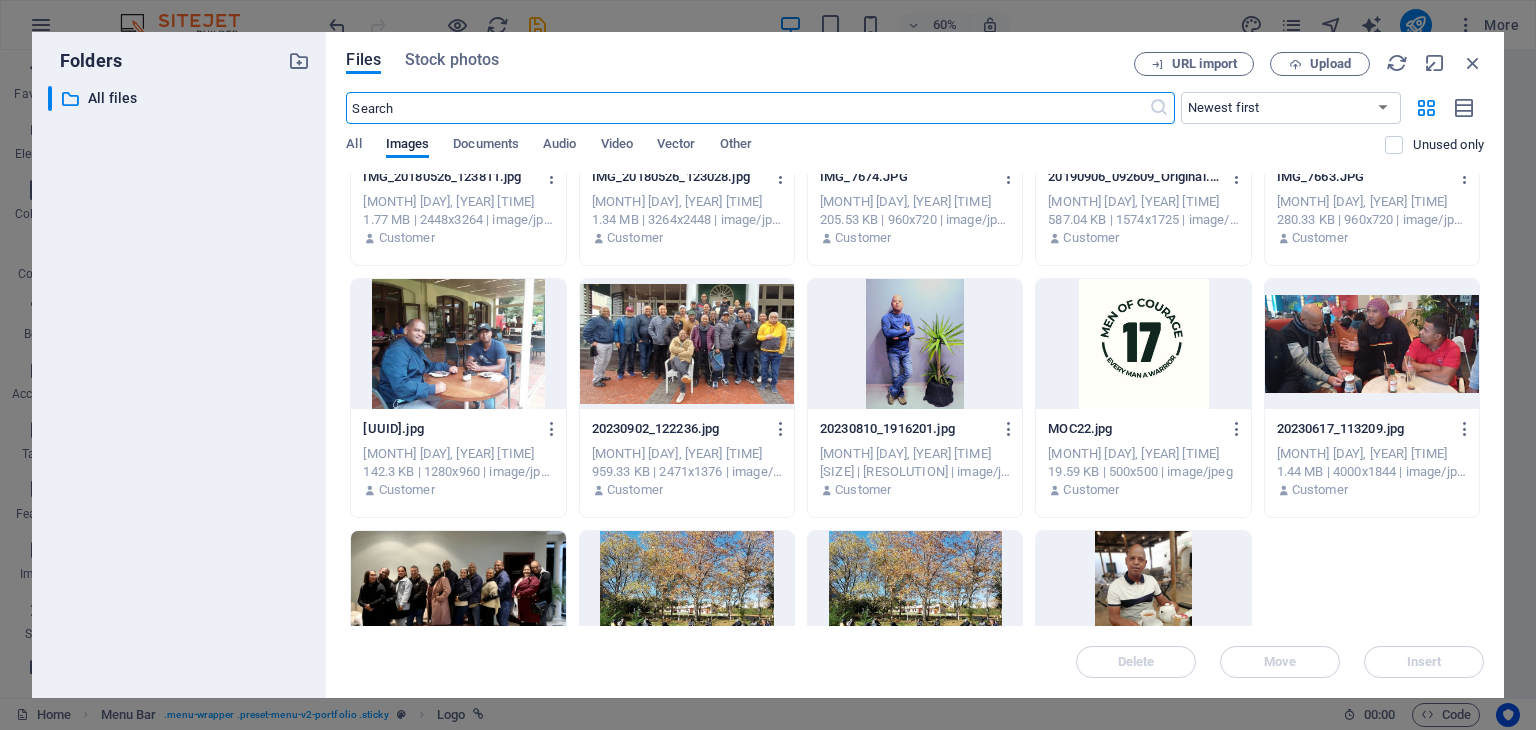 scroll, scrollTop: 659, scrollLeft: 0, axis: vertical 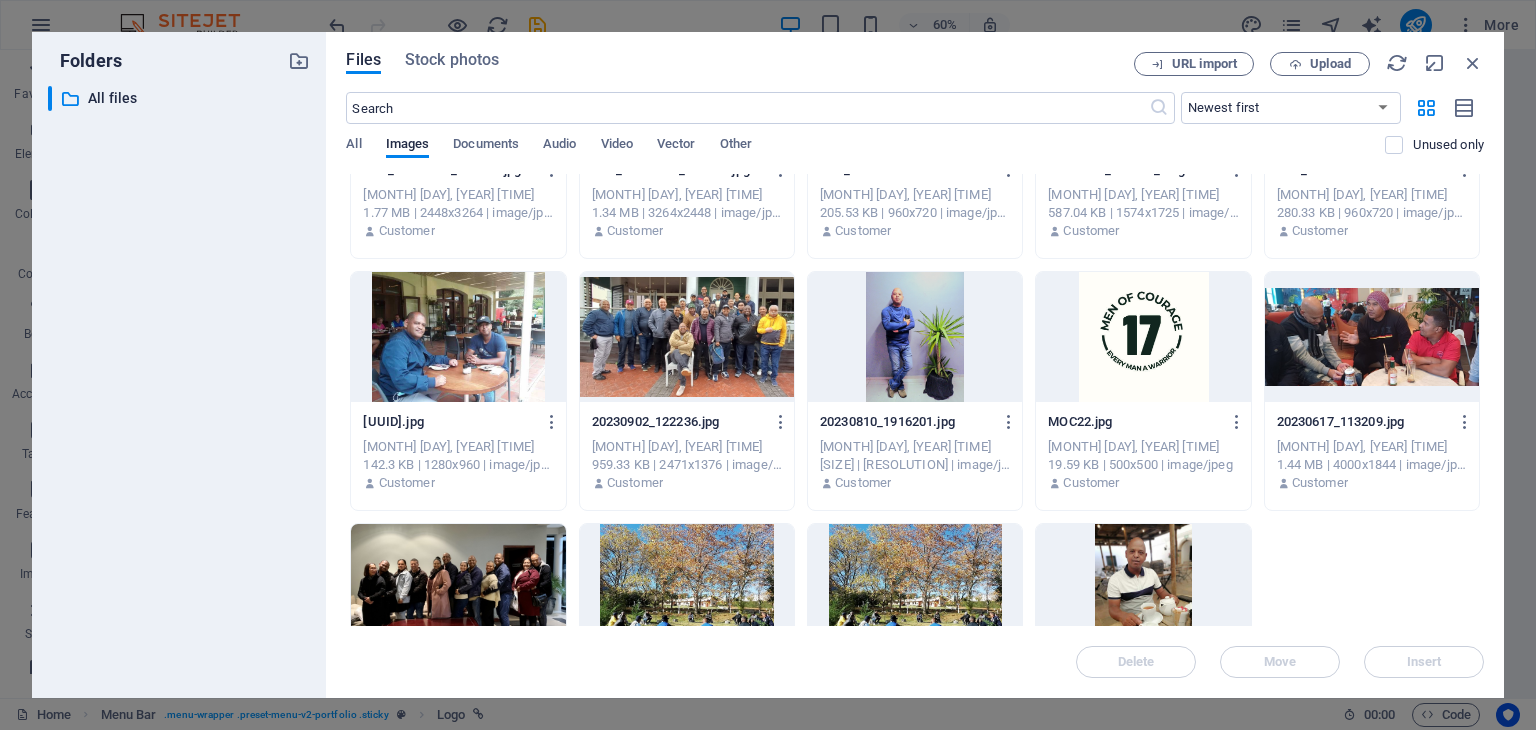 click at bounding box center (1143, 337) 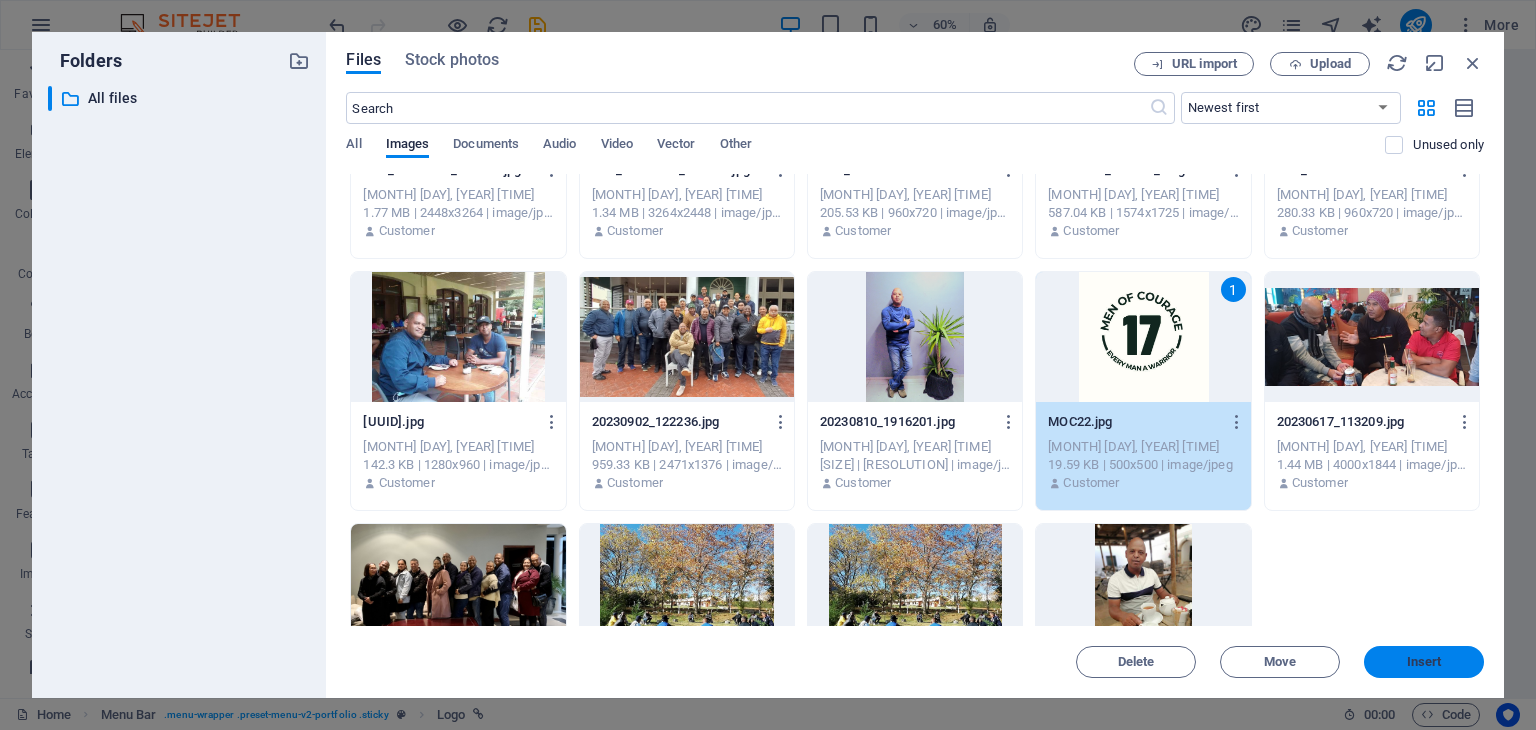 click on "Insert" at bounding box center (1424, 662) 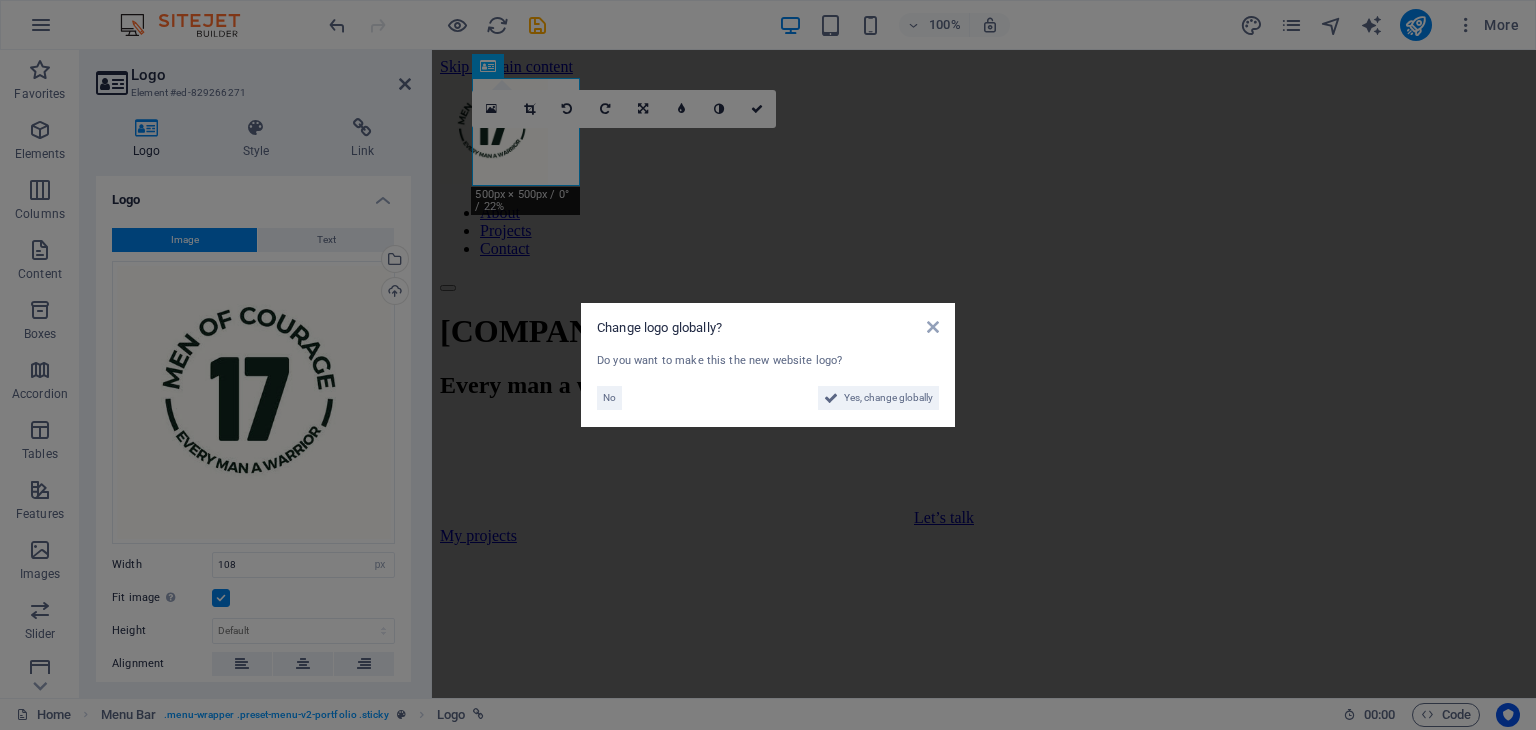click on "Change logo globally? Do you want to make this the new website logo? No Yes, change globally" at bounding box center (768, 365) 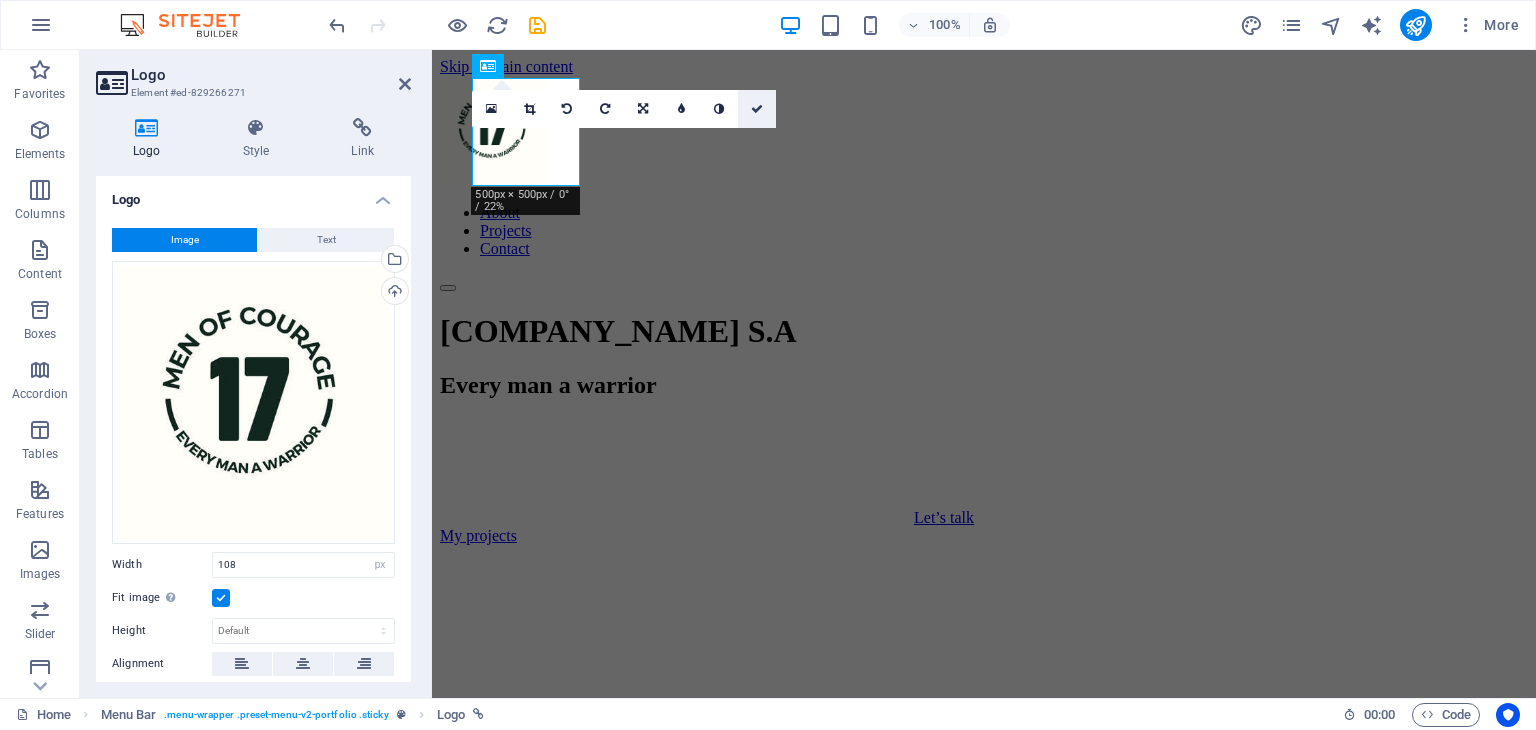 click at bounding box center (757, 109) 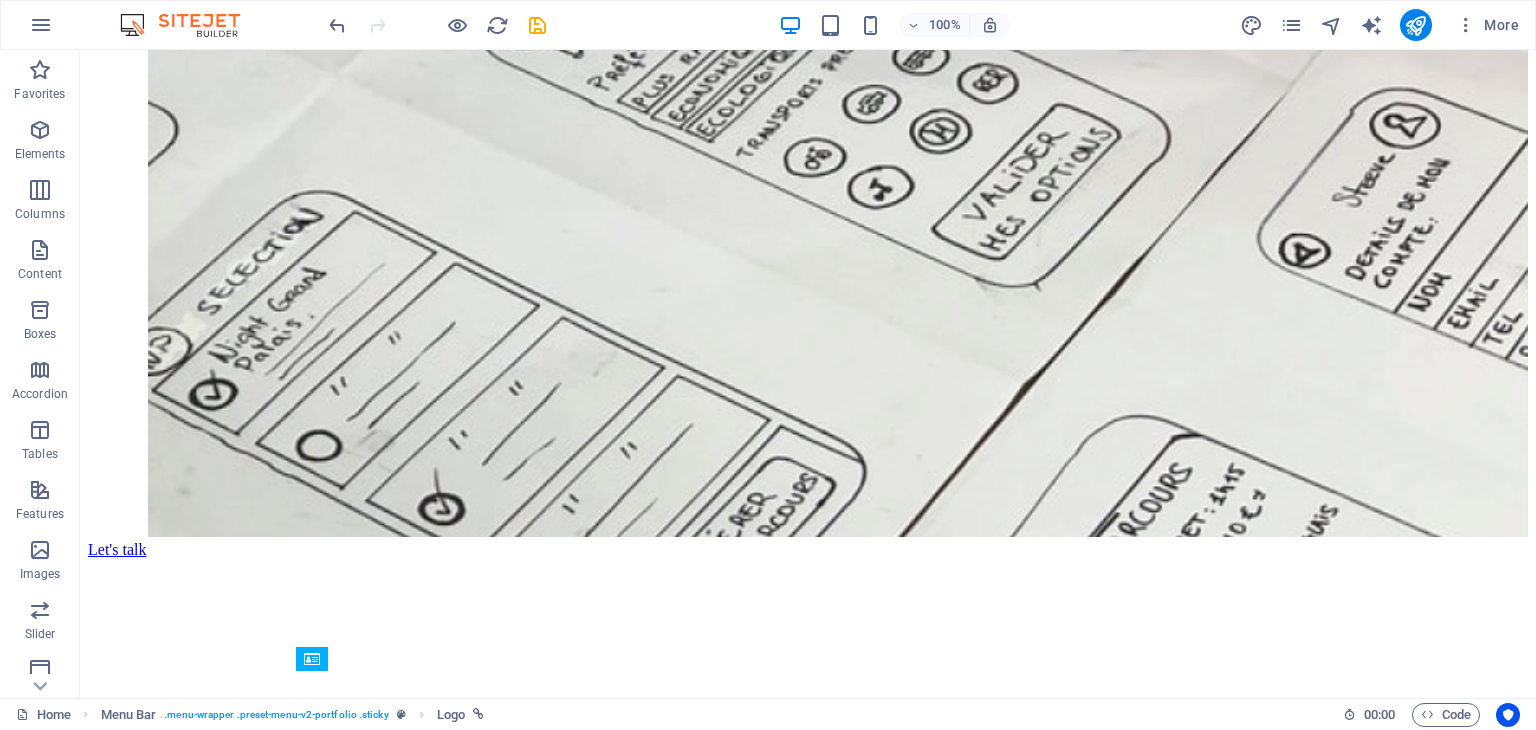scroll, scrollTop: 1036, scrollLeft: 0, axis: vertical 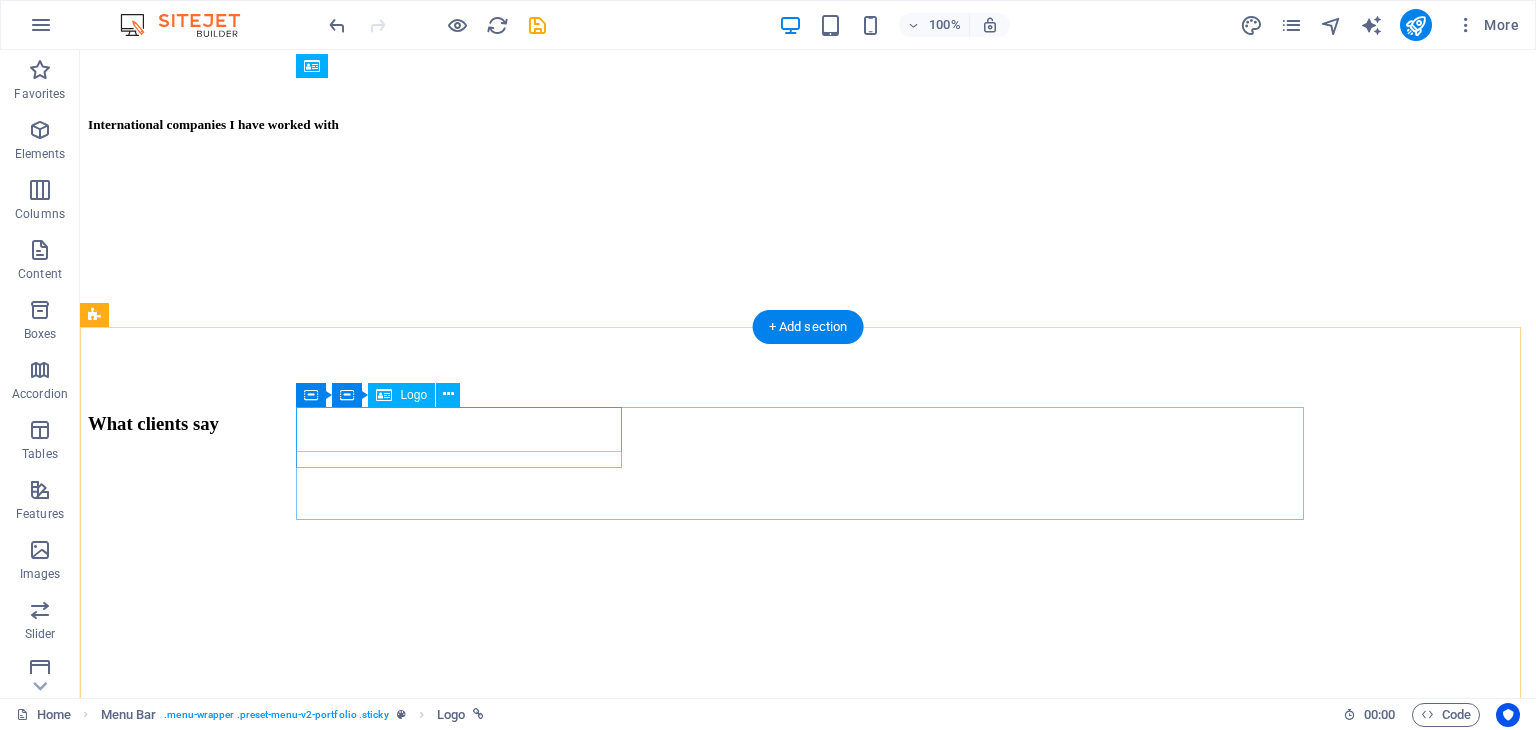 click at bounding box center [808, 7743] 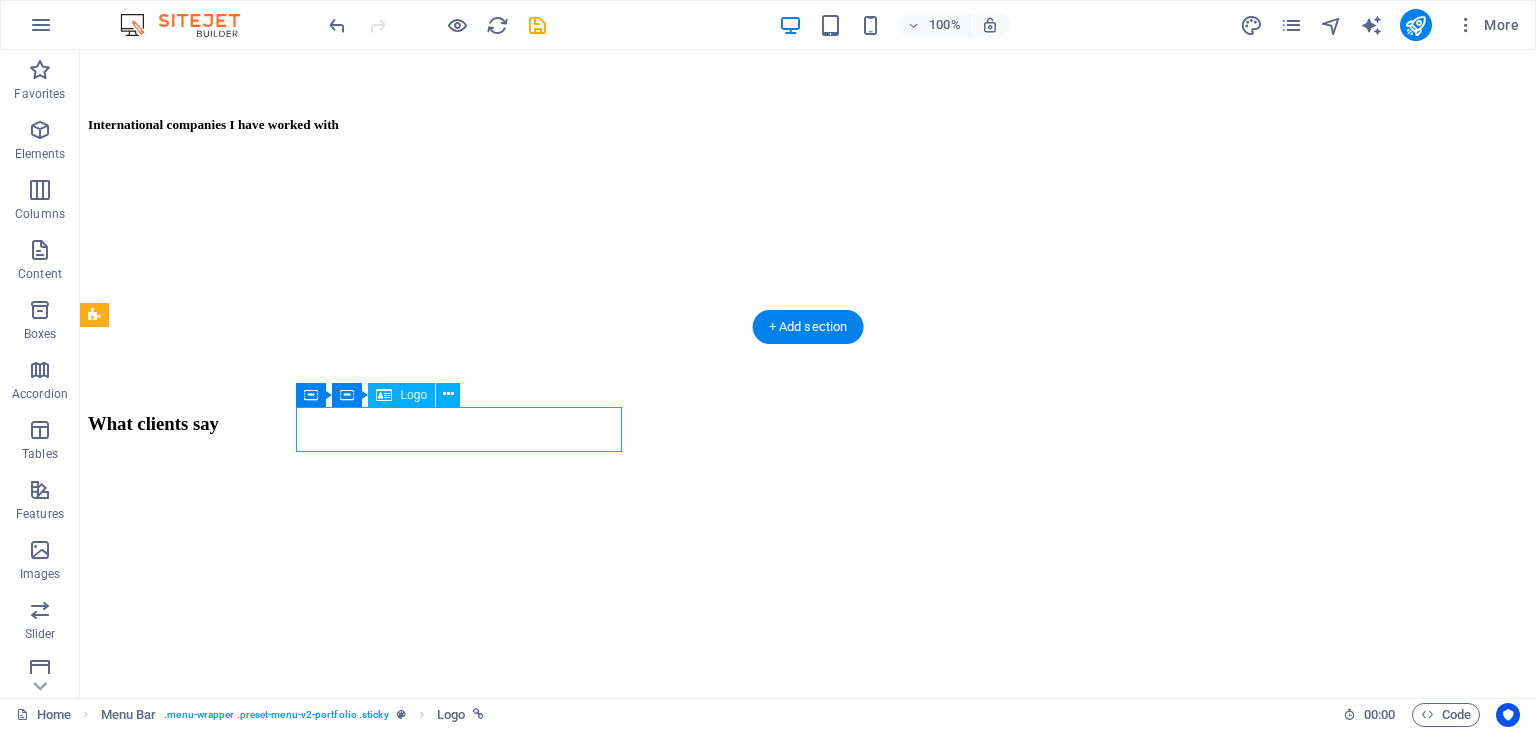 click at bounding box center [808, 7743] 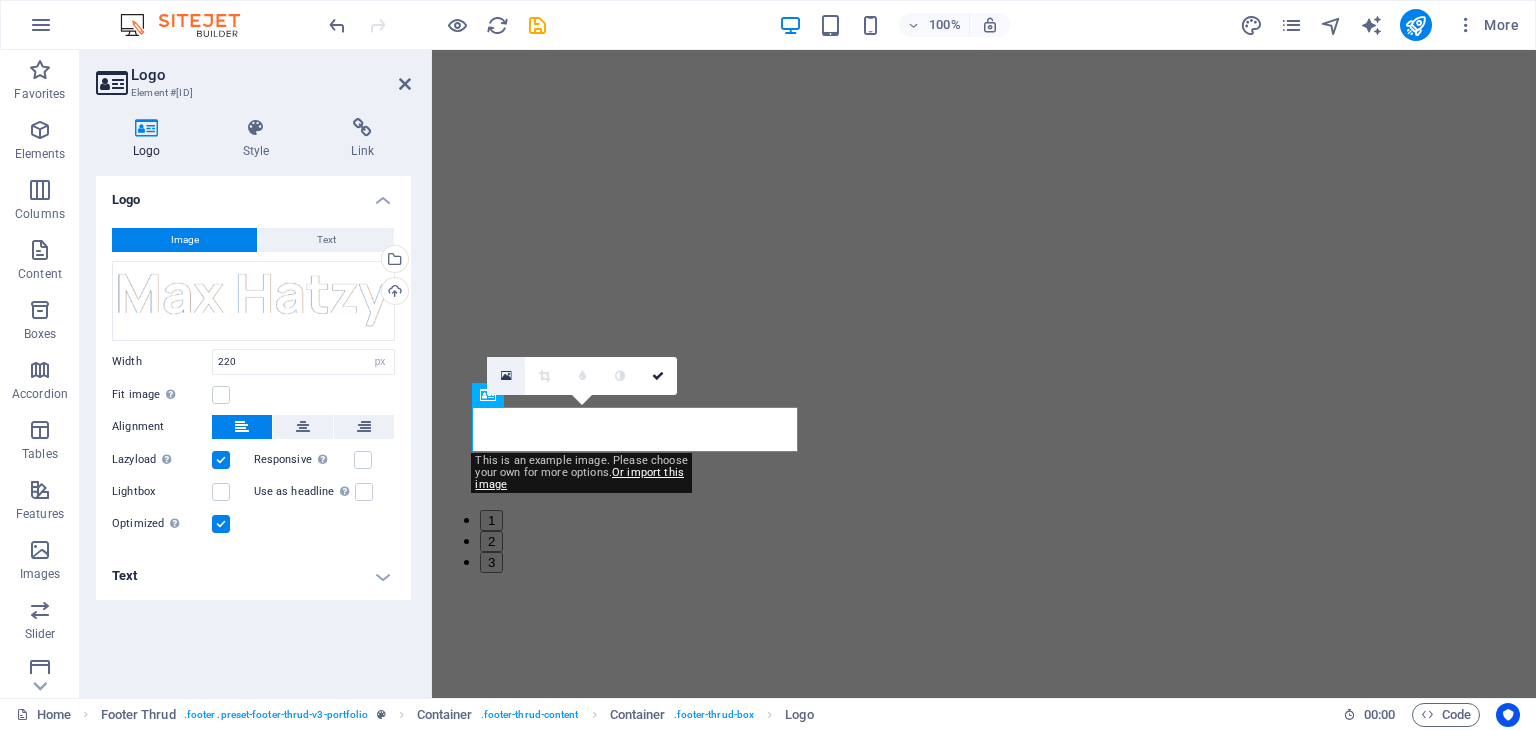 click at bounding box center [506, 376] 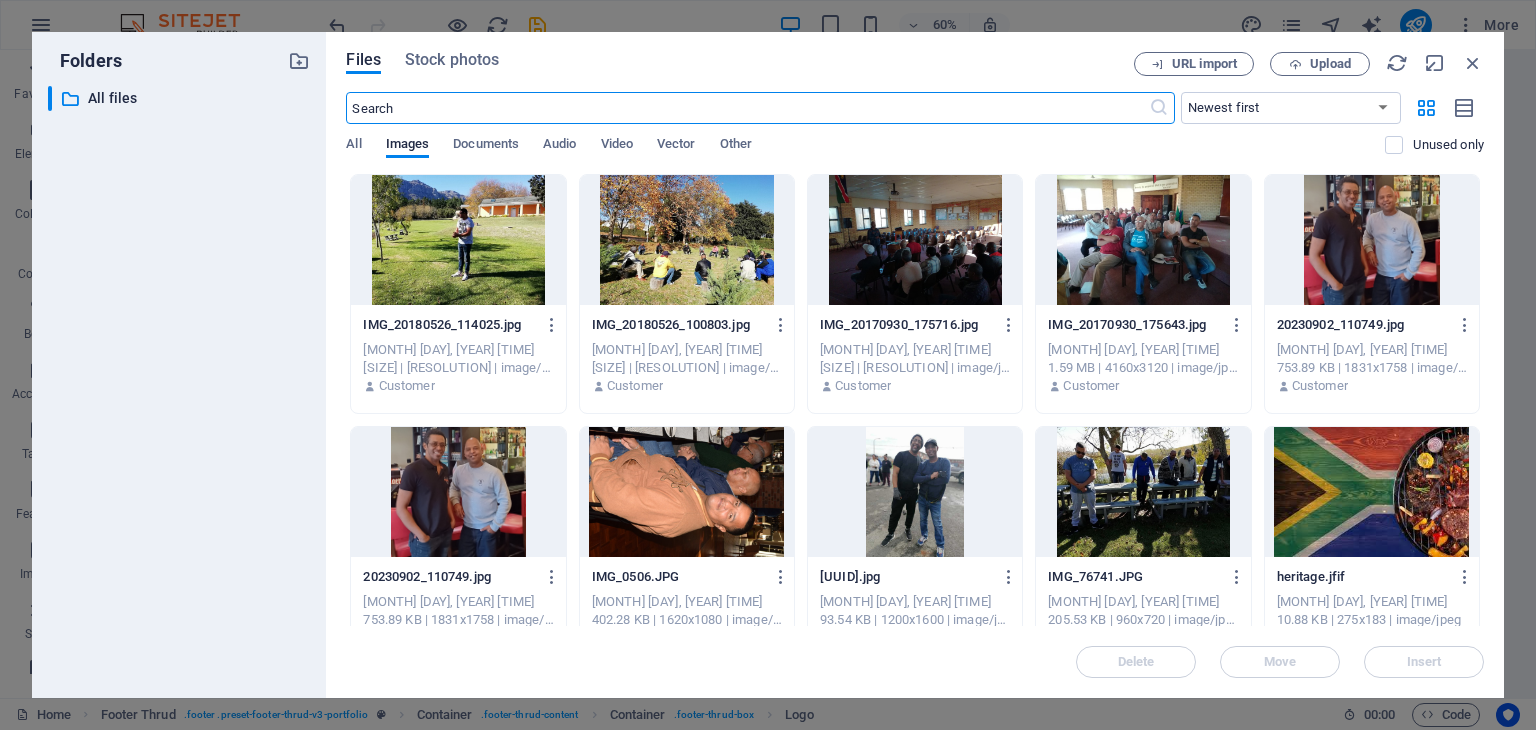 scroll, scrollTop: 5195, scrollLeft: 0, axis: vertical 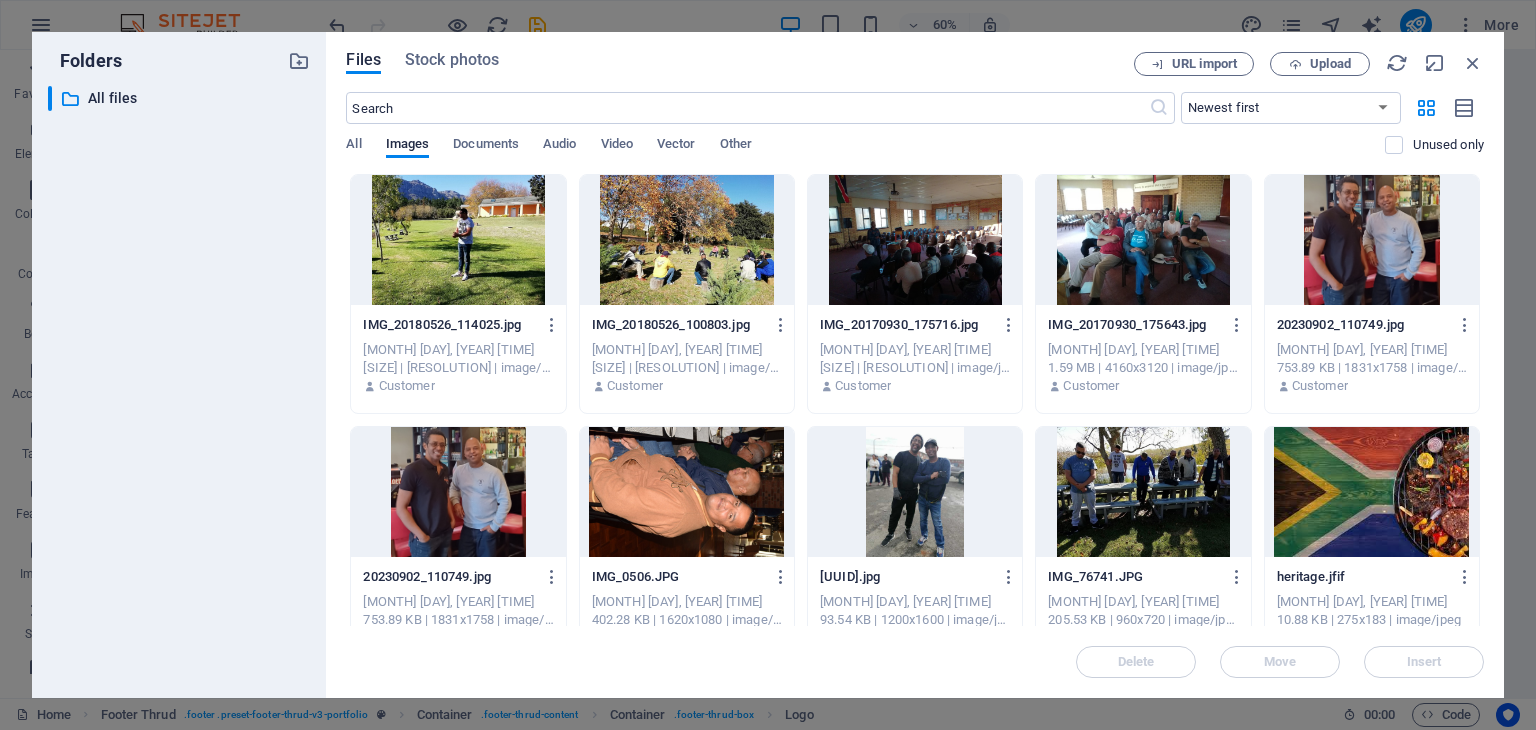 drag, startPoint x: 1477, startPoint y: 239, endPoint x: 1505, endPoint y: 429, distance: 192.05208 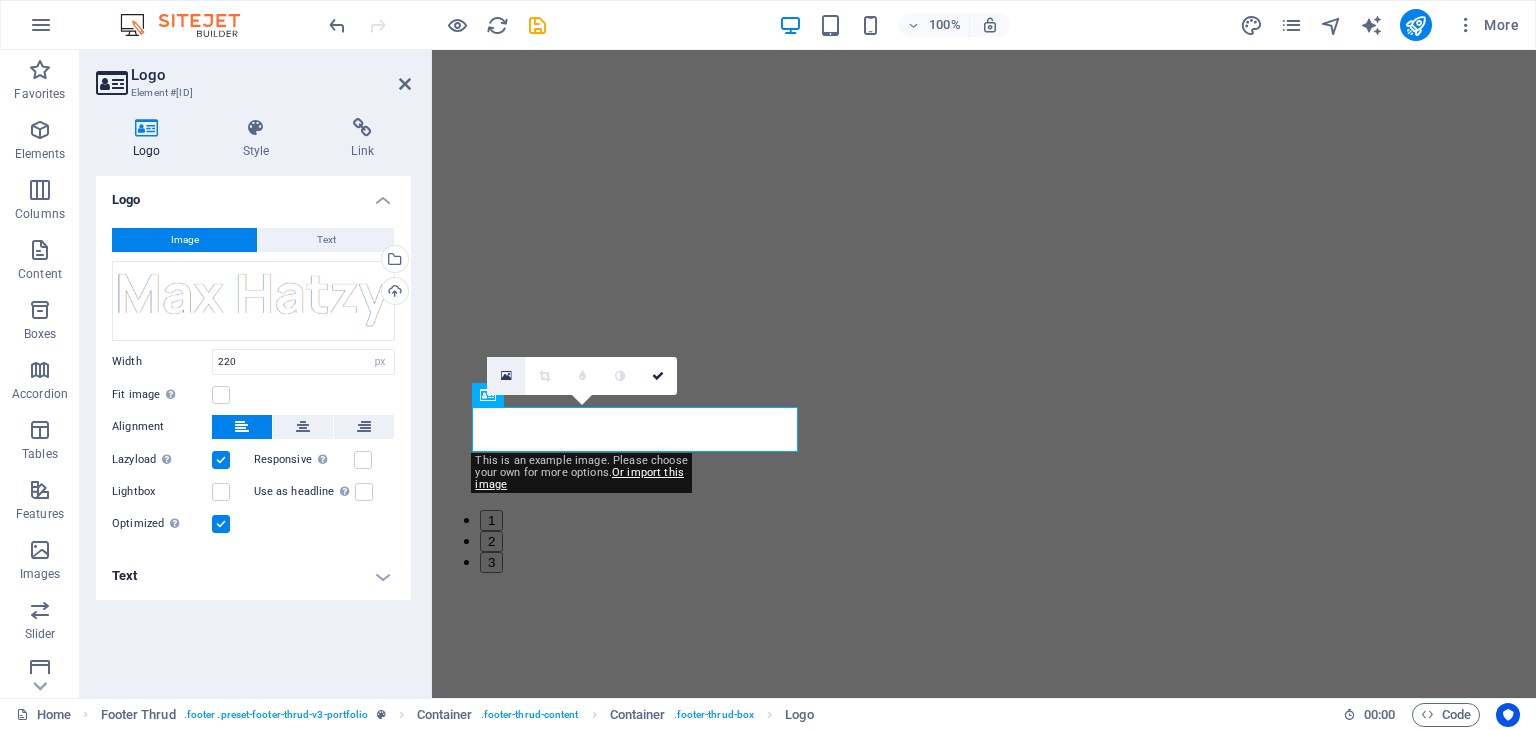 click at bounding box center (506, 376) 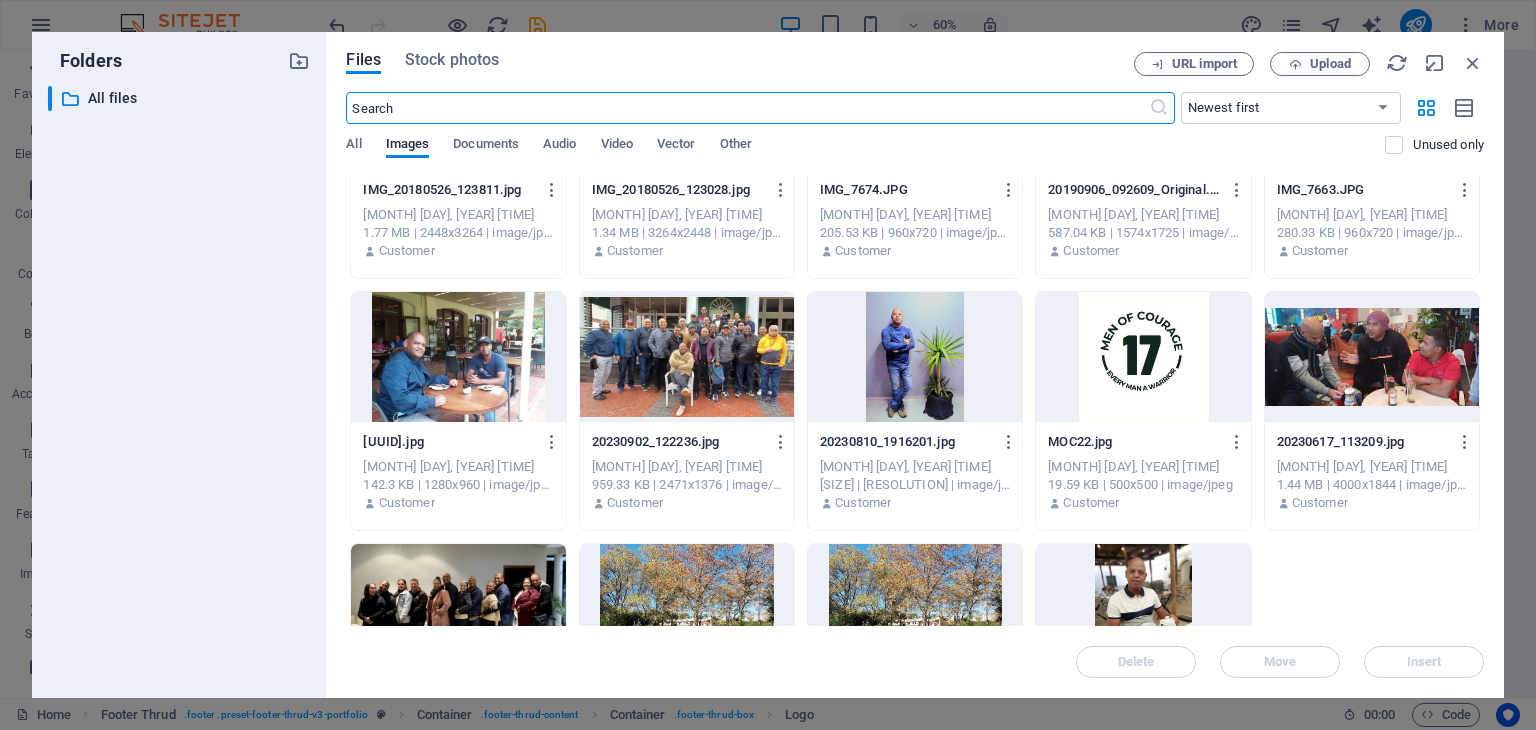 scroll, scrollTop: 644, scrollLeft: 0, axis: vertical 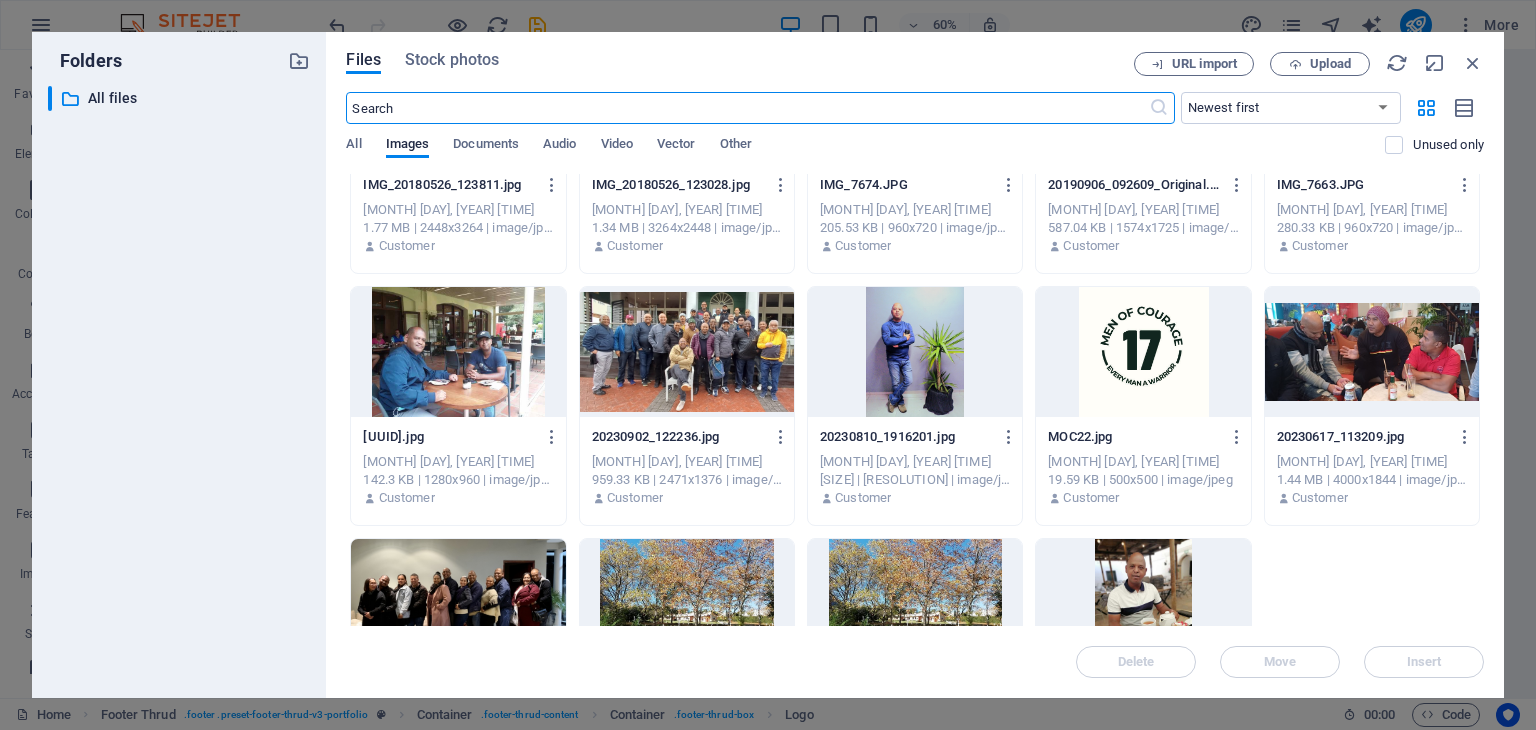 click at bounding box center (1143, 352) 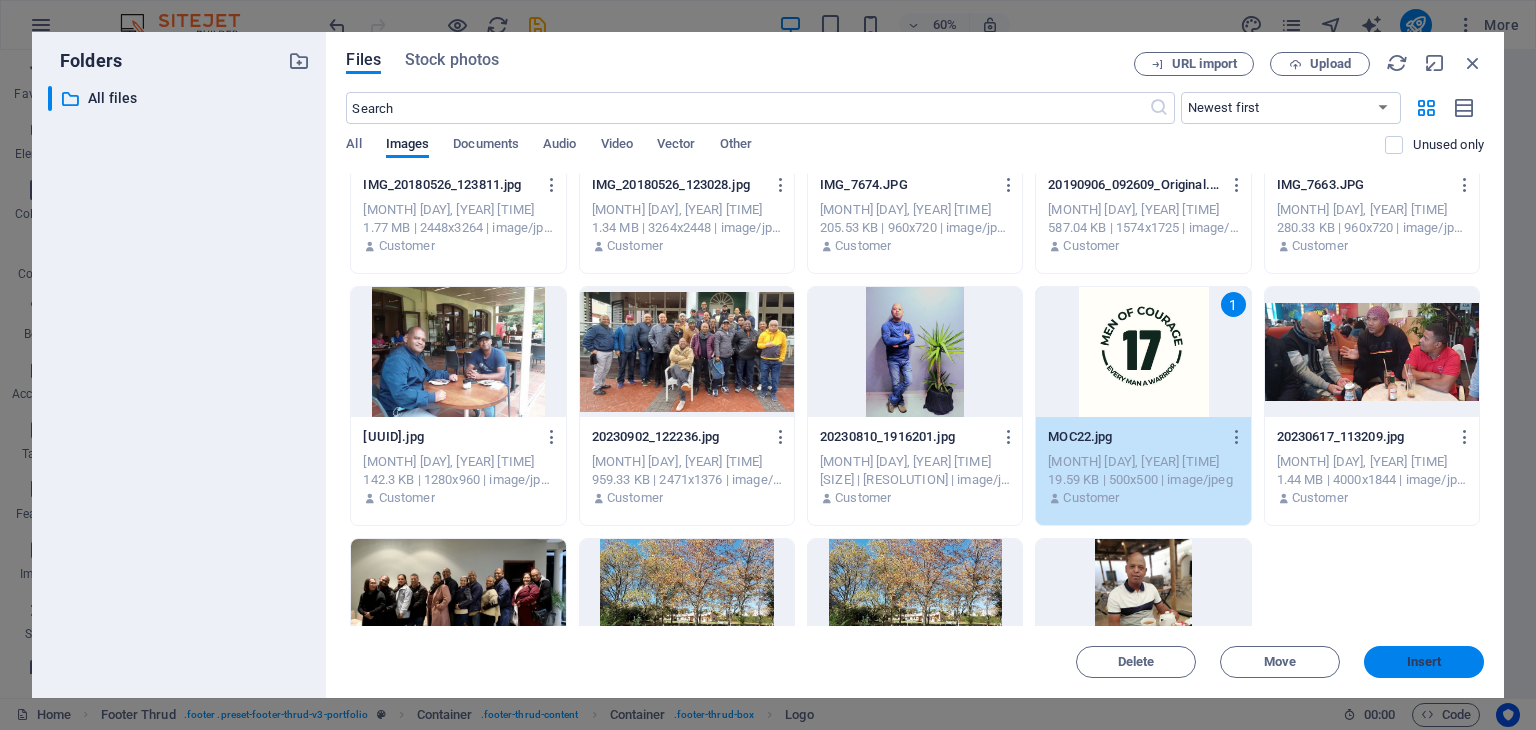 click on "Insert" at bounding box center [1424, 662] 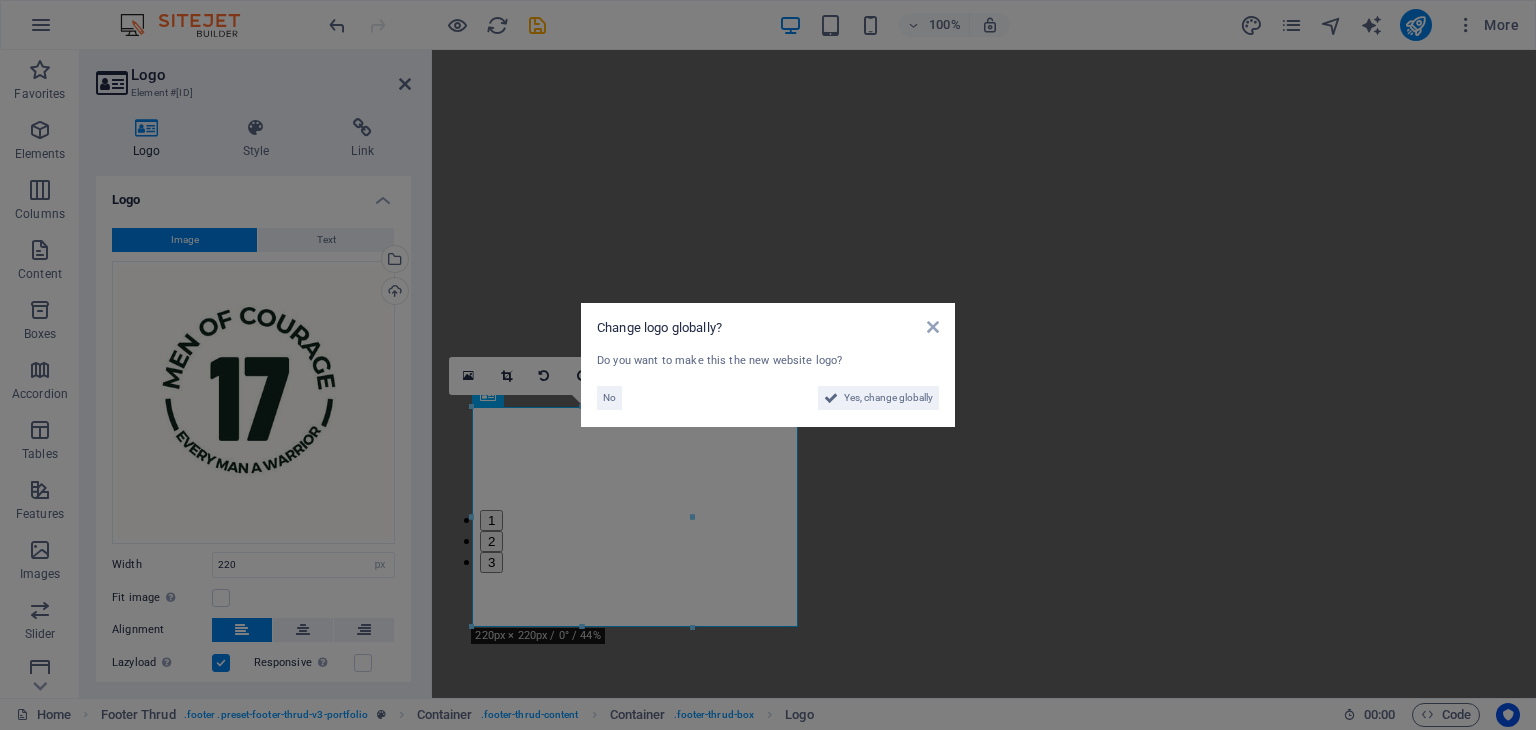 click on "Change logo globally? Do you want to make this the new website logo? No Yes, change globally" at bounding box center [768, 365] 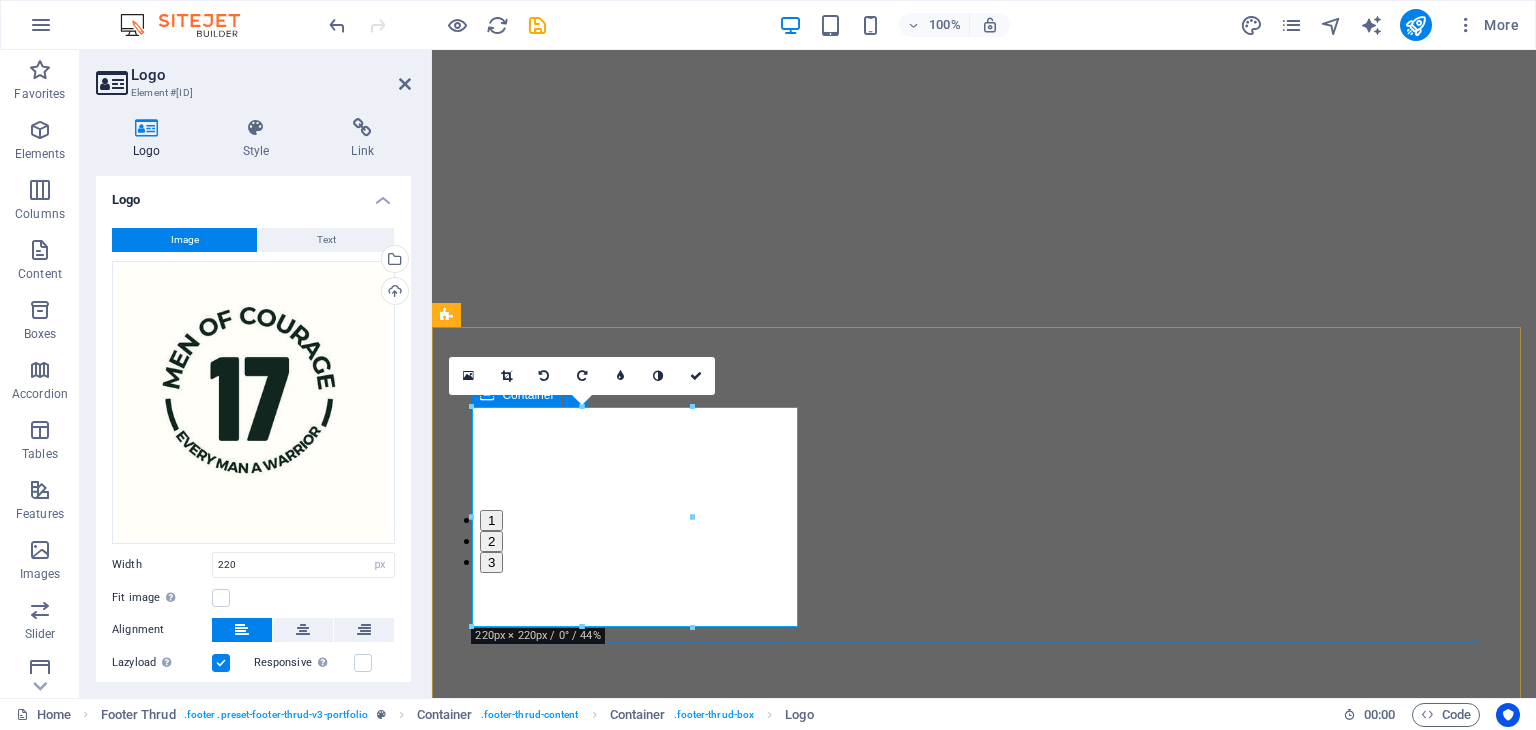 click on "Address [NUMBER] [STREET] [CITY] ZA [POSTAL_CODE] Contact [PHONE] [EMAIL_ADDRESS]" at bounding box center [984, 6155] 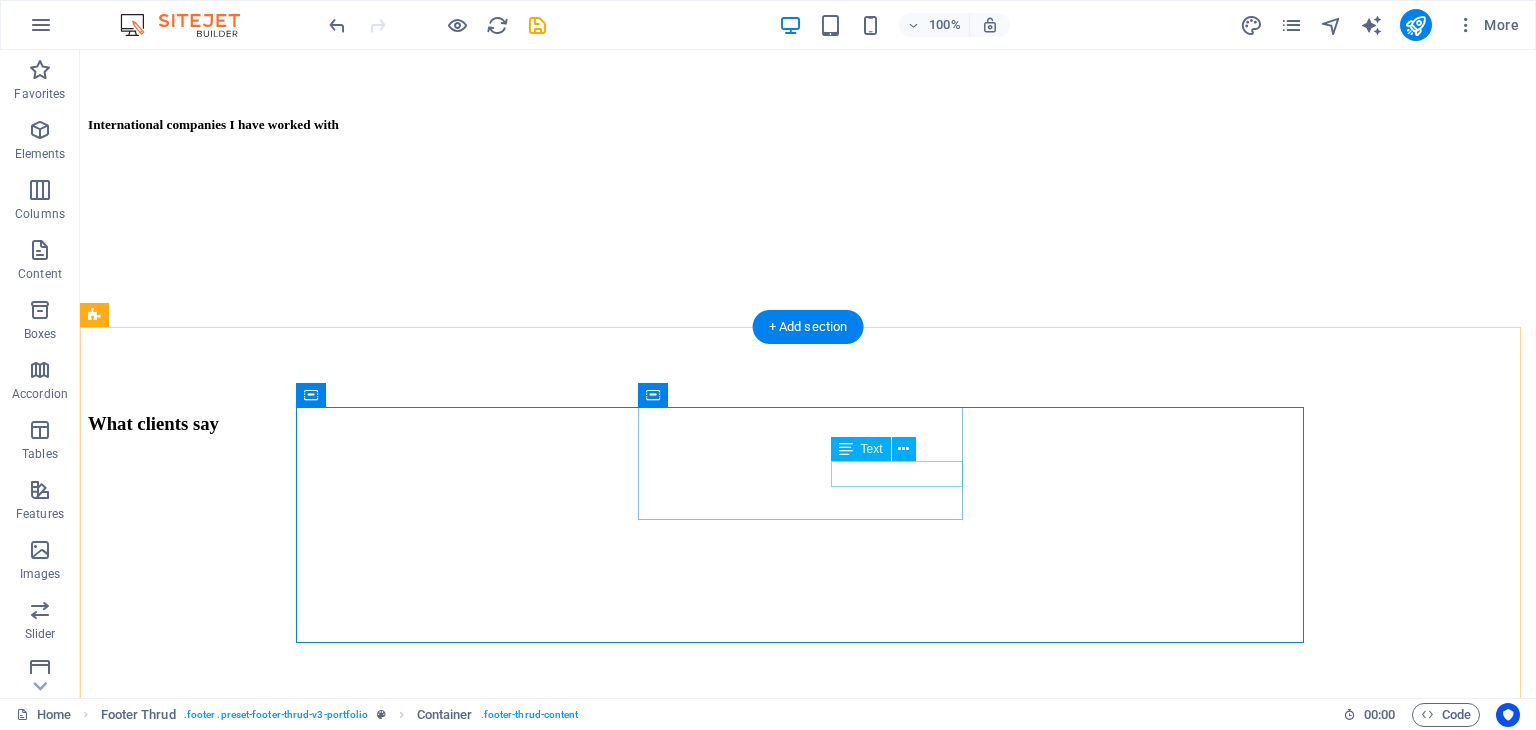 click on "[NUMBER] [STREET]" at bounding box center [164, 8058] 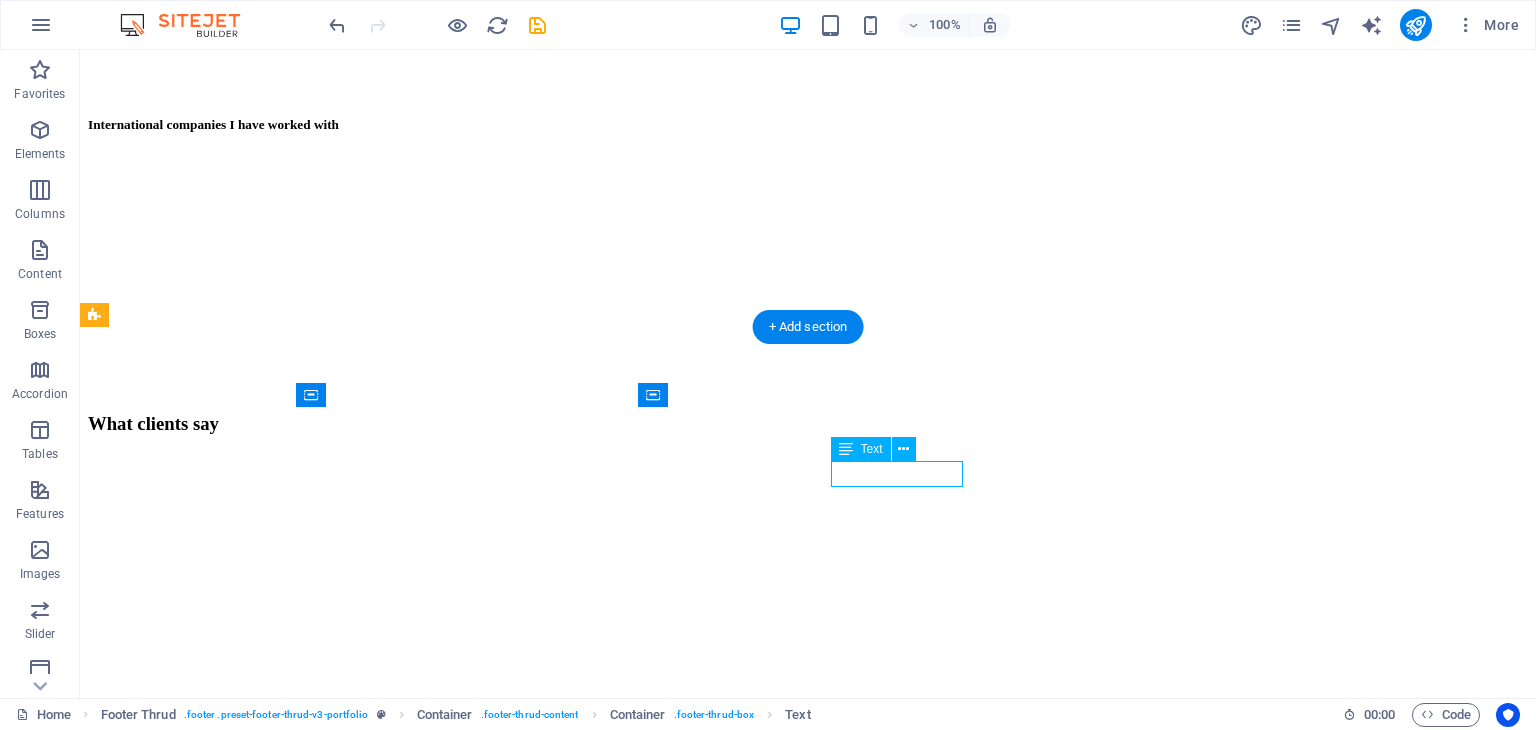 click on "[NUMBER] [STREET]" at bounding box center [164, 8058] 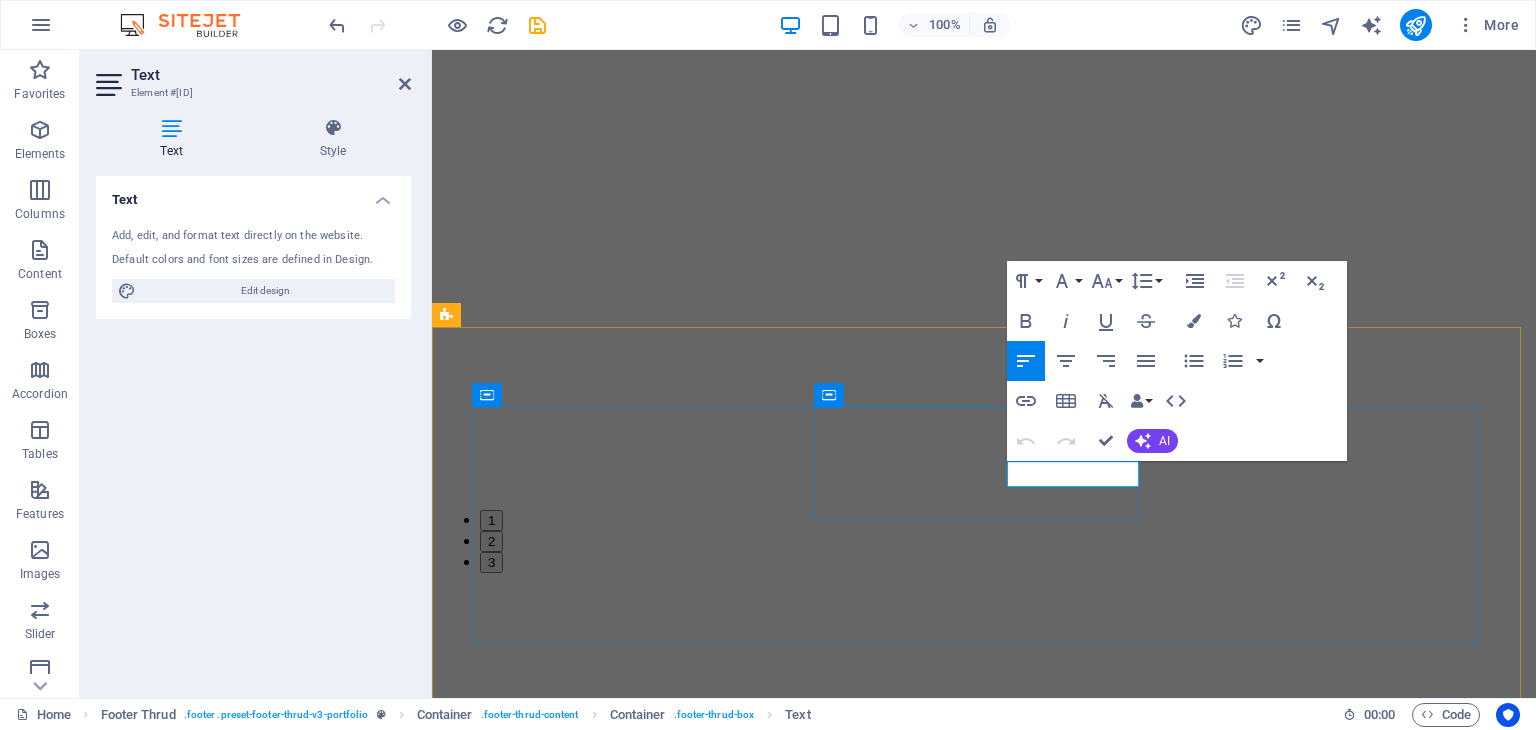 click on "[NUMBER] [STREET]" at bounding box center [516, 6223] 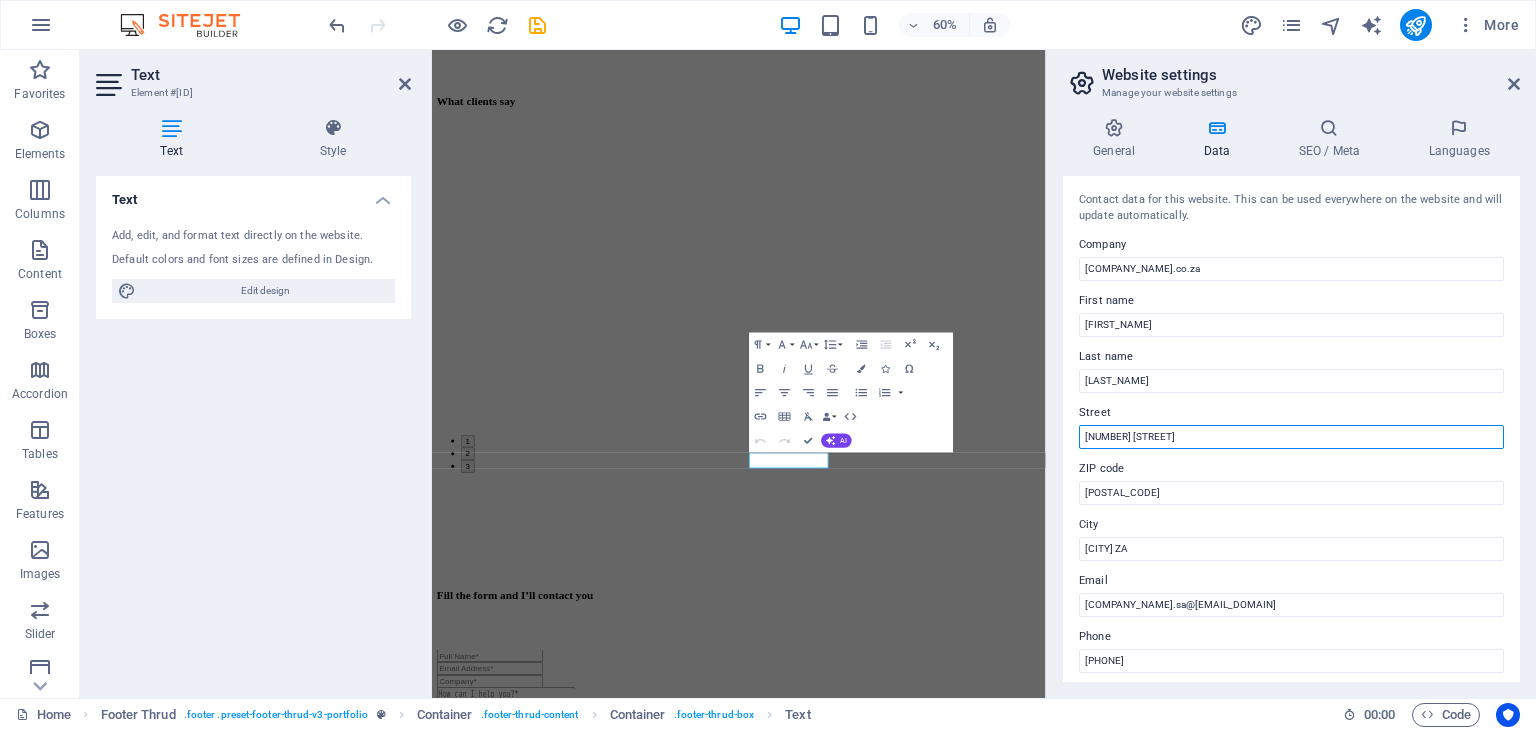 drag, startPoint x: 1171, startPoint y: 437, endPoint x: 1059, endPoint y: 449, distance: 112.64102 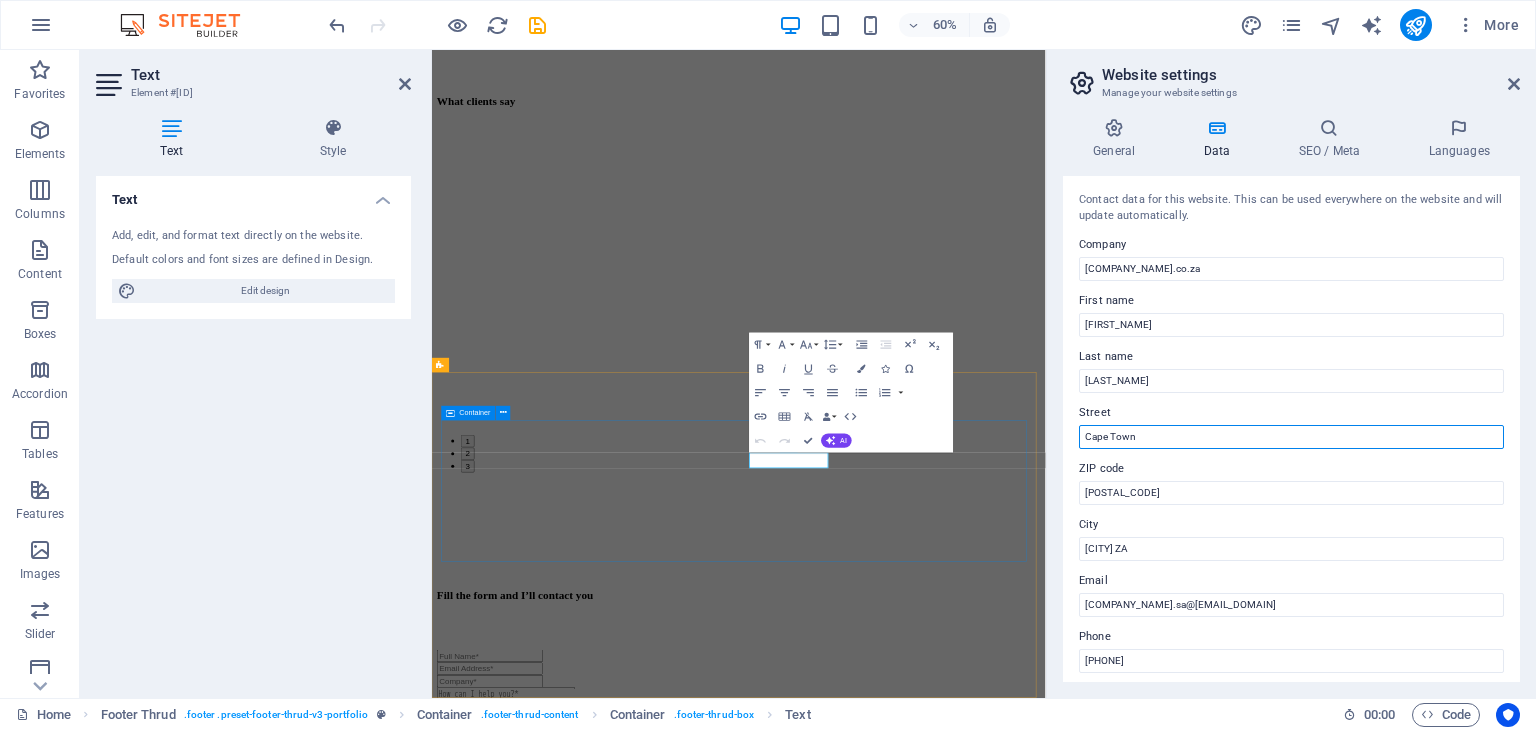 type on "Cape Town" 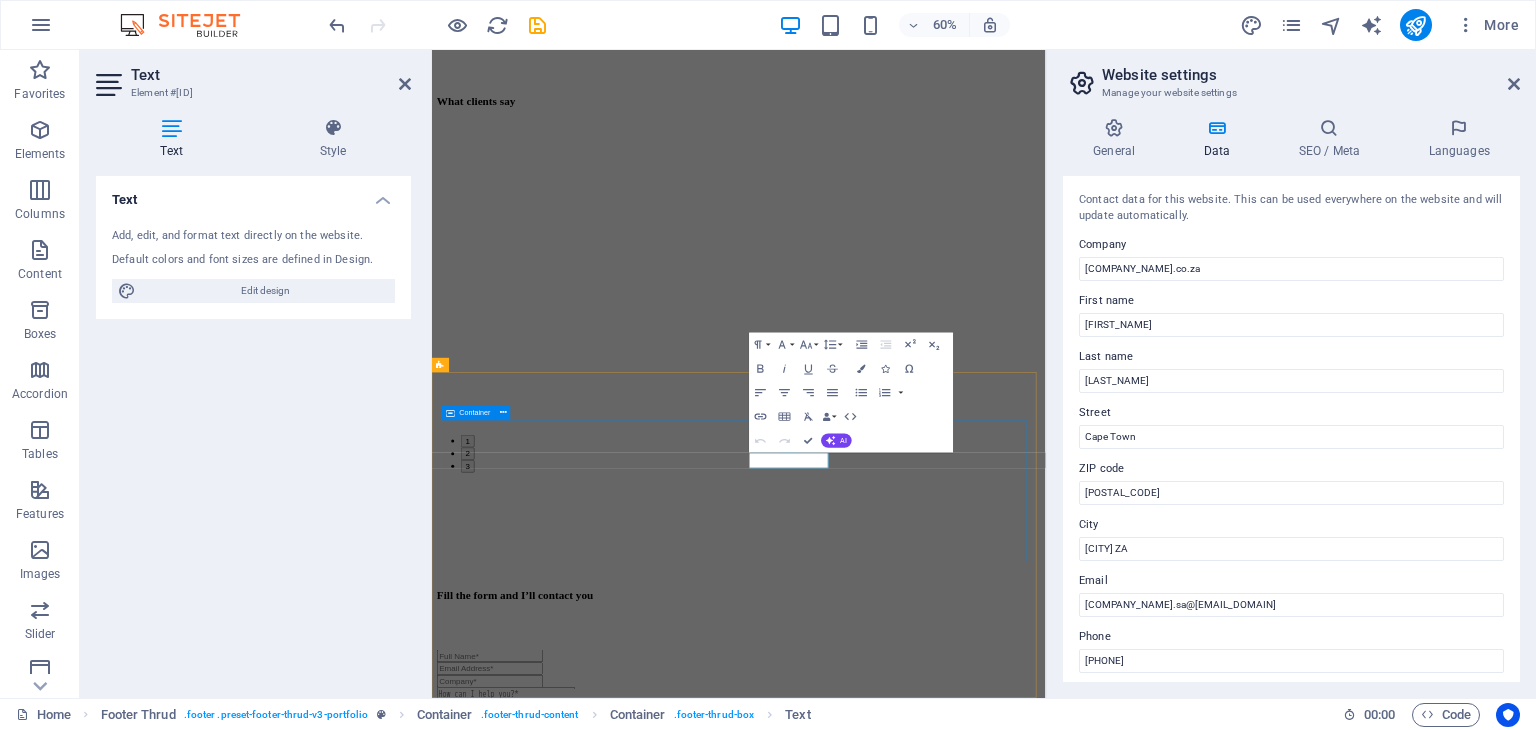 click on "Address [CITY] [CITY] ZA [POSTAL_CODE] Contact [PHONE] [EMAIL_ADDRESS]" at bounding box center (943, 6022) 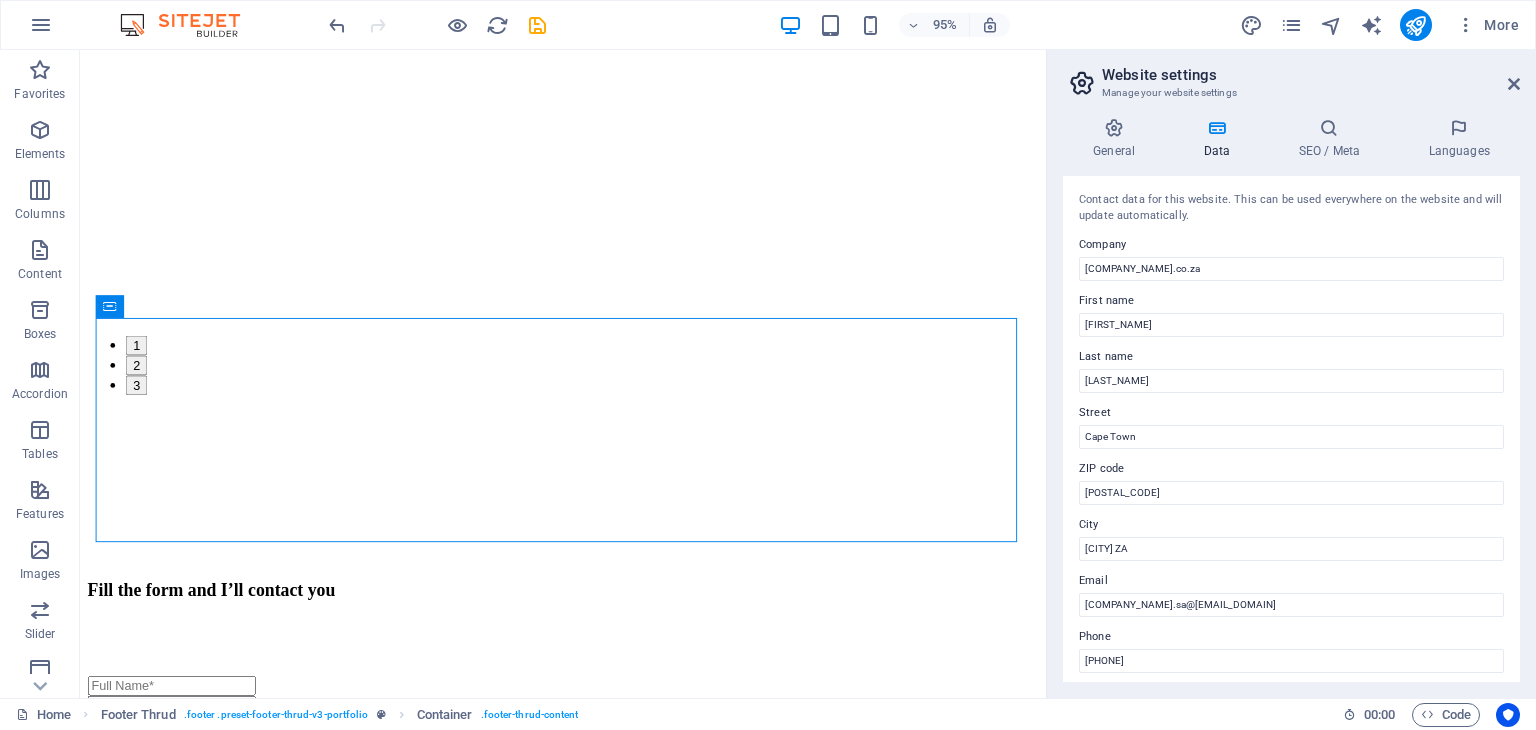 scroll, scrollTop: 5674, scrollLeft: 0, axis: vertical 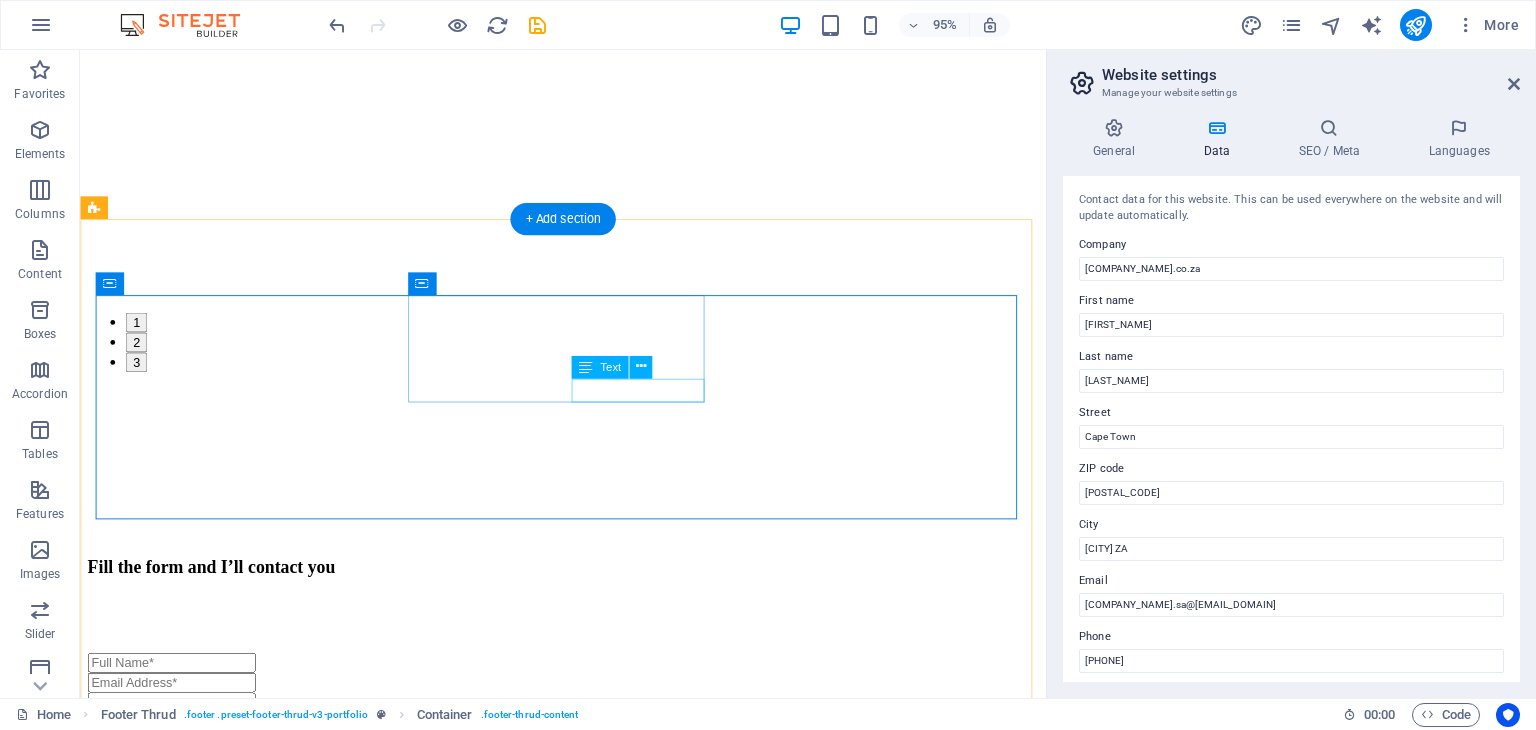 click on "[POSTAL_CODE]" at bounding box center [221, 5736] 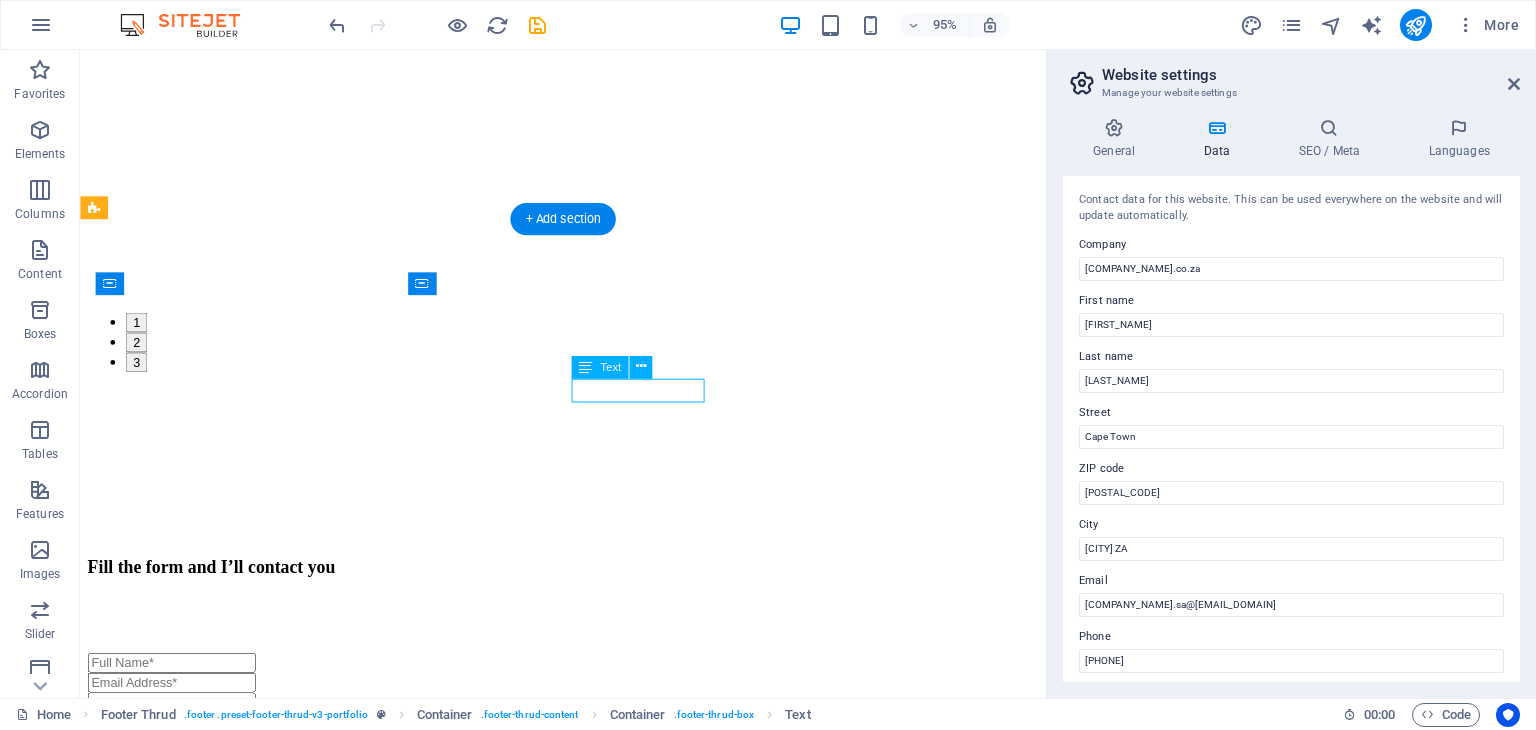 click on "[POSTAL_CODE]" at bounding box center (221, 5736) 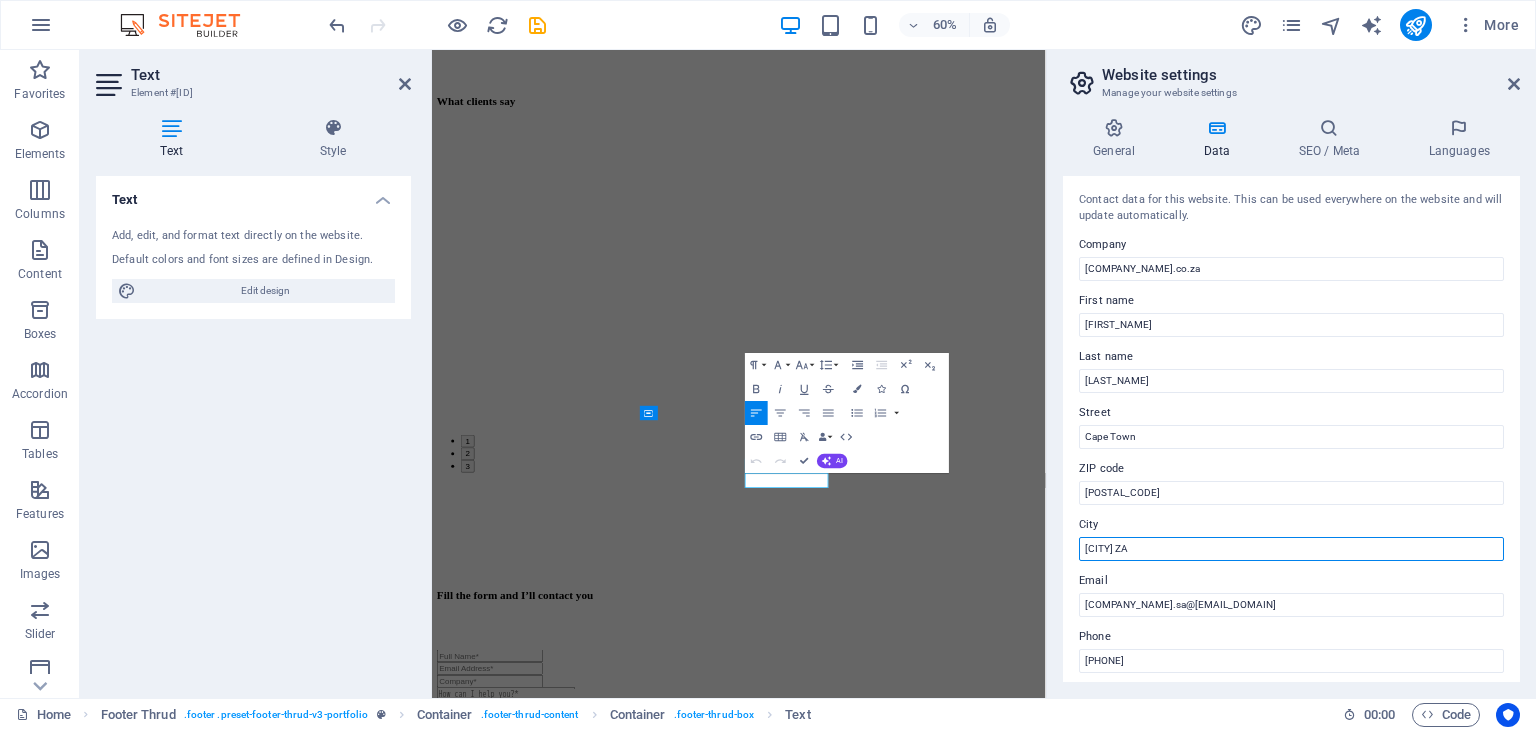 click on "[CITY] ZA" at bounding box center (1291, 549) 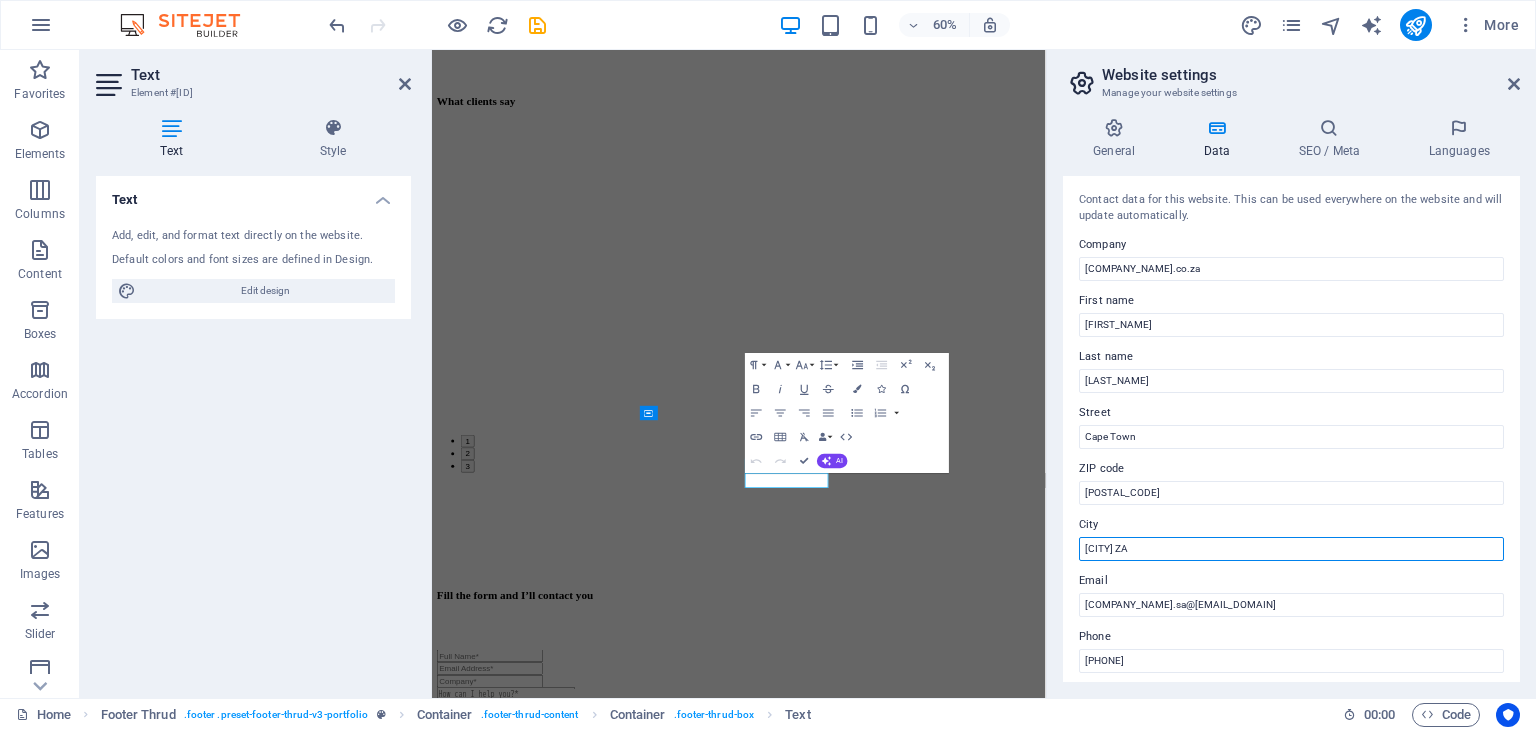 click on "[CITY] ZA" at bounding box center [1291, 549] 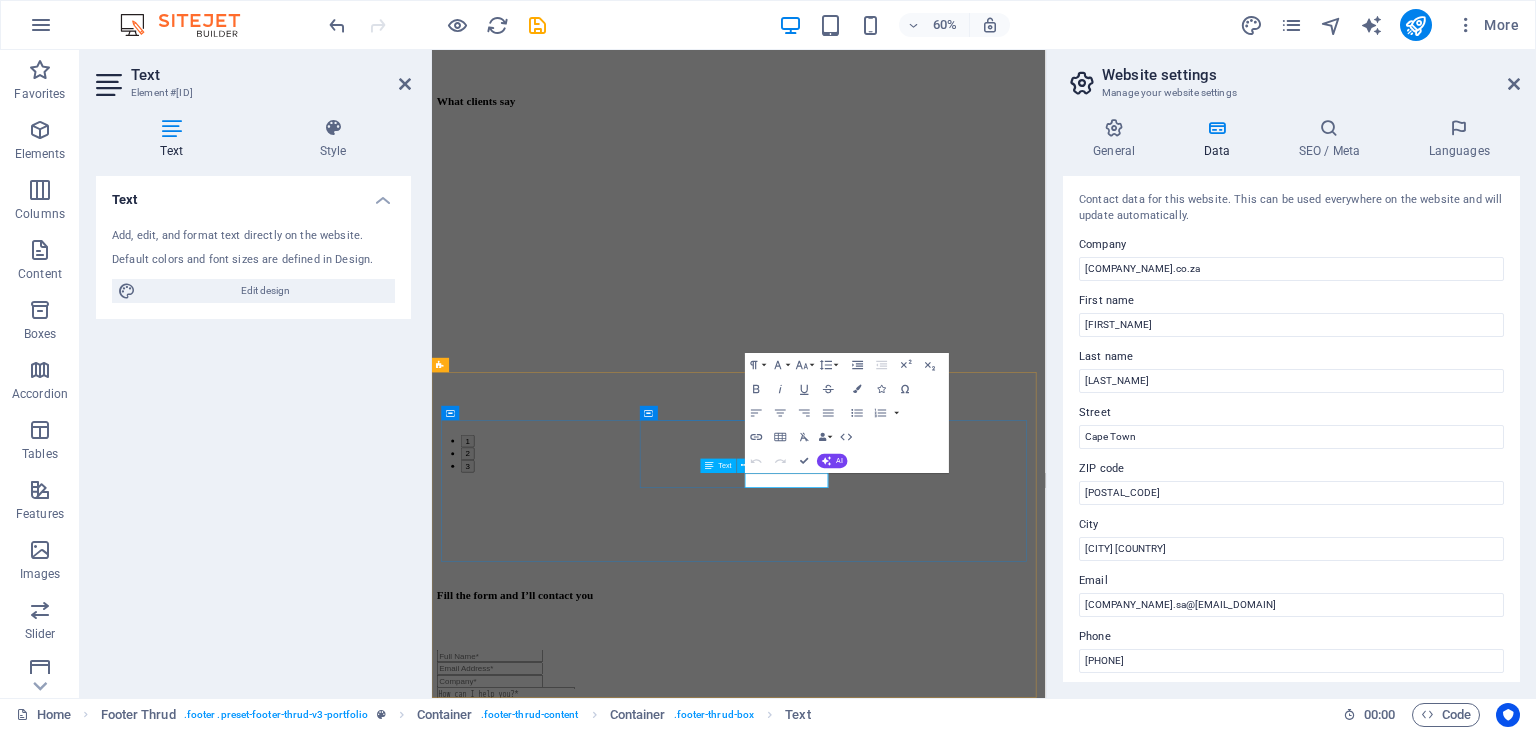 click on "[CITY] [COUNTRY]" at bounding box center (509, 6124) 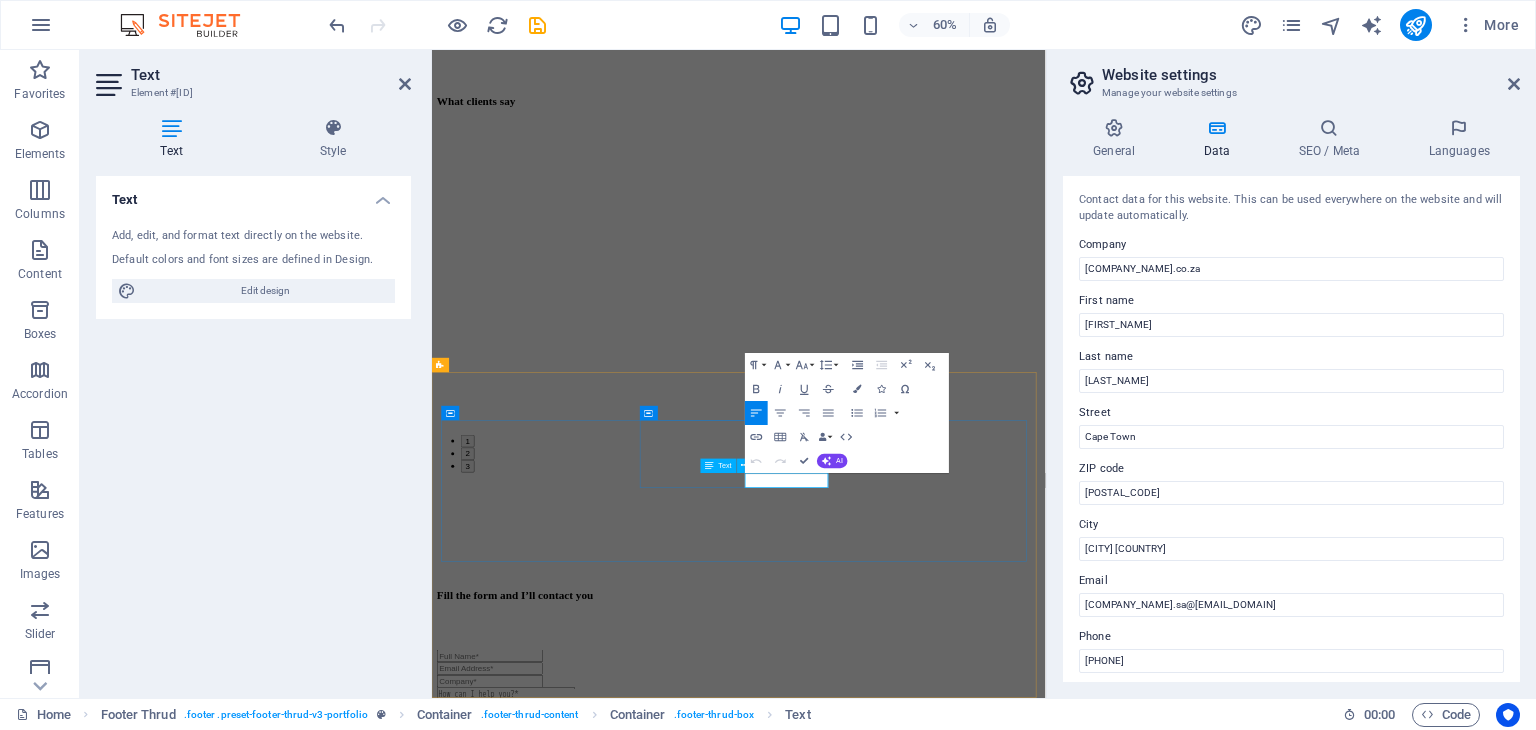 click on "[CITY] [COUNTRY]" at bounding box center [509, 6124] 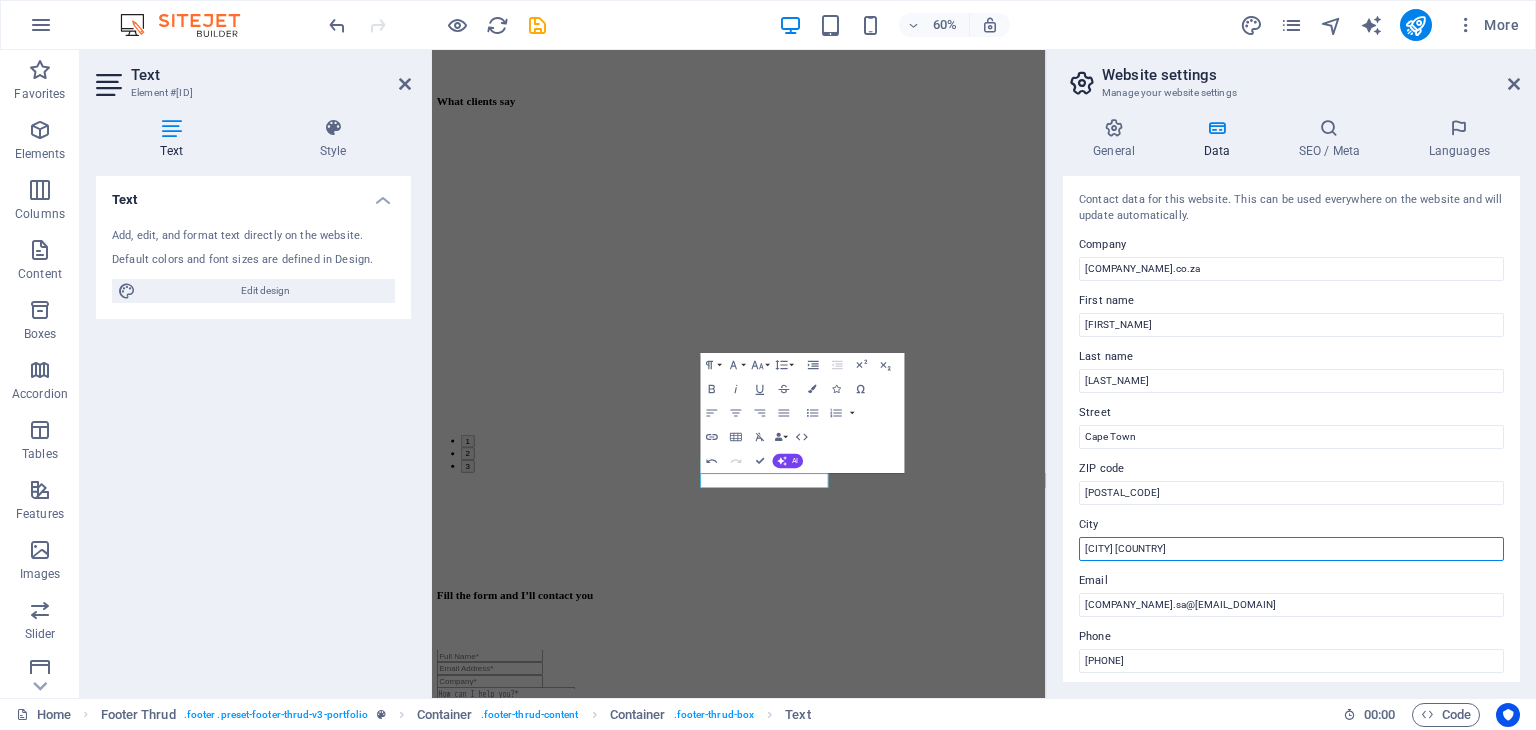 click on "[CITY] [COUNTRY]" at bounding box center (1291, 549) 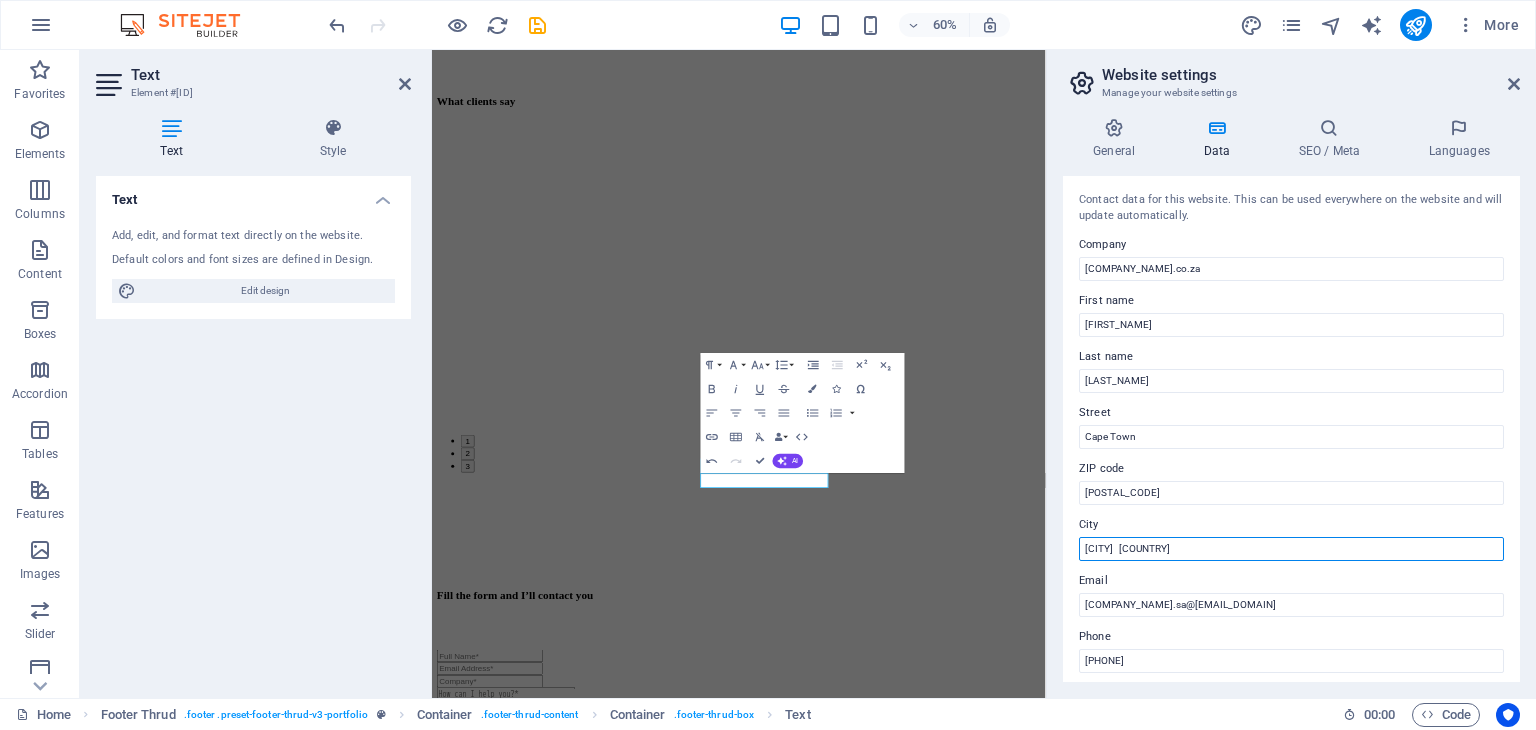 click on "[CITY]   [COUNTRY]" at bounding box center (1291, 549) 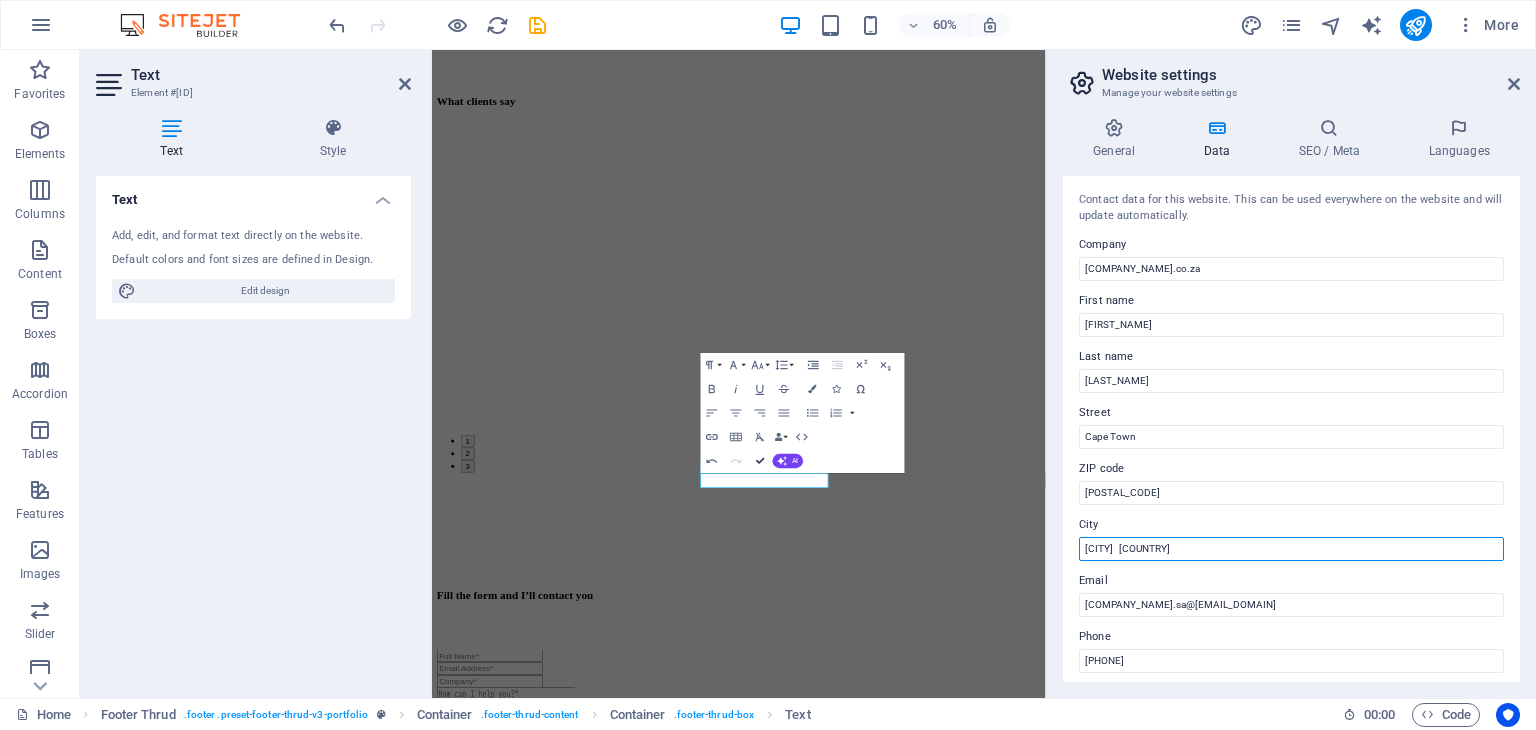 scroll, scrollTop: 5692, scrollLeft: 0, axis: vertical 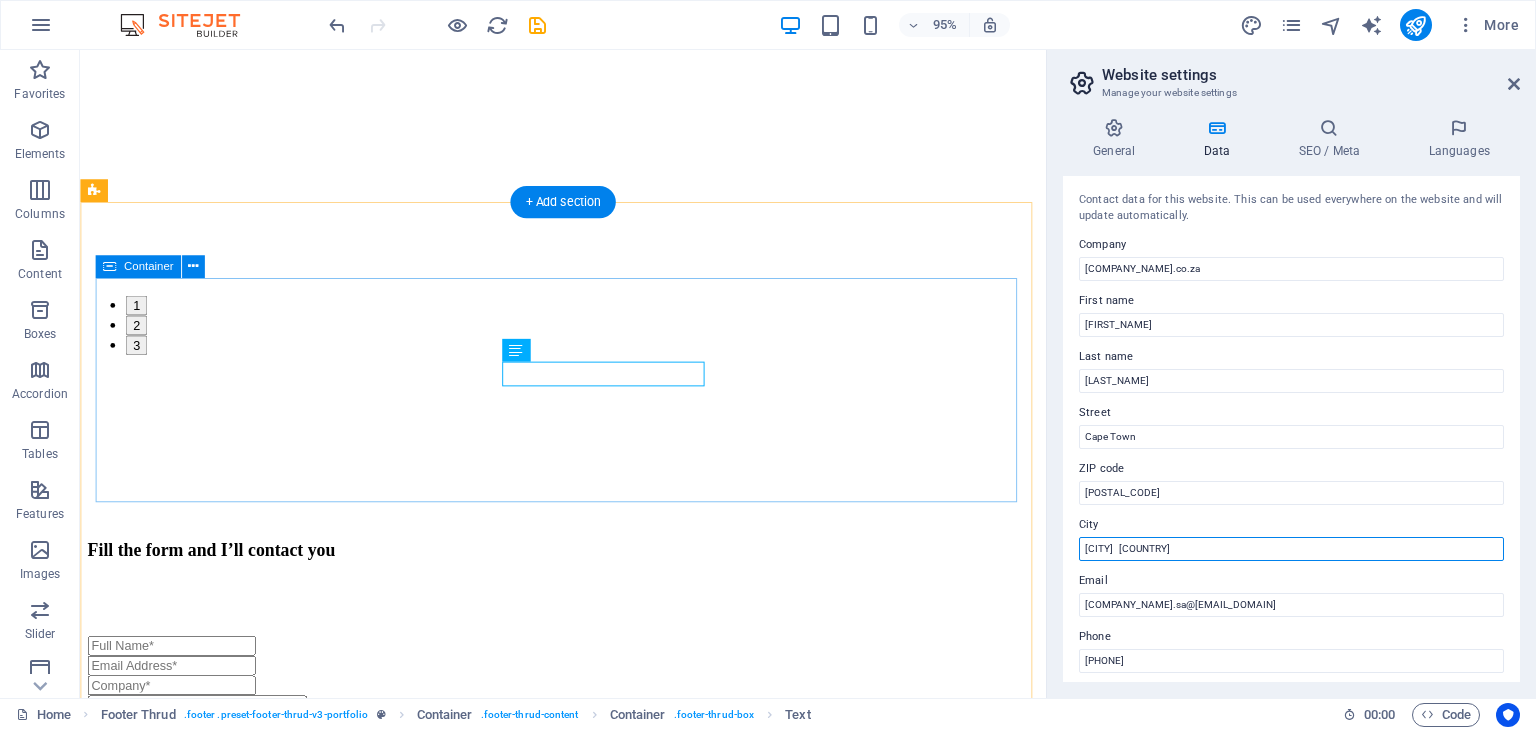 type on "[CITY]   [COUNTRY]" 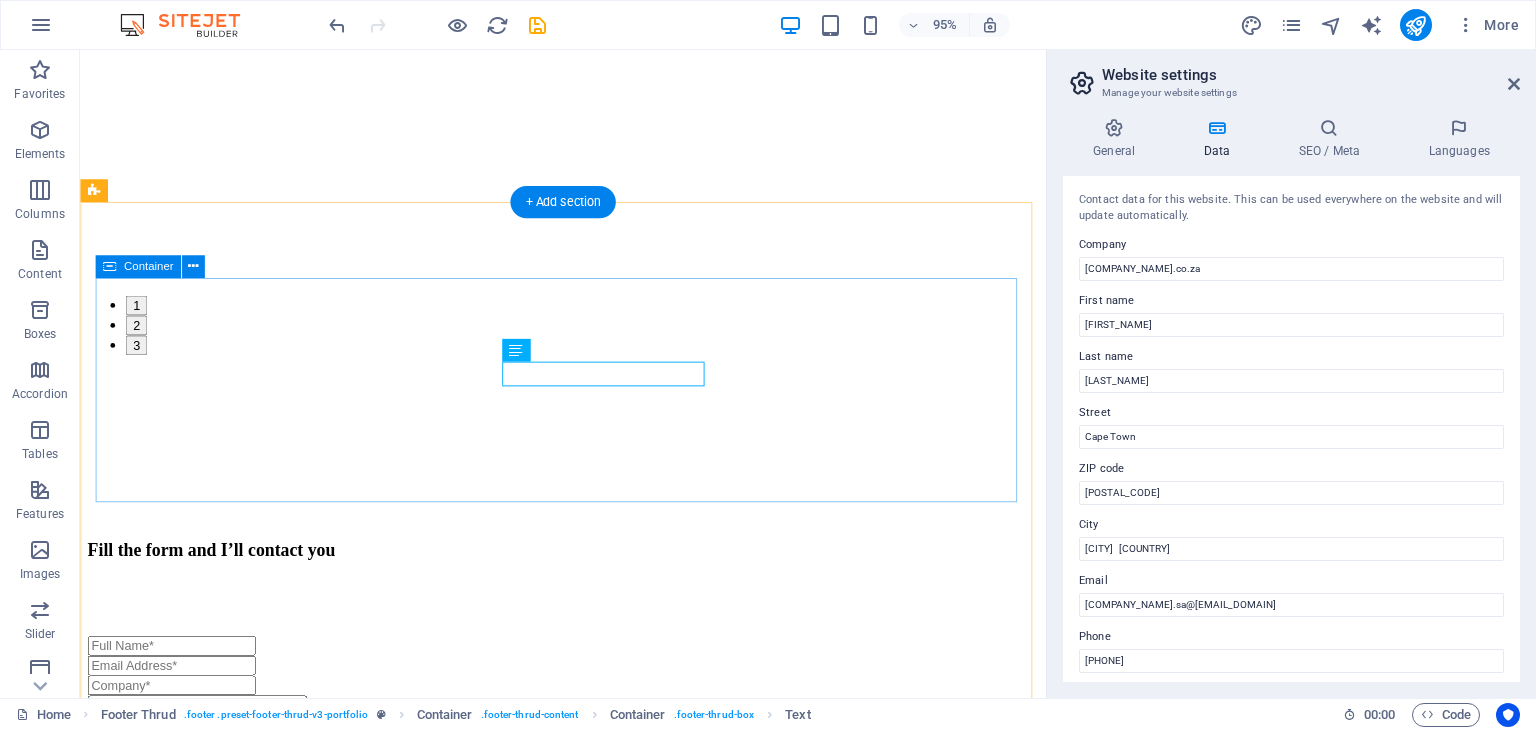 click on "Address [CITY] [CITY] [COUNTRY] [POSTAL_CODE] Contact [PHONE] [EMAIL_ADDRESS]" at bounding box center (588, 5616) 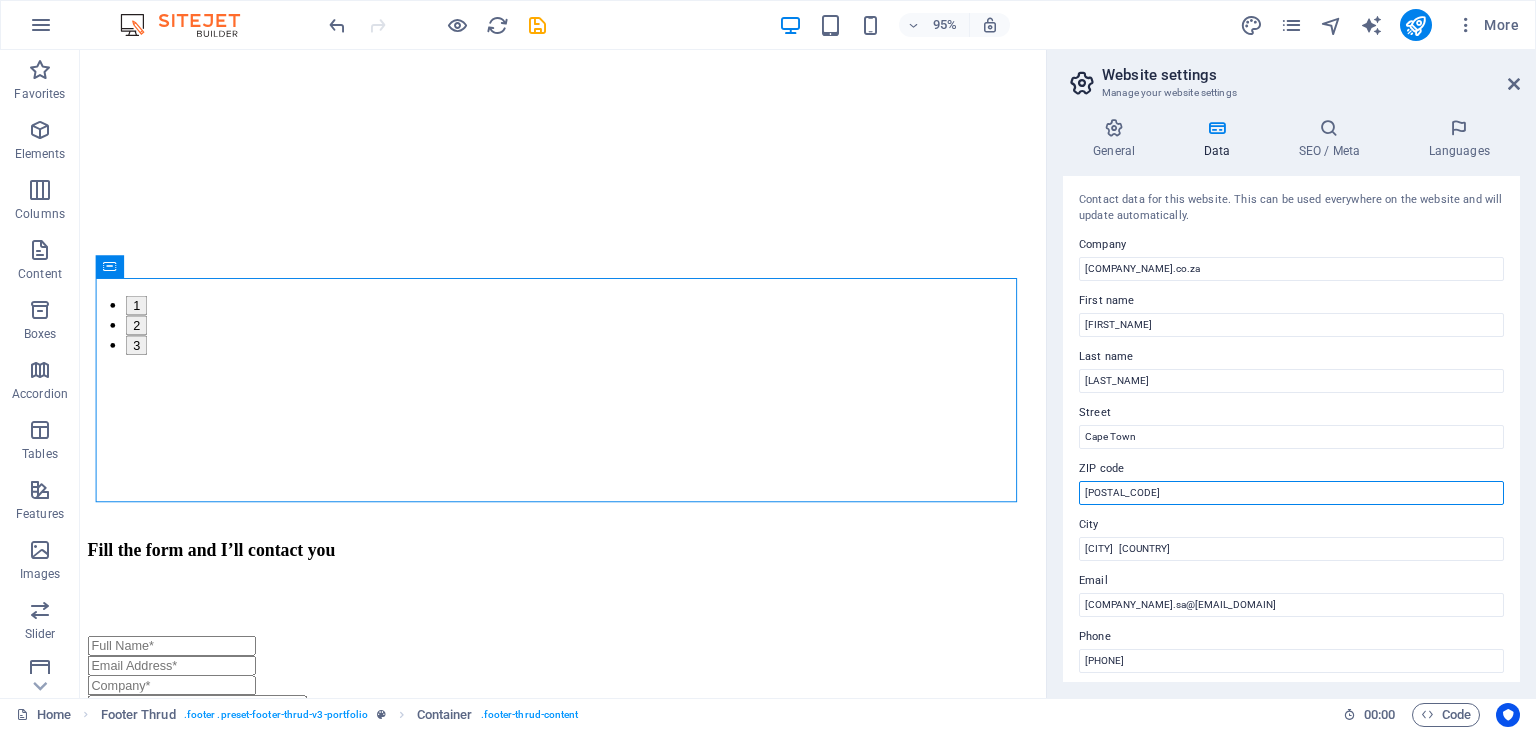 click on "[POSTAL_CODE]" at bounding box center [1291, 493] 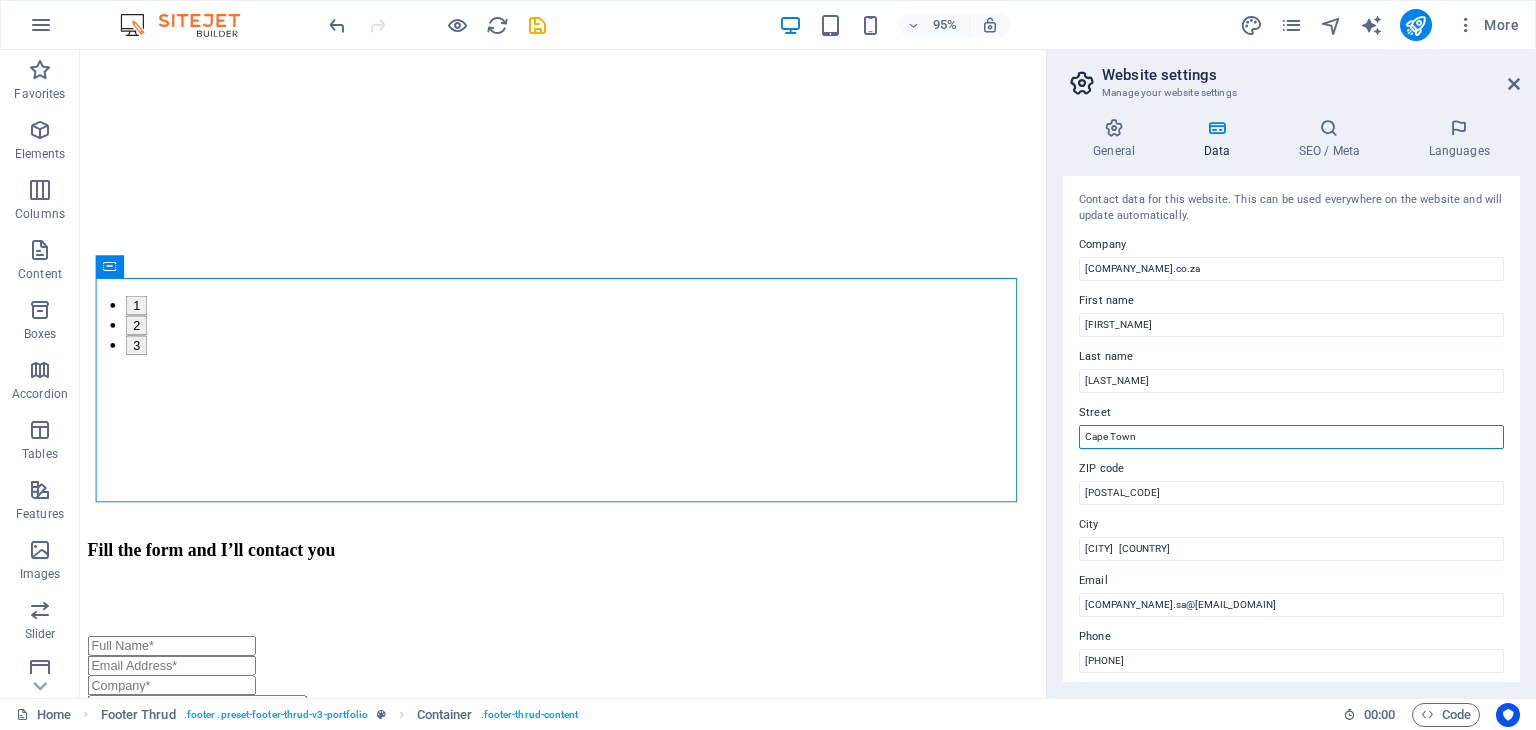 drag, startPoint x: 1138, startPoint y: 429, endPoint x: 1056, endPoint y: 445, distance: 83.546394 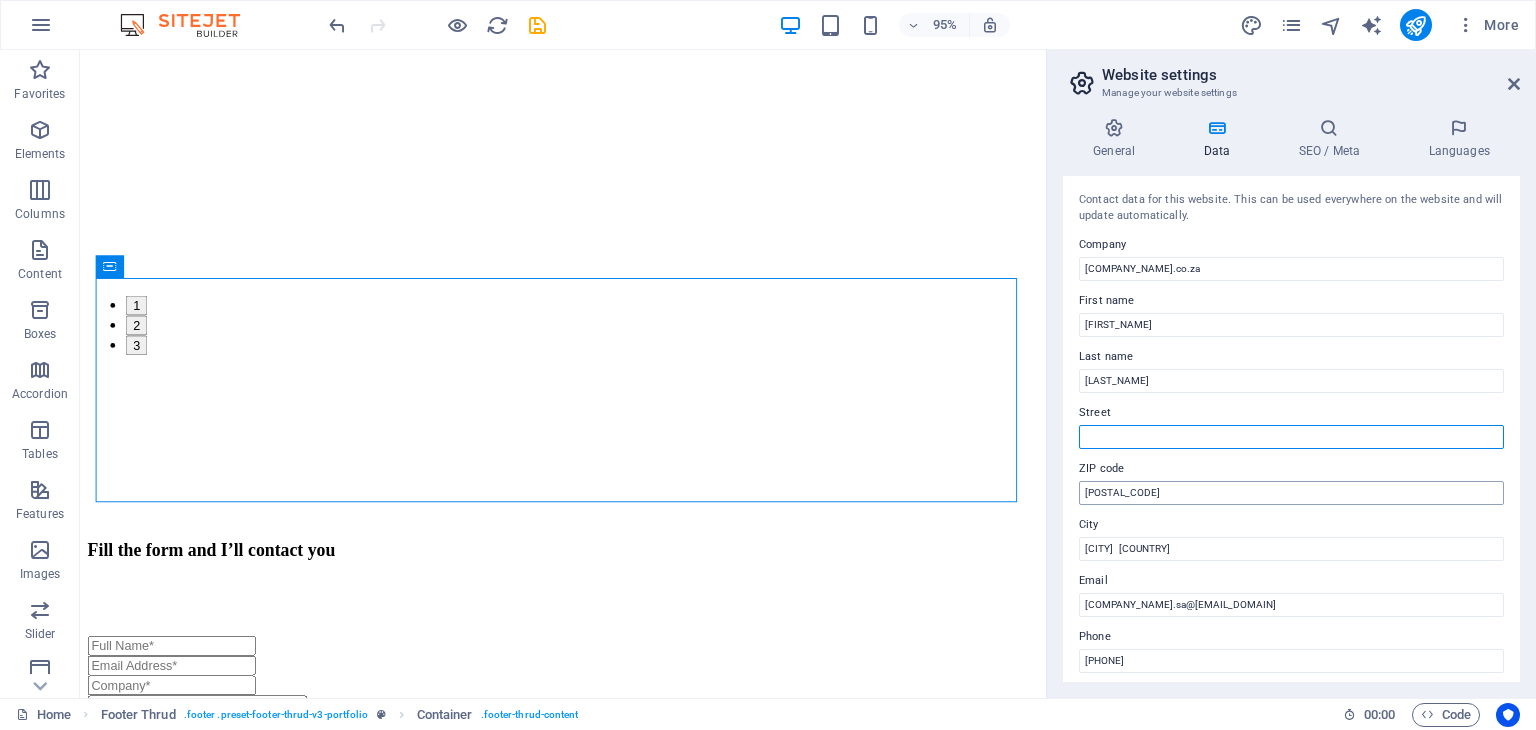 type 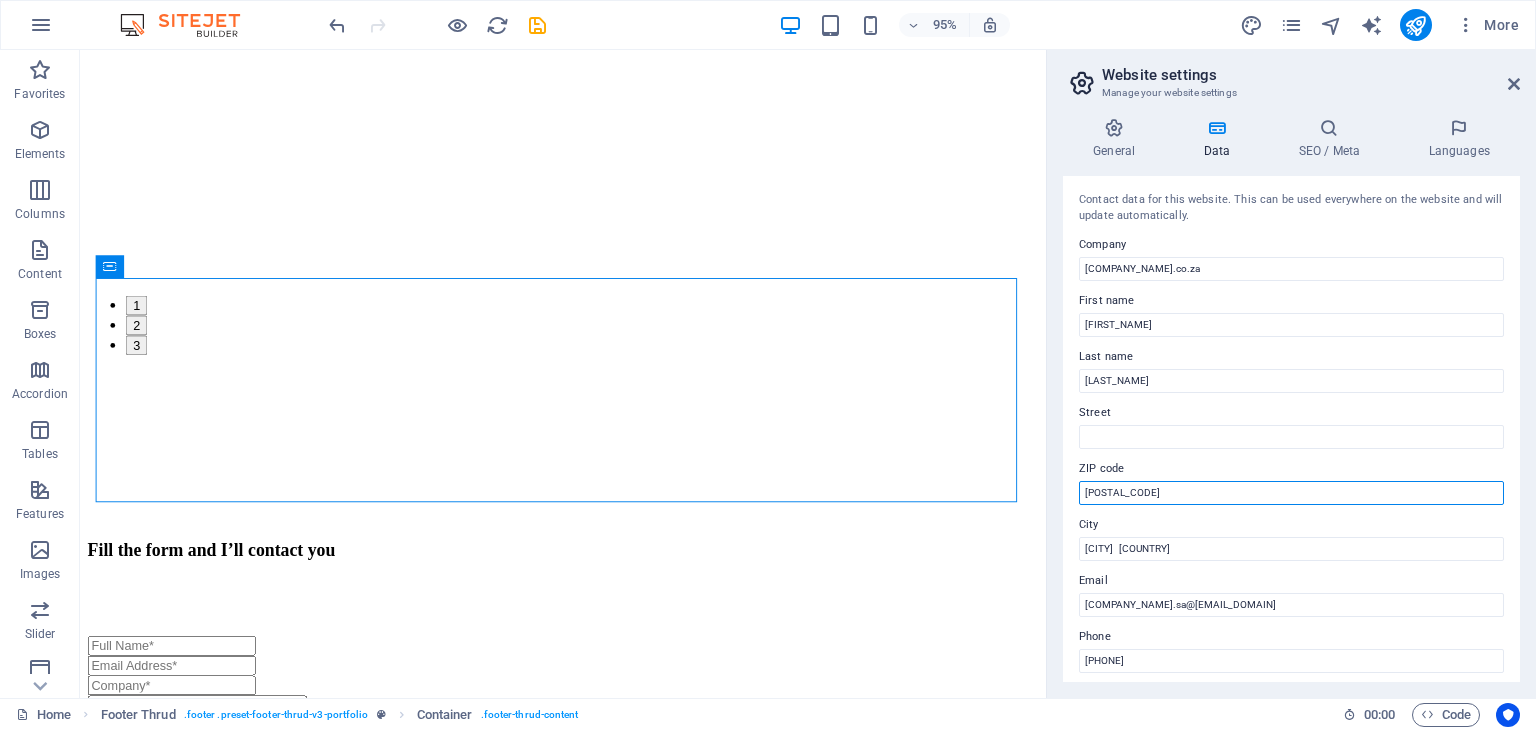 click on "[POSTAL_CODE]" at bounding box center [1291, 493] 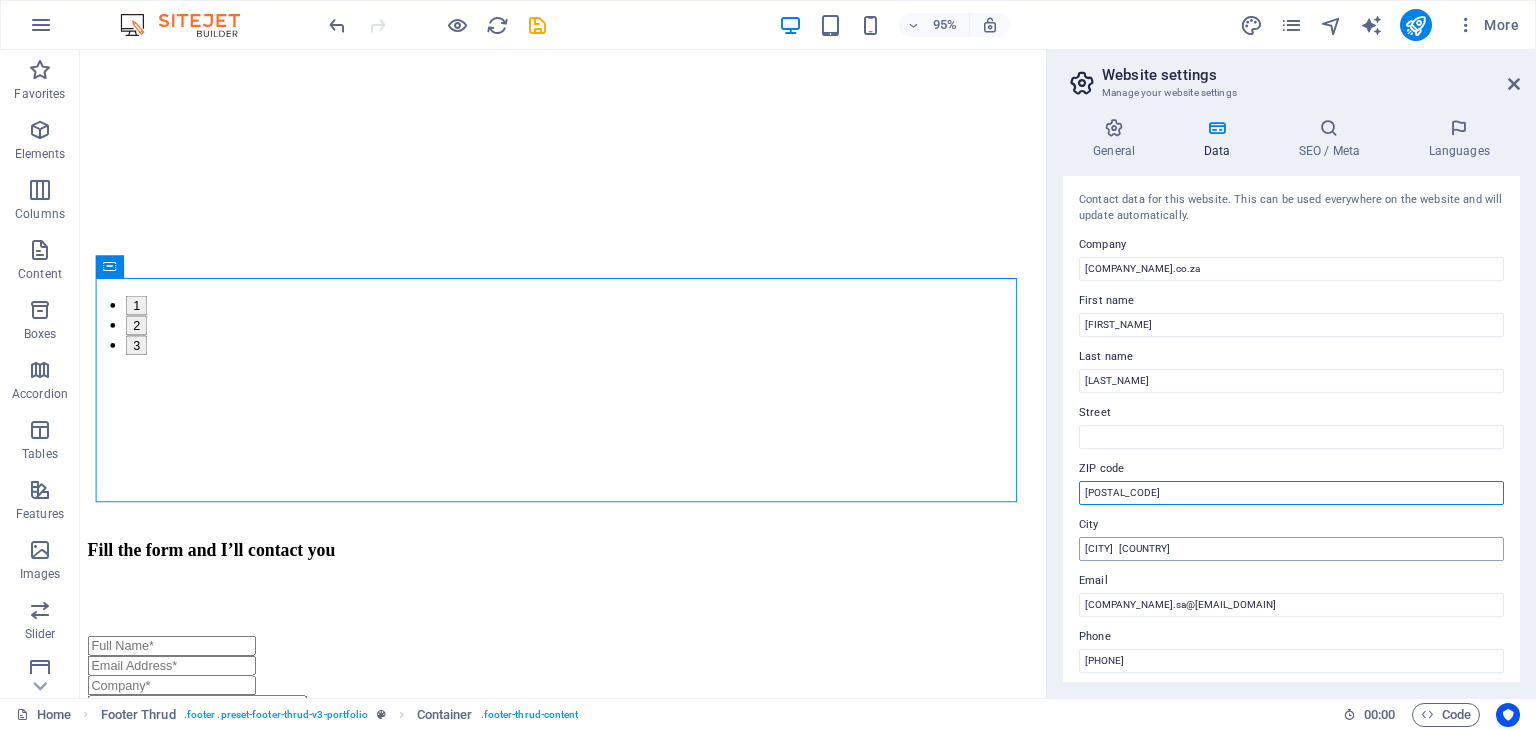 type on "[POSTAL_CODE]" 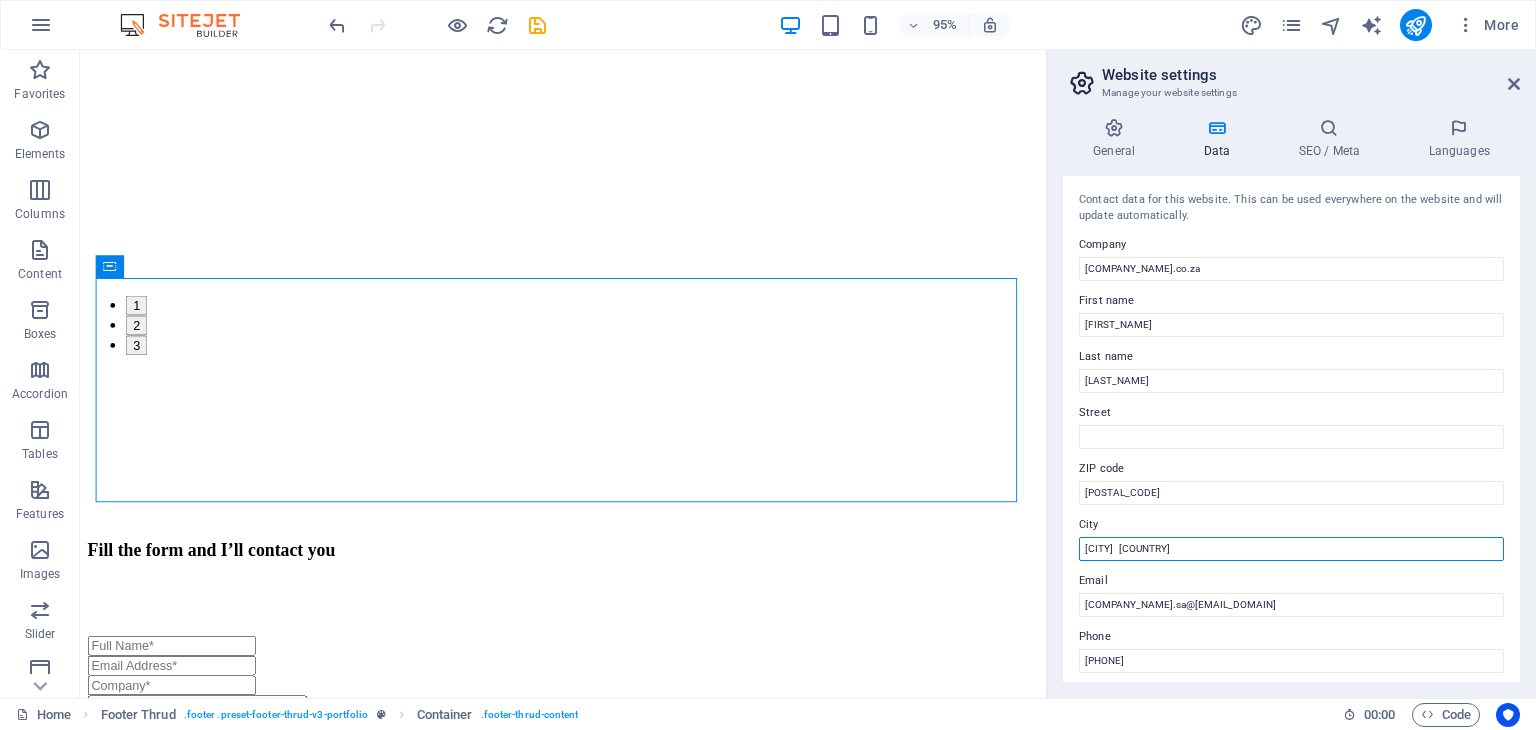 click on "[CITY]   [COUNTRY]" at bounding box center (1291, 549) 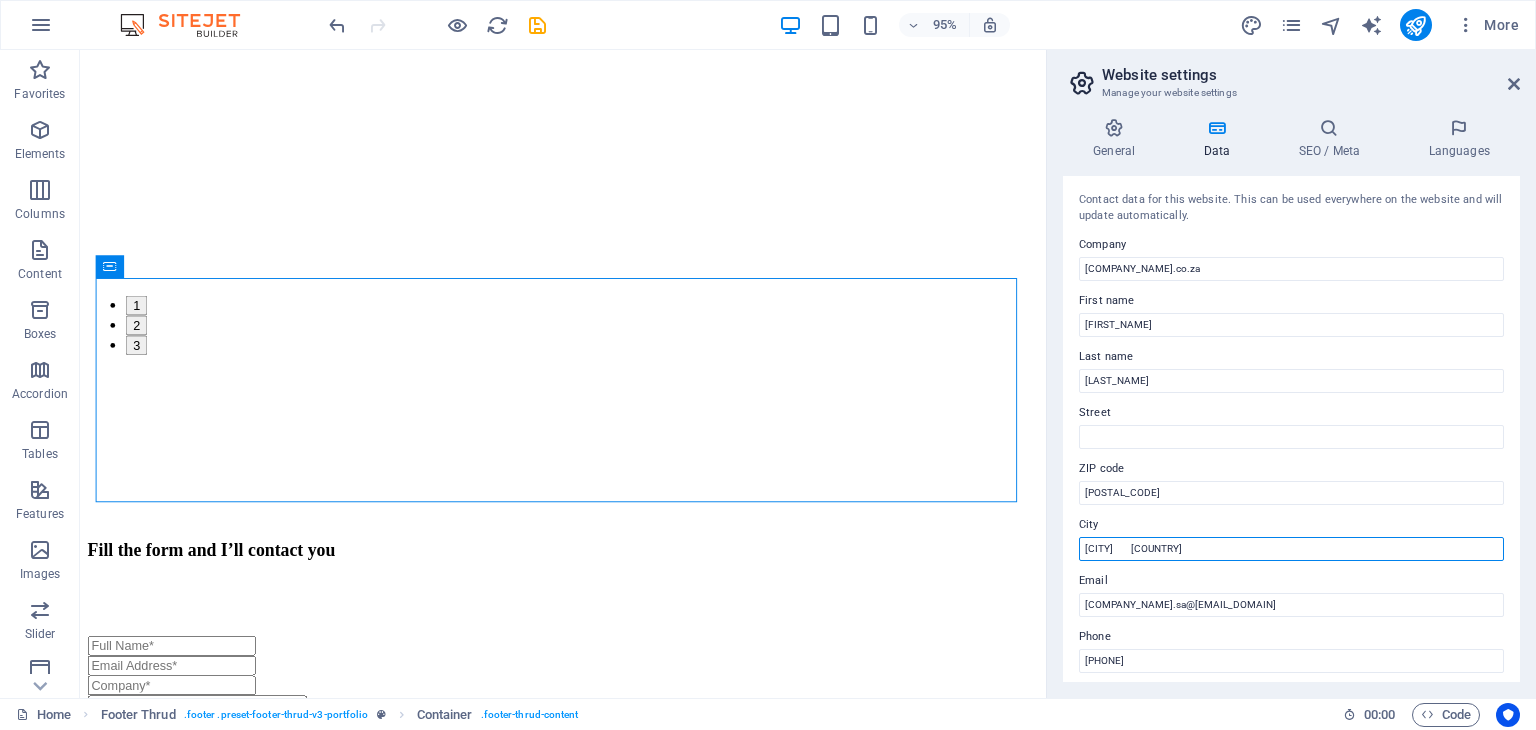 click on "[CITY]         [COUNTRY]" at bounding box center (1291, 549) 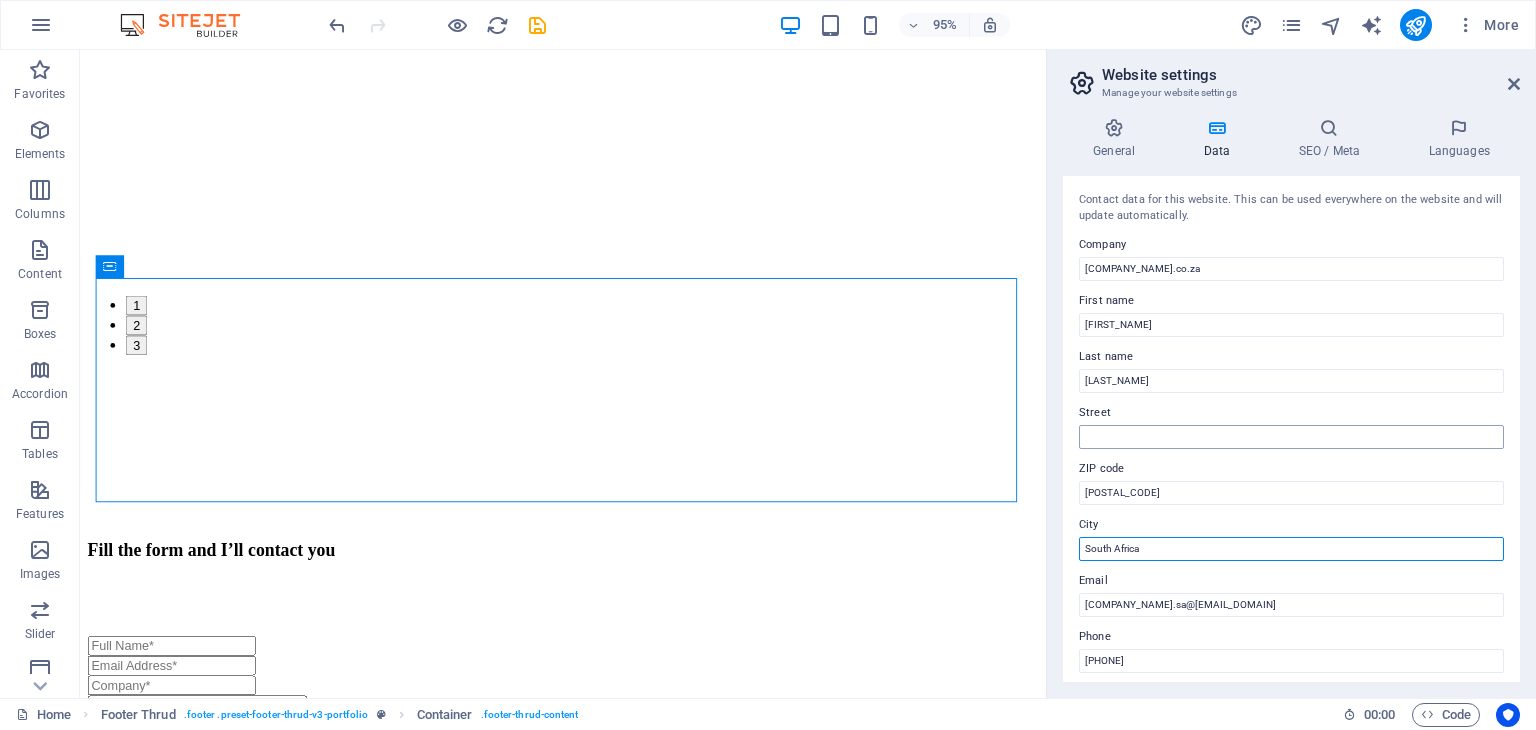 type on "South Africa" 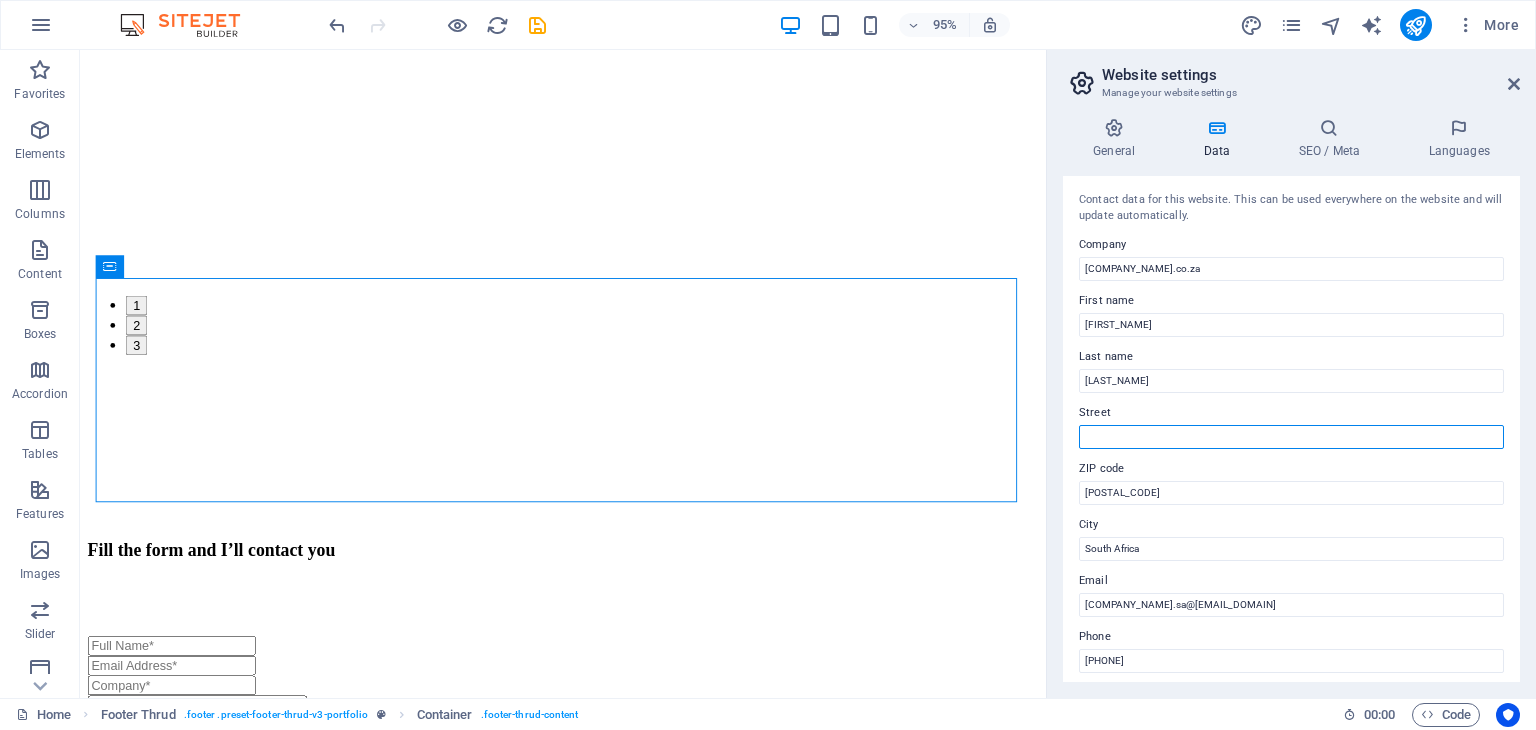 click on "Street" at bounding box center [1291, 437] 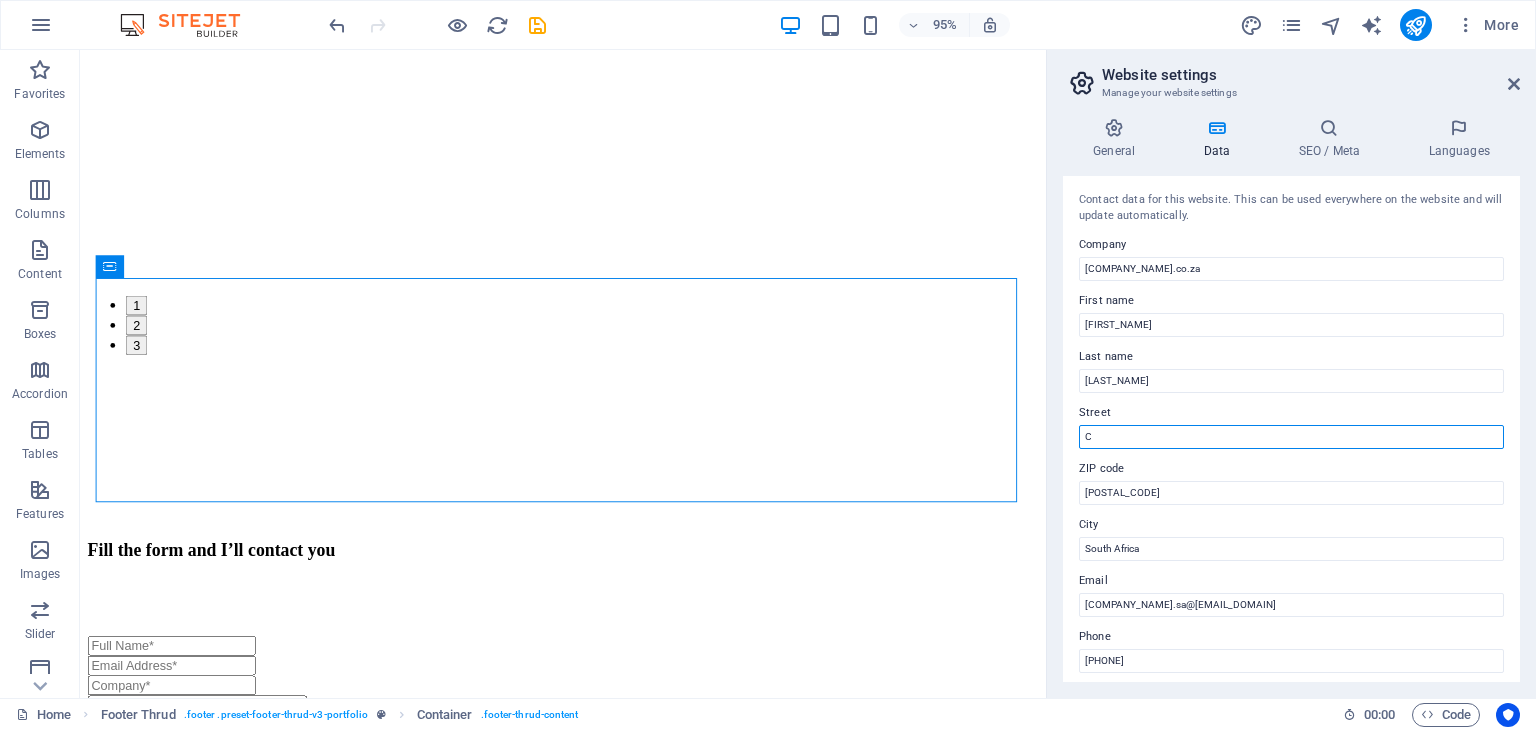 type on "Cape Town" 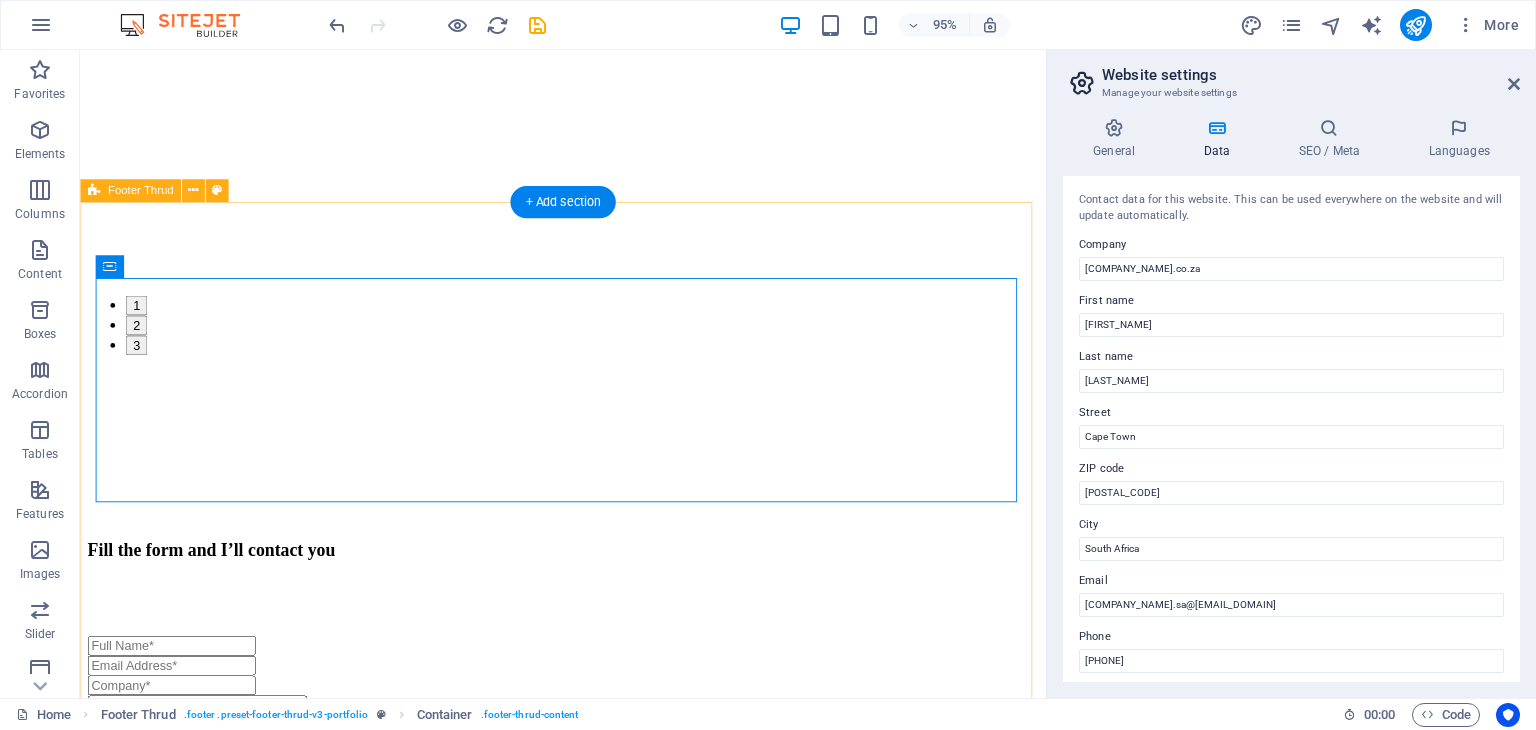 click on "Address [CITY] [COUNTRY] [POSTAL_CODE] Contact [PHONE] [EMAIL_ADDRESS]
[COMPANY_NAME].co.za  Legal Notice  |  Privacy Policy" at bounding box center [588, 5993] 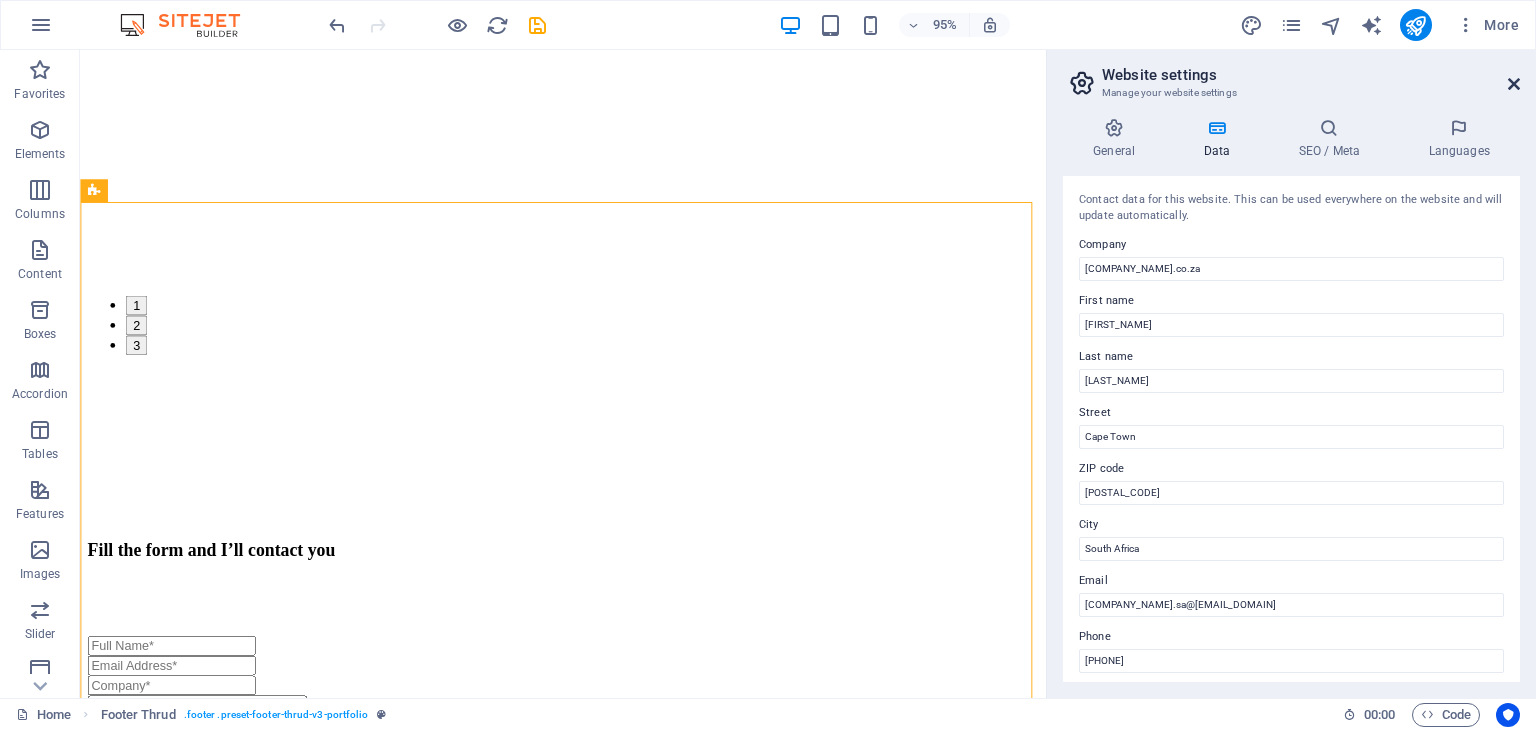 click at bounding box center [1514, 84] 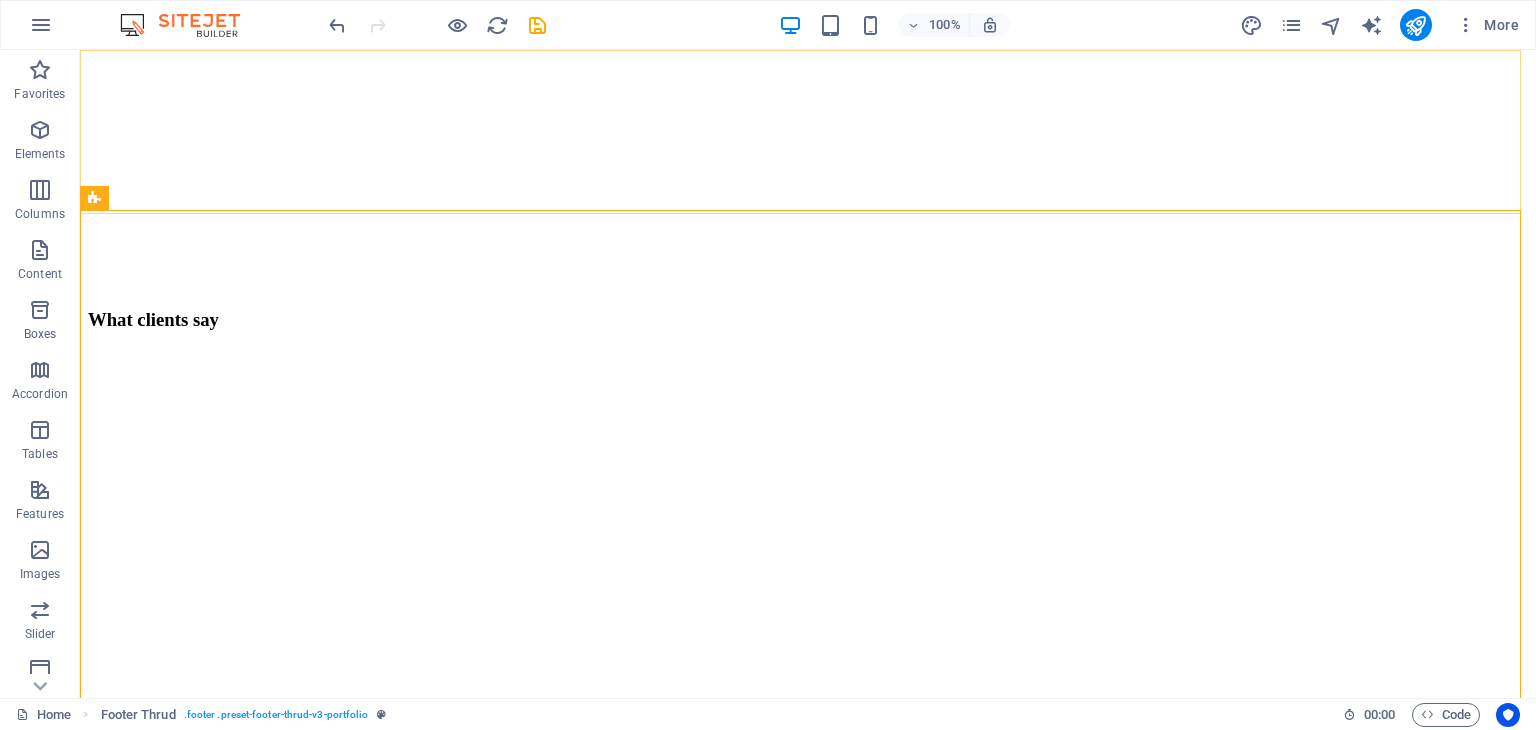 scroll, scrollTop: 5704, scrollLeft: 0, axis: vertical 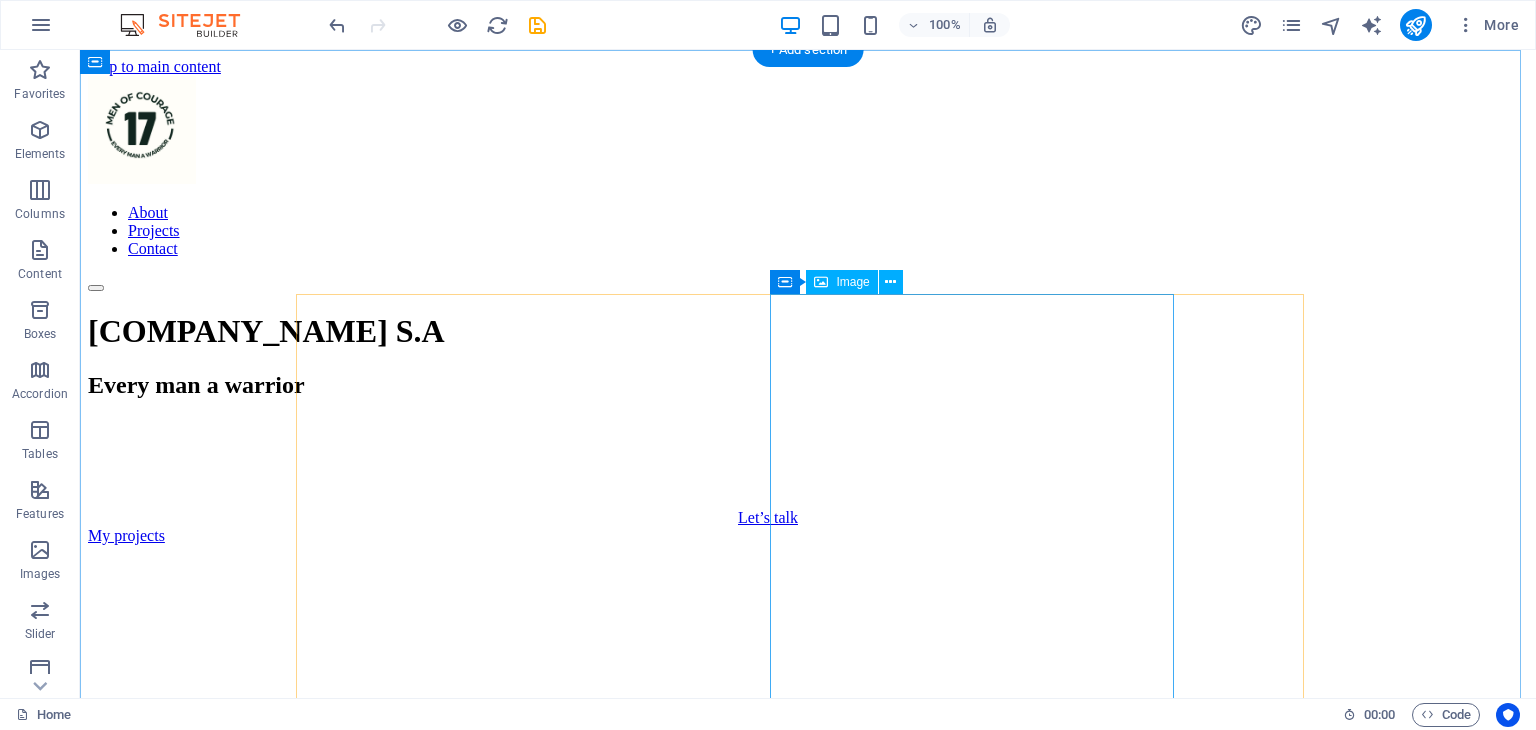 click at bounding box center [346, 1071] 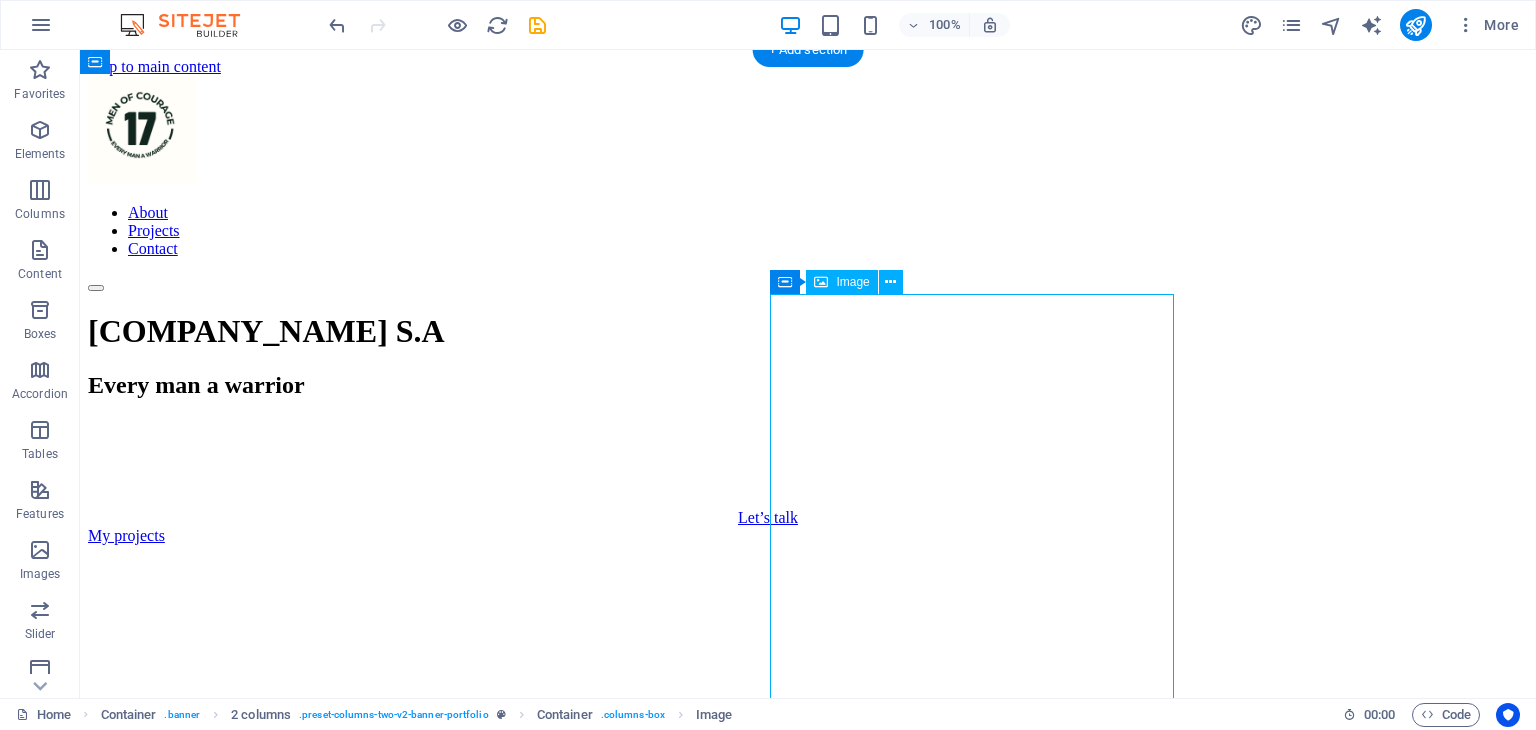 click at bounding box center [346, 1071] 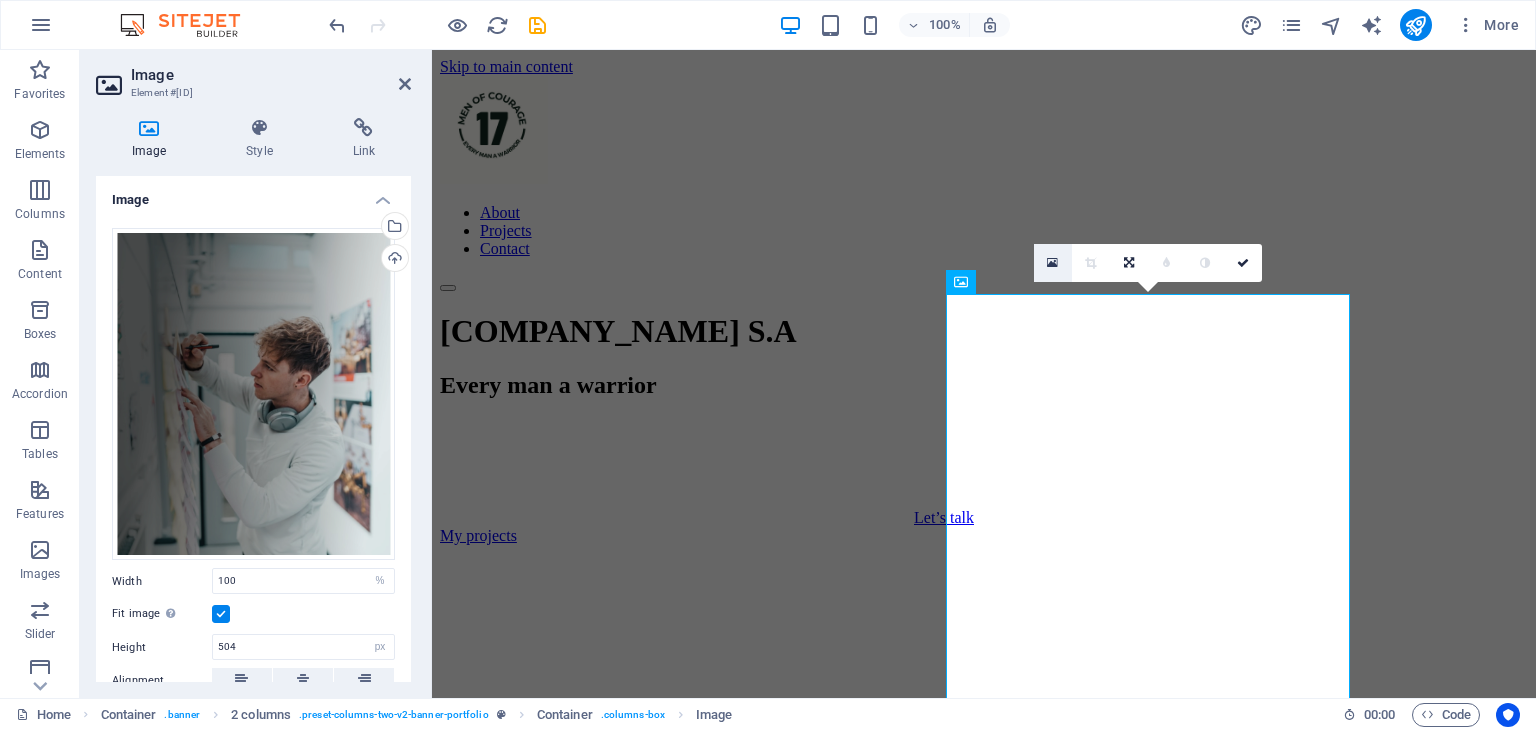 click at bounding box center (1052, 263) 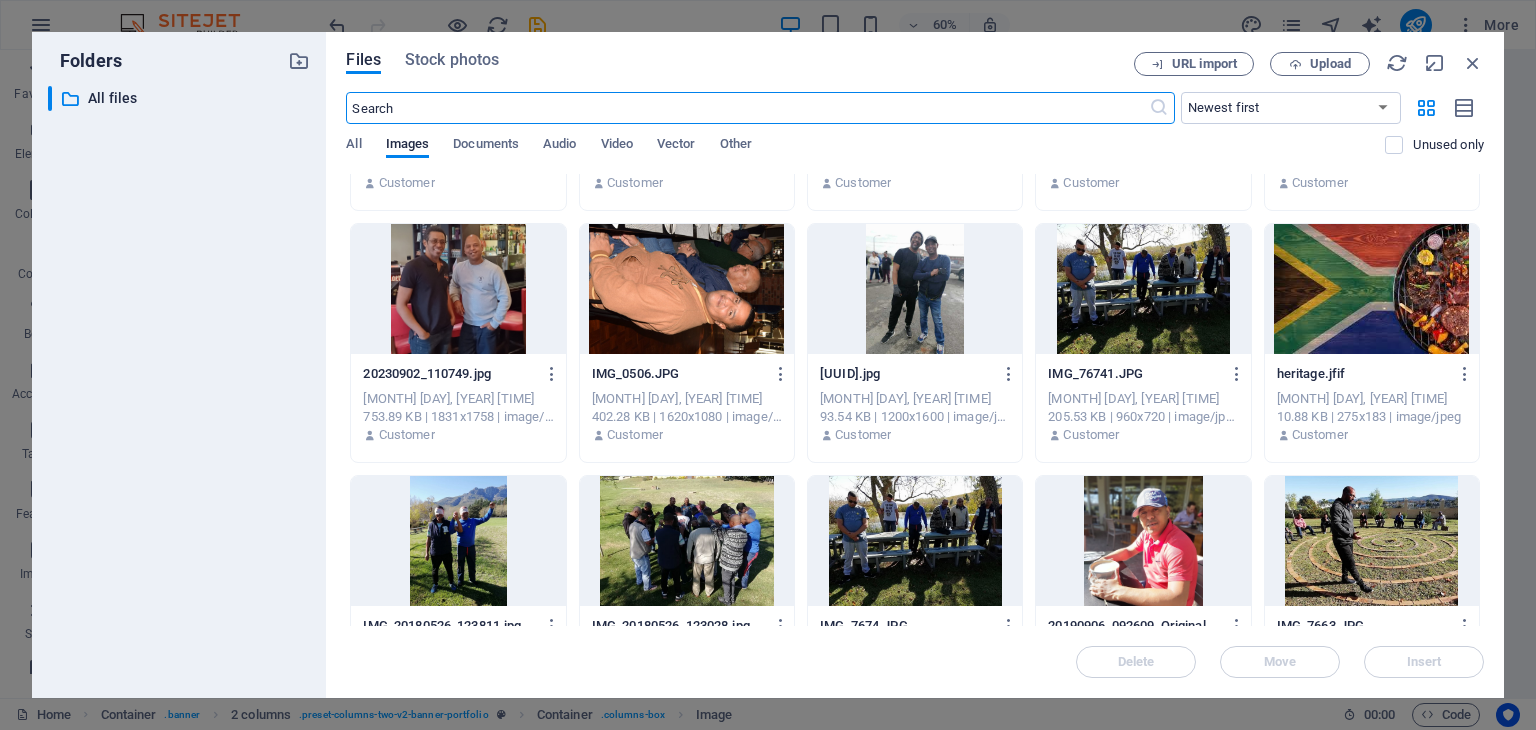 scroll, scrollTop: 0, scrollLeft: 0, axis: both 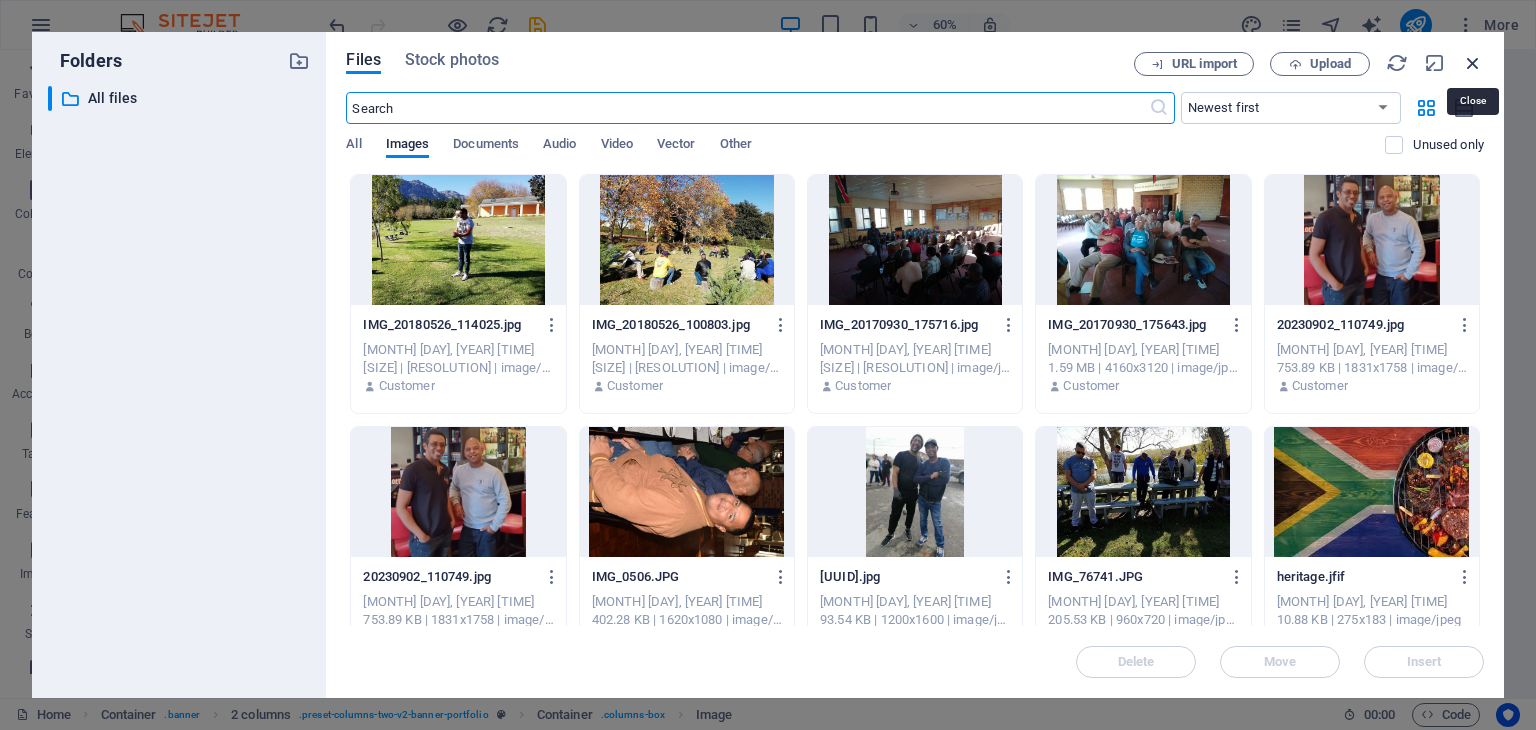 click at bounding box center [1473, 63] 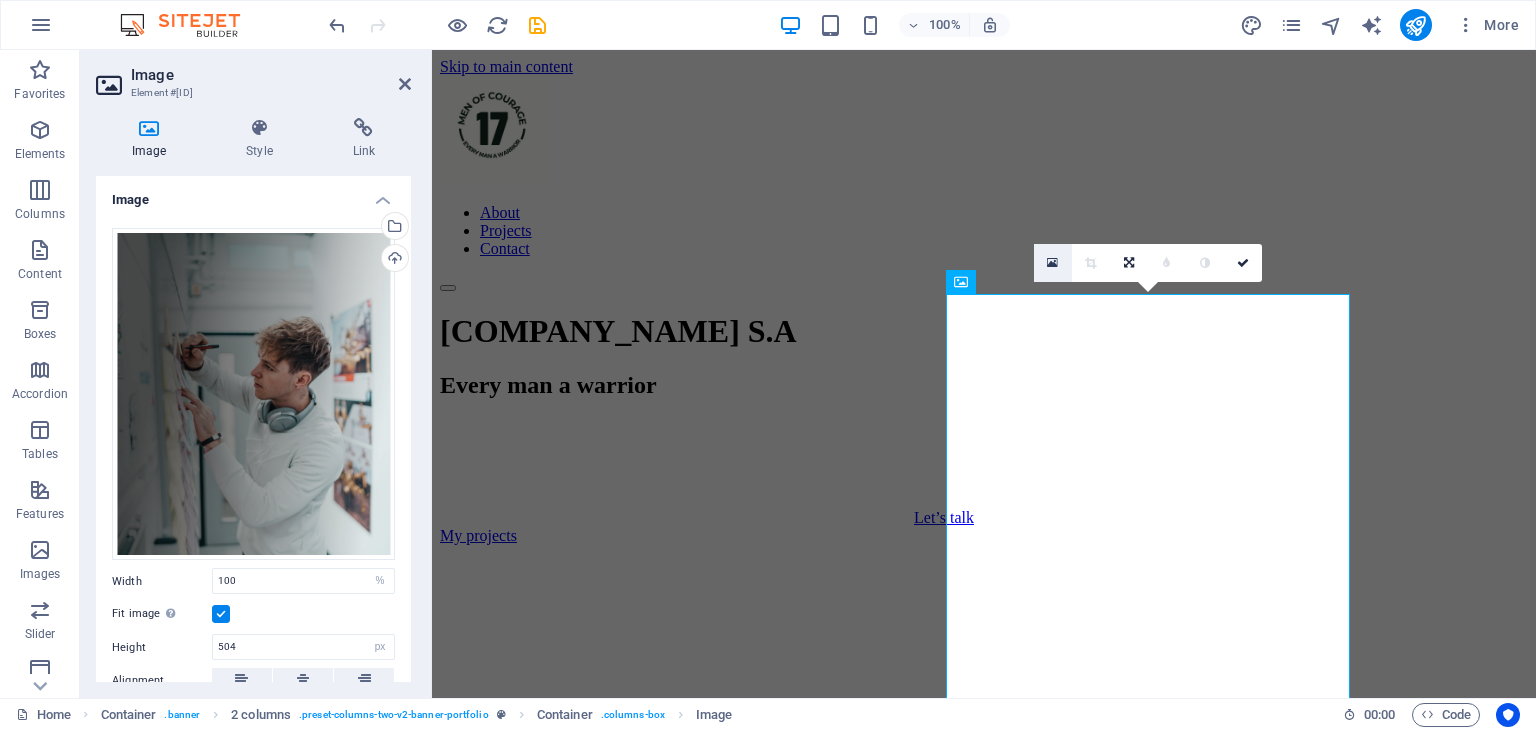 click at bounding box center (1053, 263) 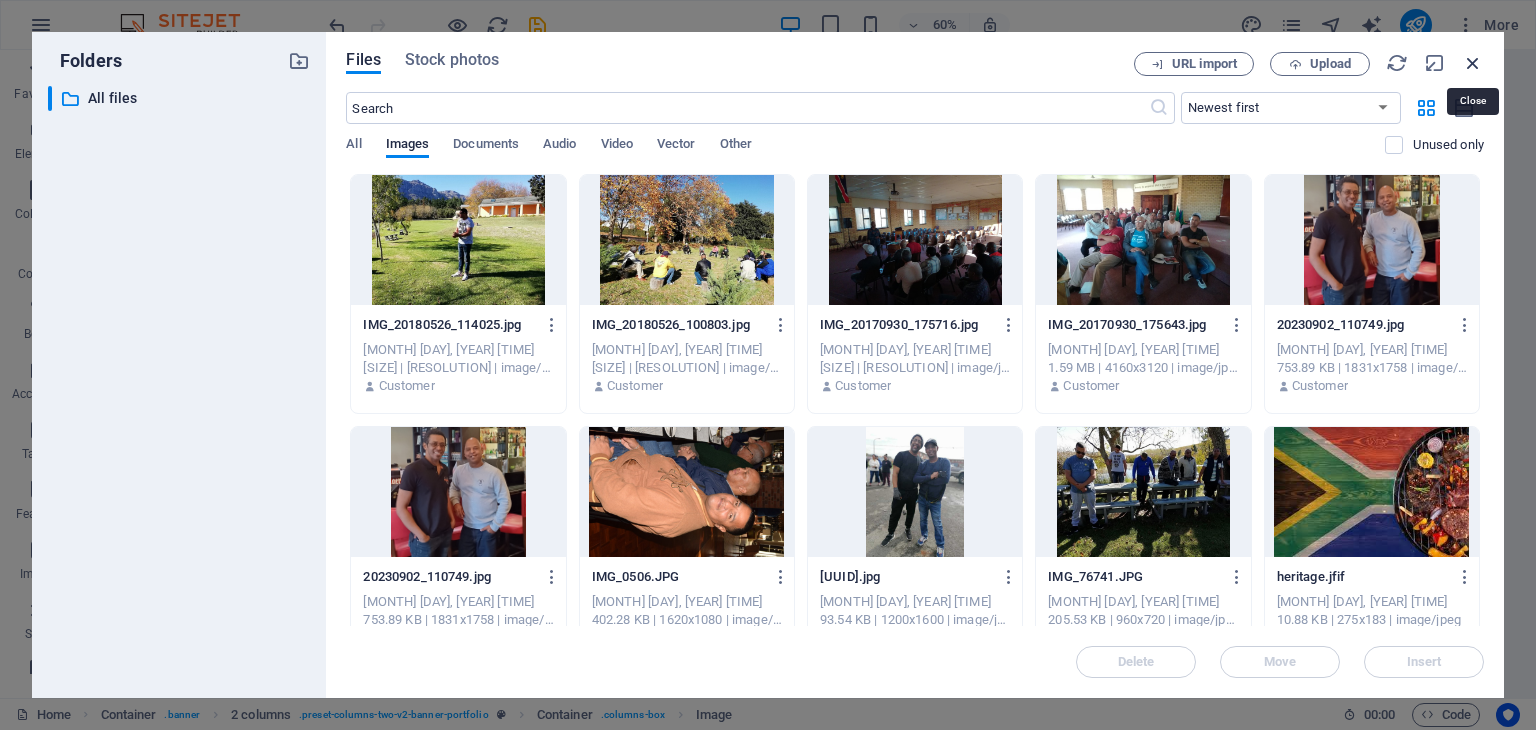 click at bounding box center [1473, 63] 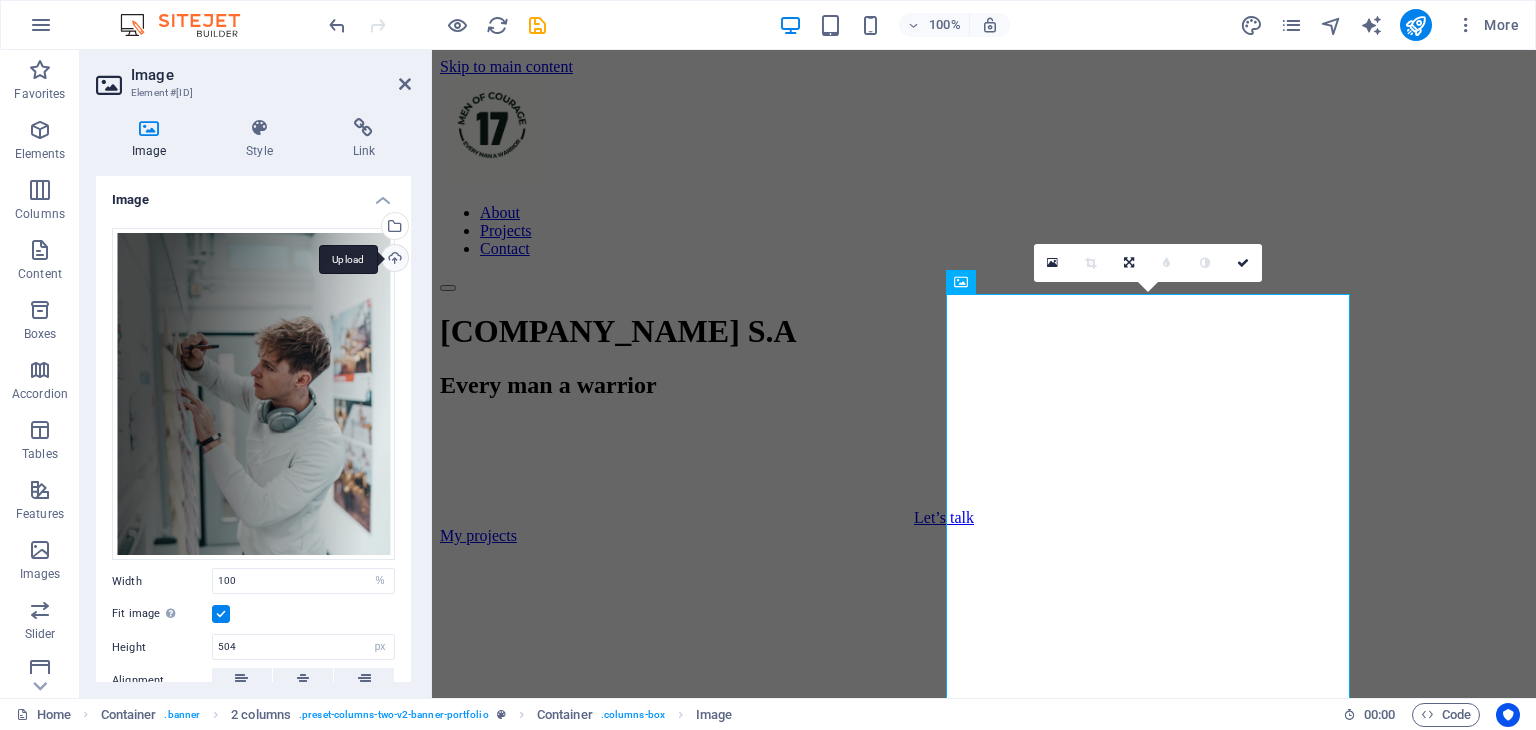 click on "Upload" at bounding box center [393, 260] 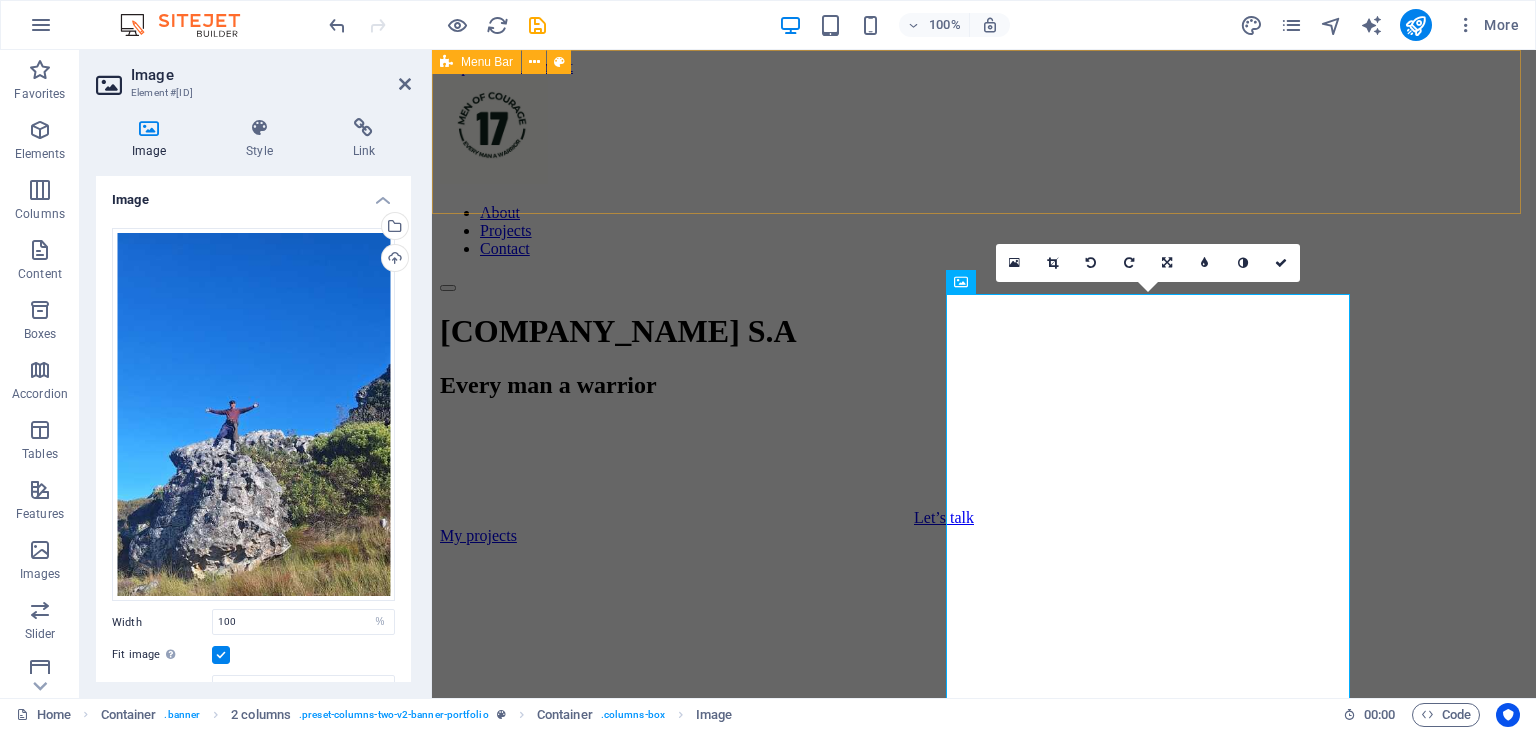 click on "About Projects Contact" at bounding box center [984, 184] 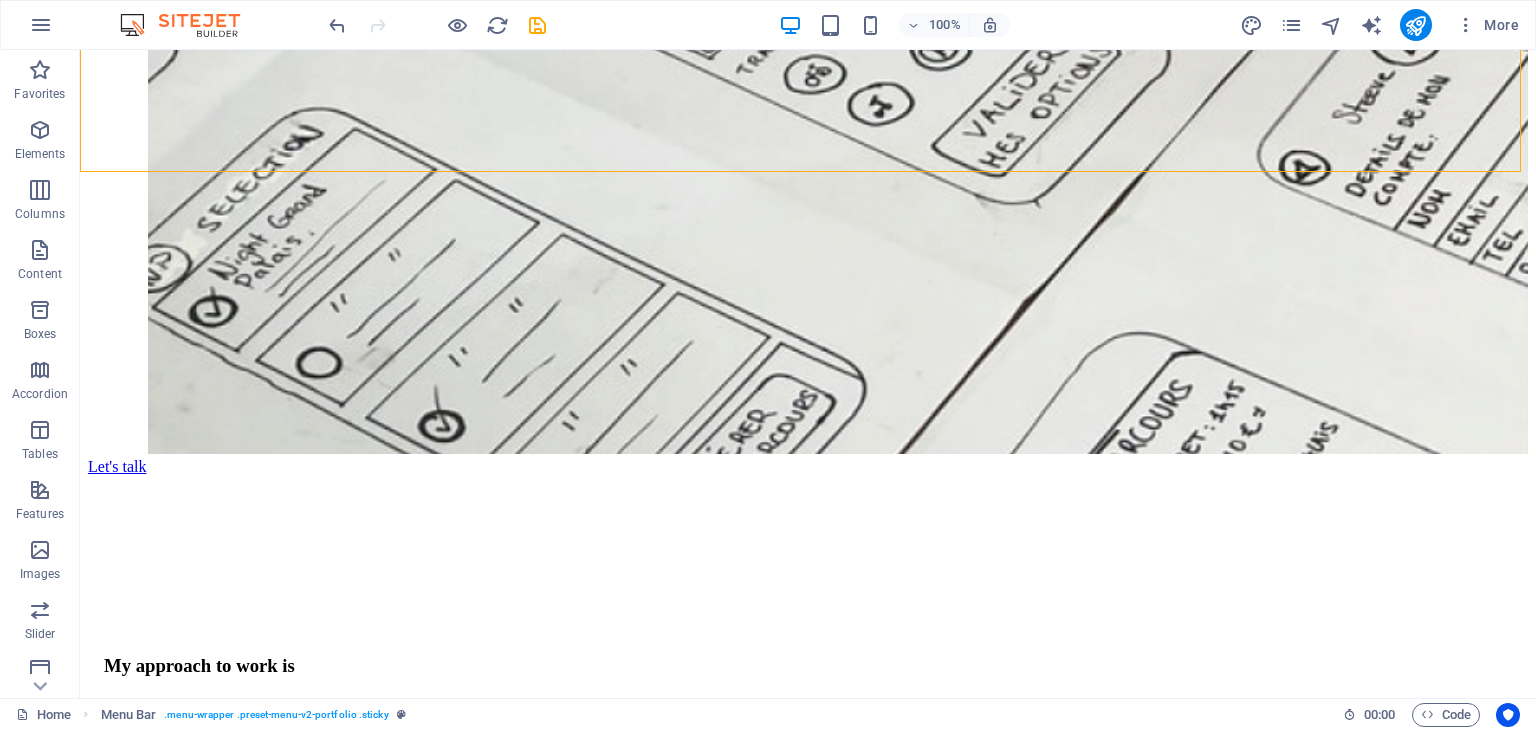 scroll, scrollTop: 1392, scrollLeft: 0, axis: vertical 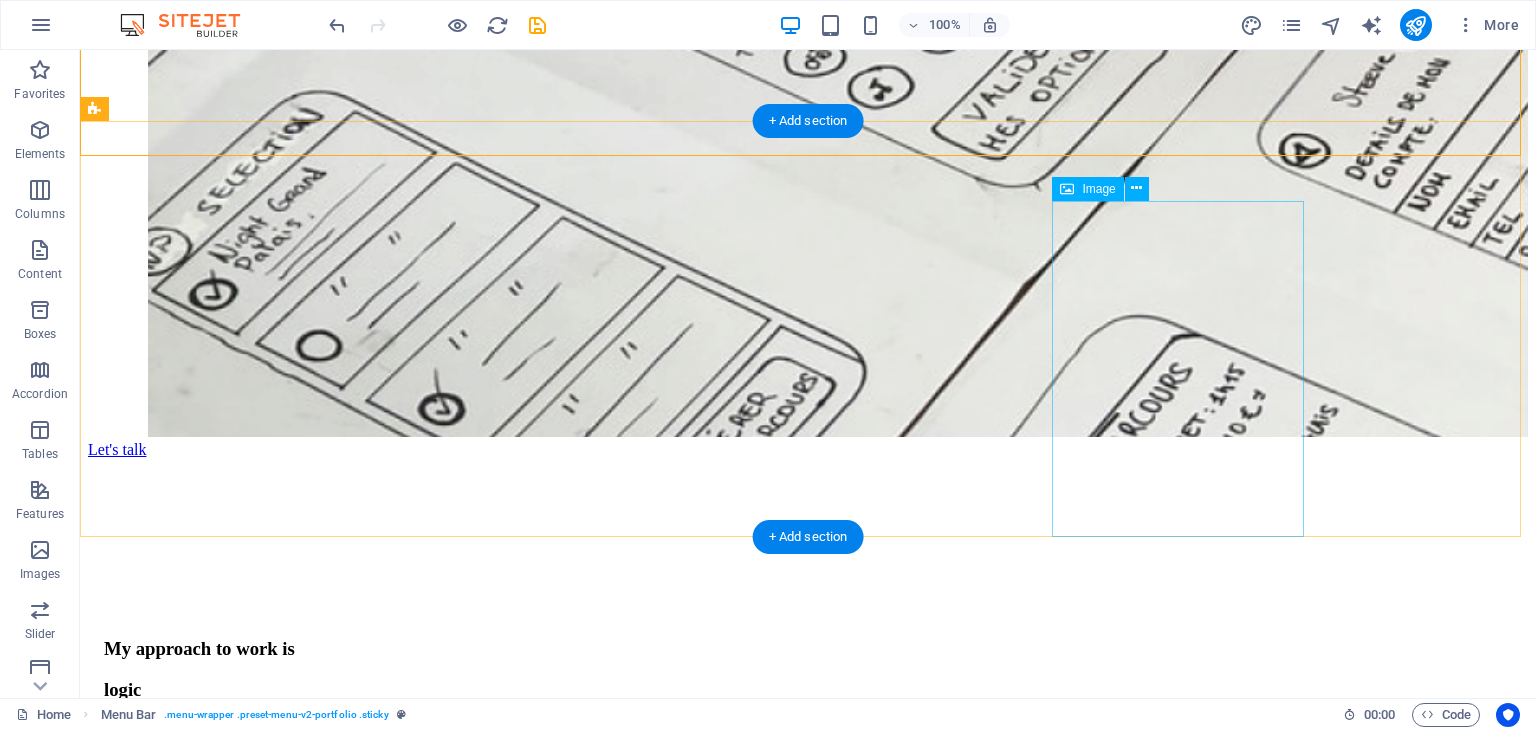 click at bounding box center (808, 1895) 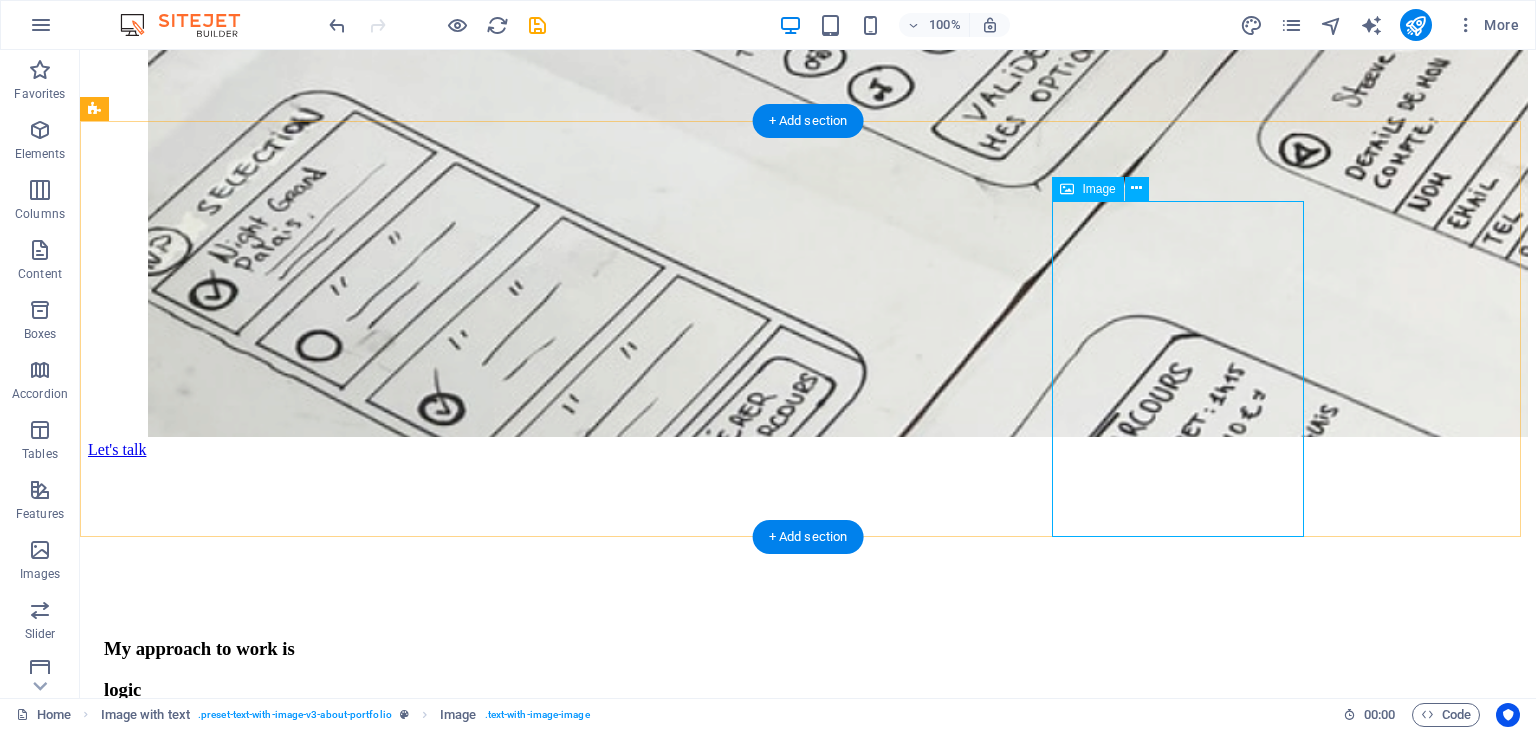 click at bounding box center (808, 1895) 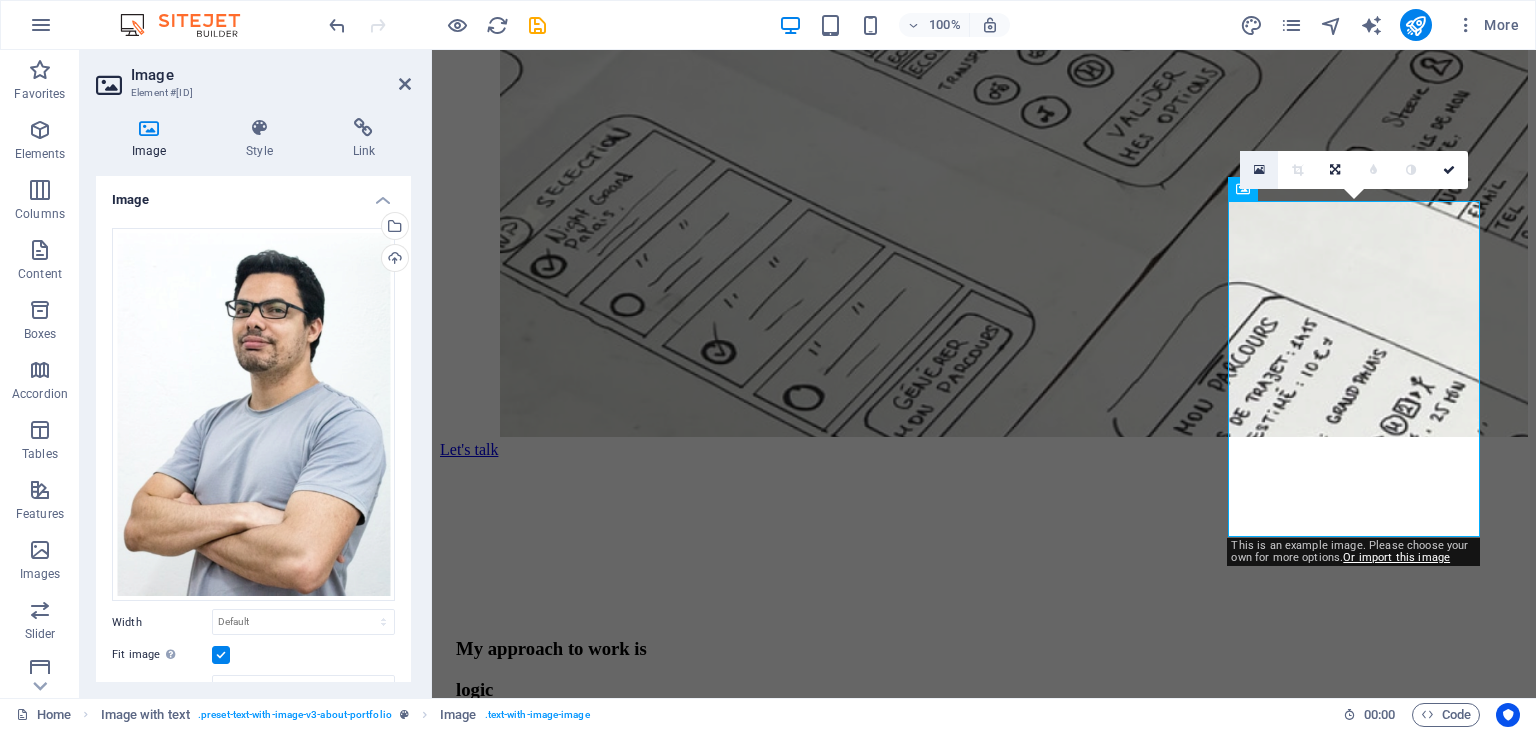 click at bounding box center [1259, 170] 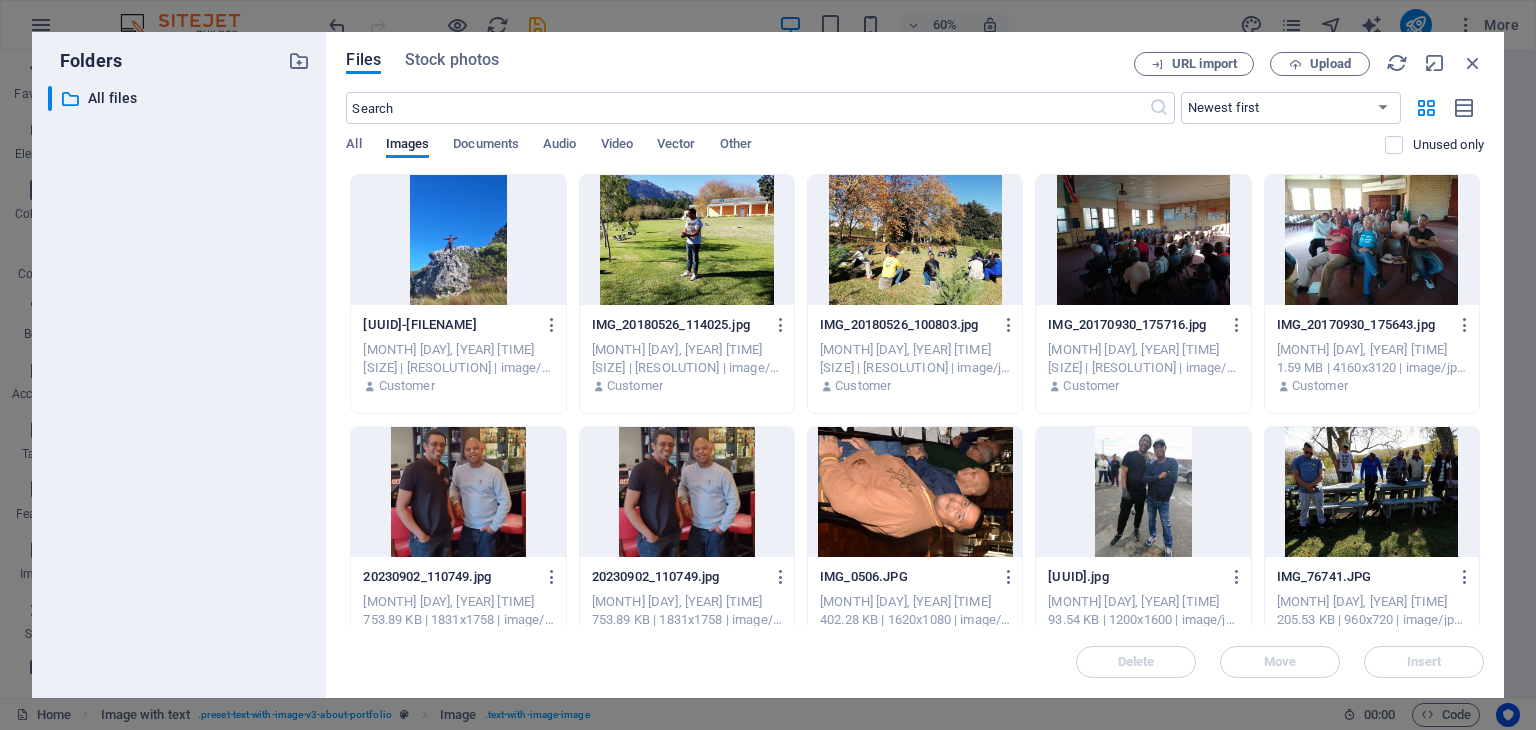 drag, startPoint x: 1485, startPoint y: 261, endPoint x: 1488, endPoint y: 317, distance: 56.0803 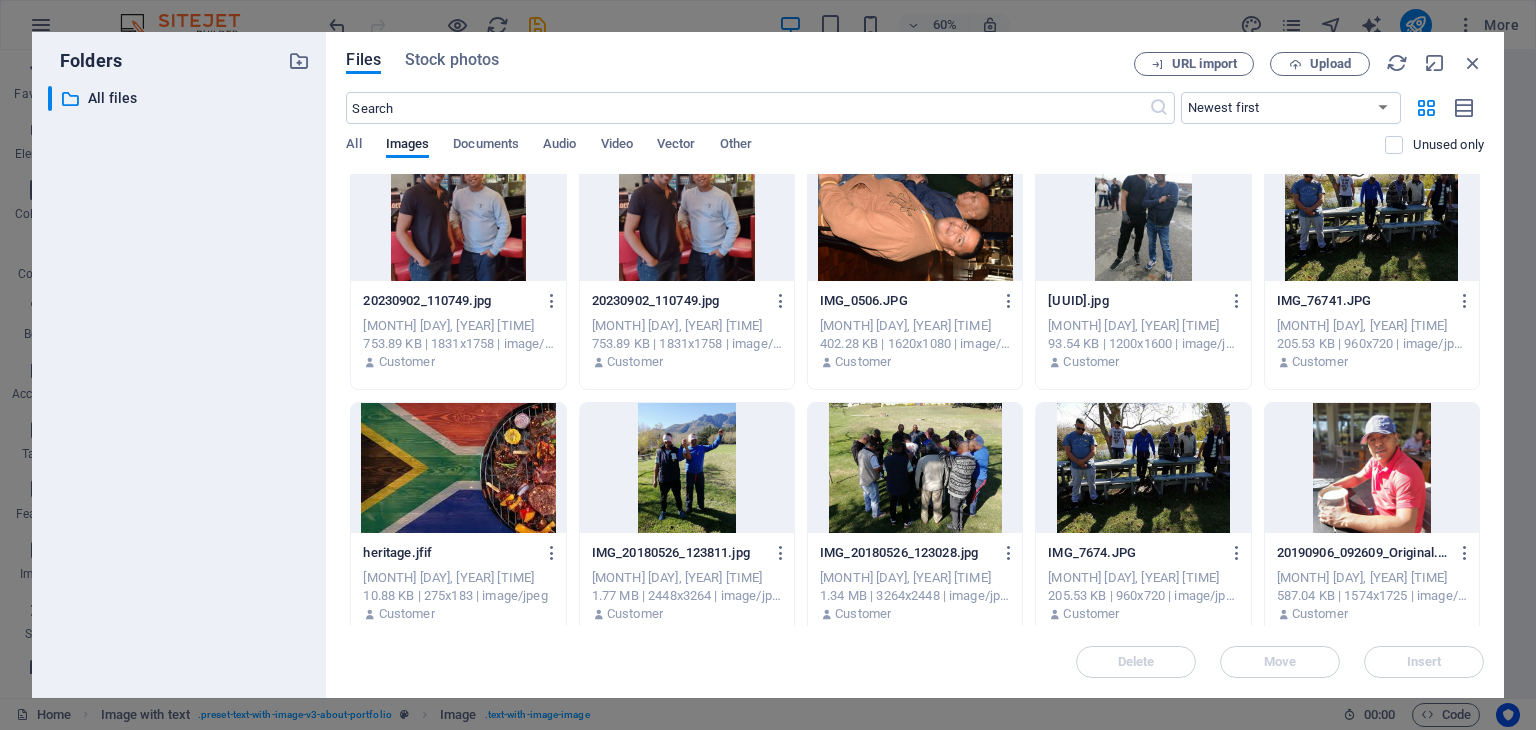 scroll, scrollTop: 280, scrollLeft: 0, axis: vertical 